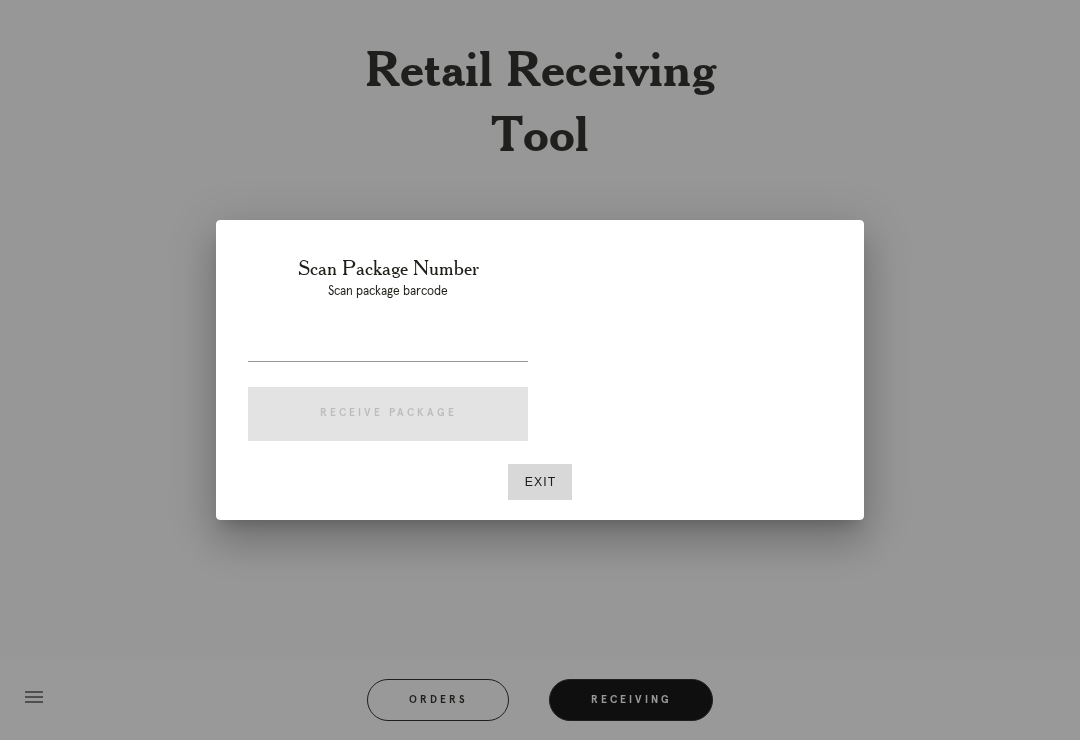 scroll, scrollTop: 0, scrollLeft: 0, axis: both 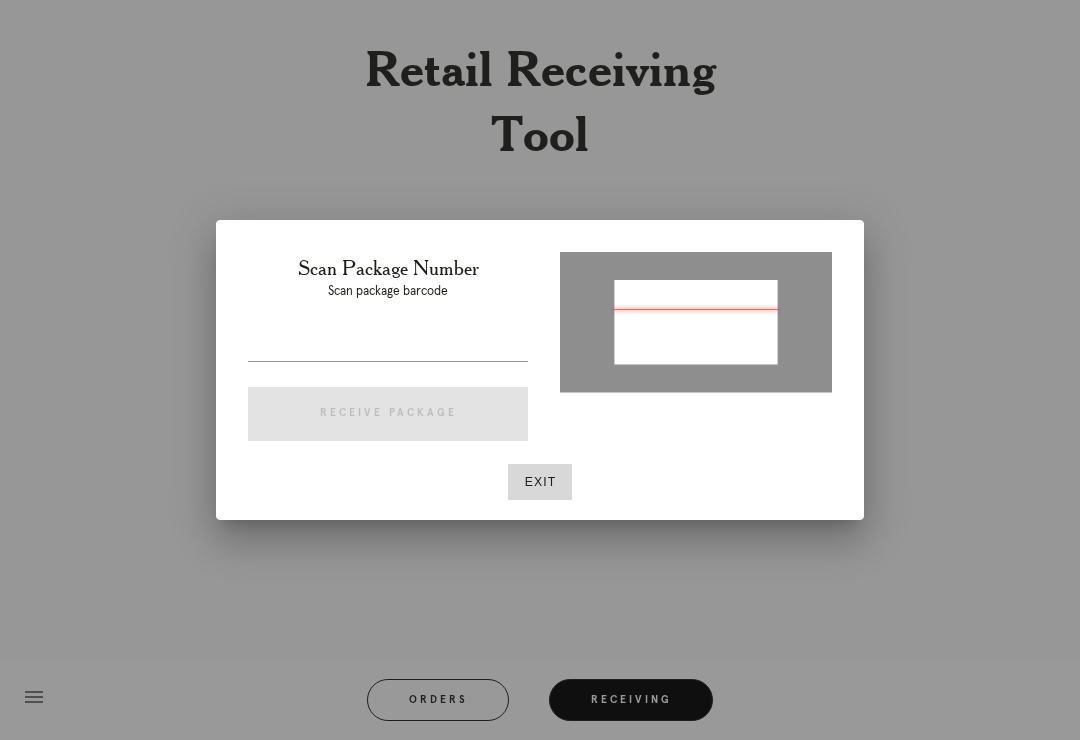 type on "P288519292572134" 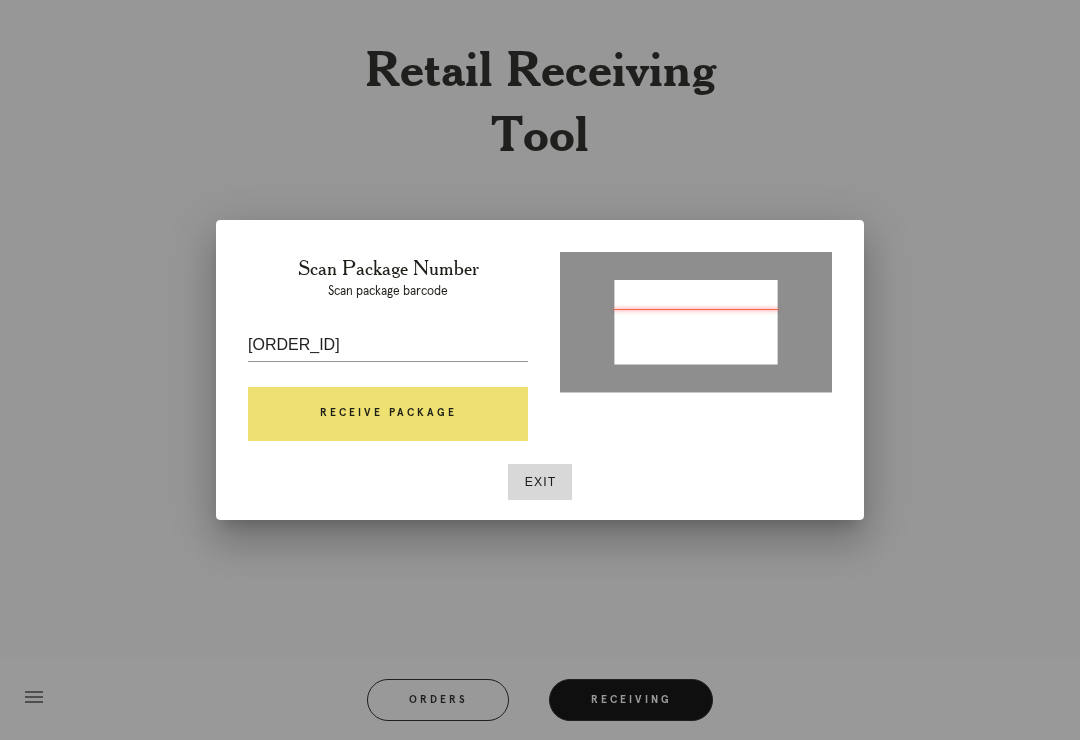 click on "Receive Package" at bounding box center [388, 414] 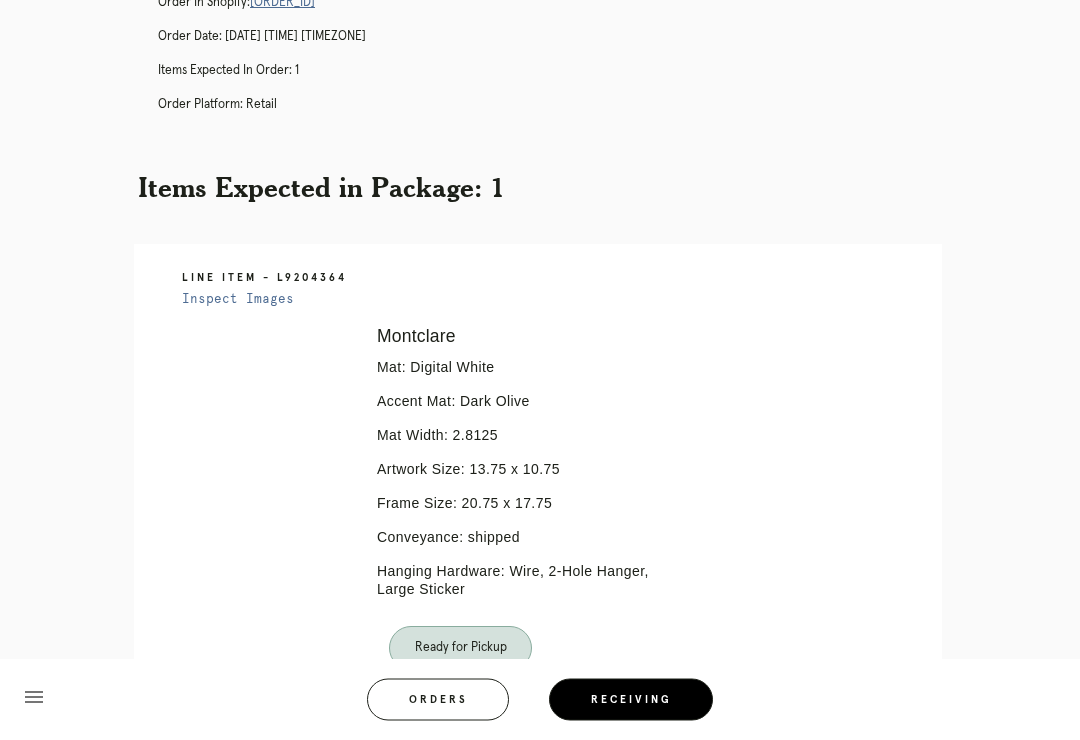 scroll, scrollTop: 0, scrollLeft: 0, axis: both 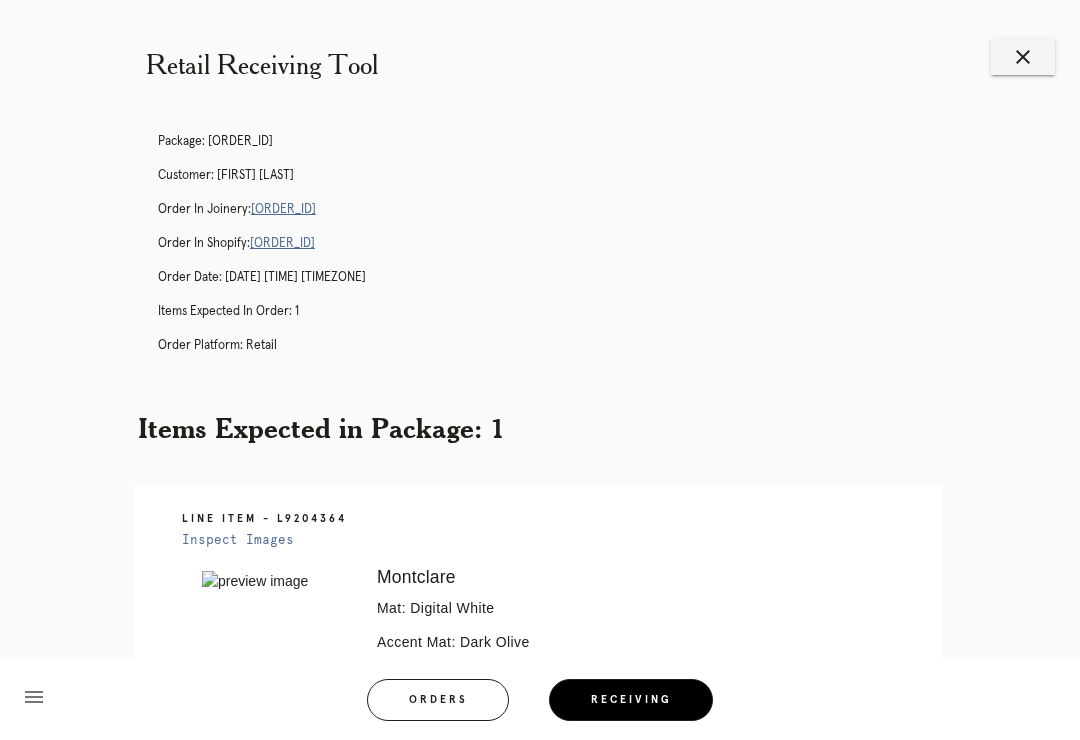 click on "close" at bounding box center [1023, 57] 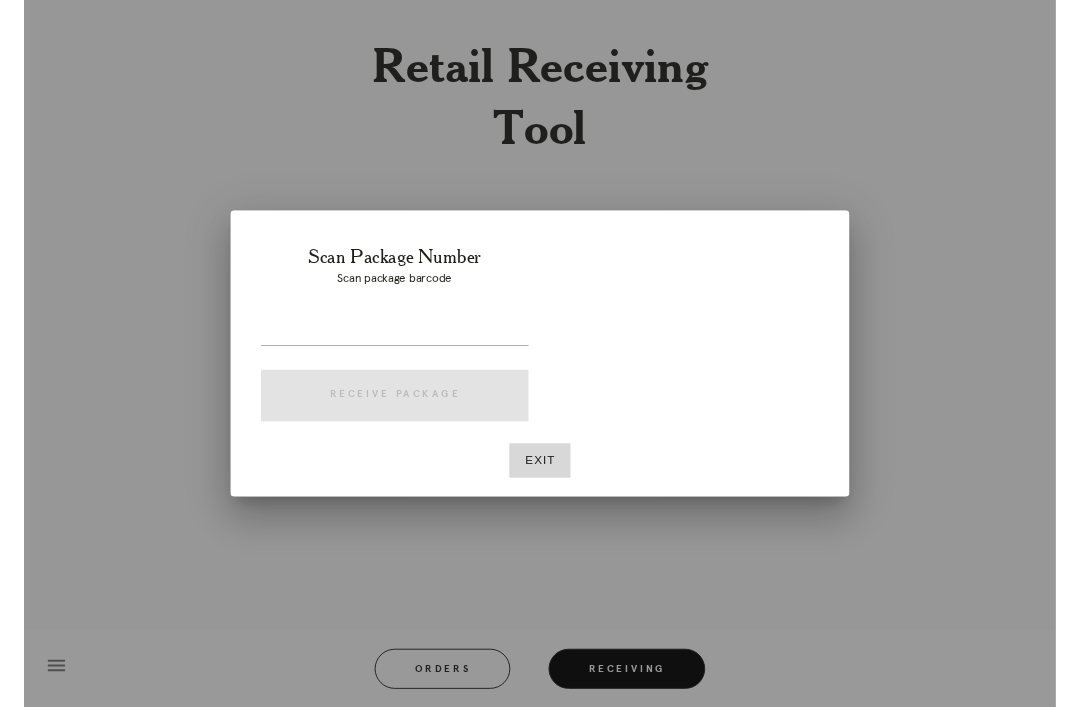 scroll, scrollTop: 0, scrollLeft: 0, axis: both 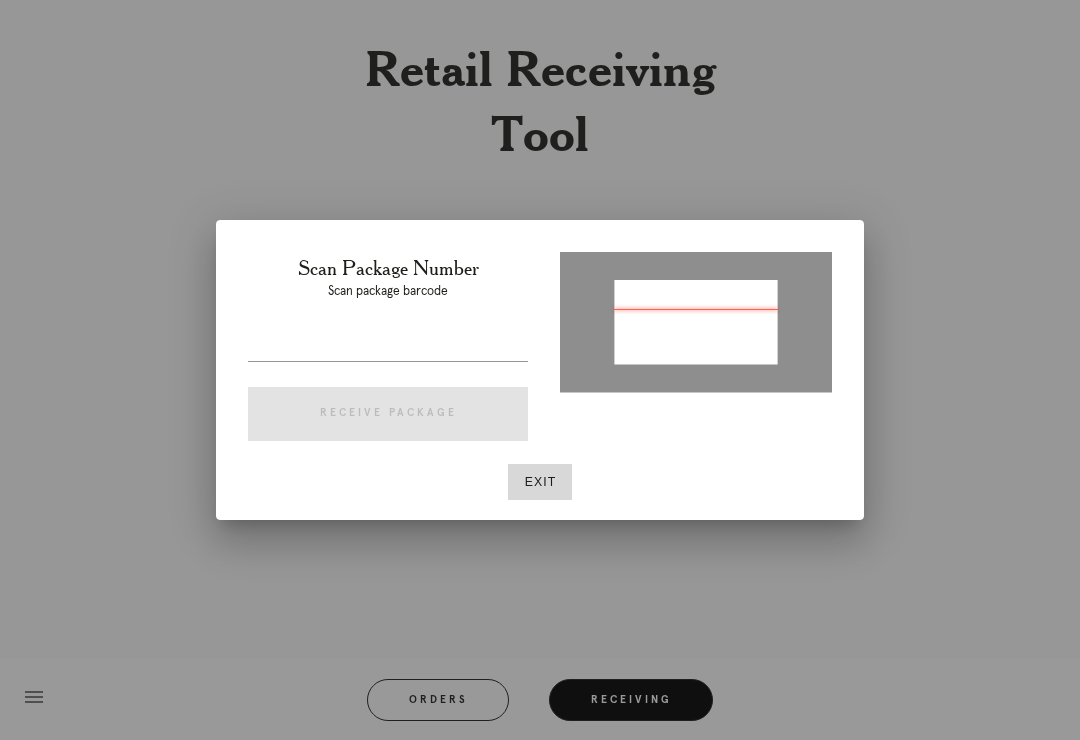 type on "P325495949831170" 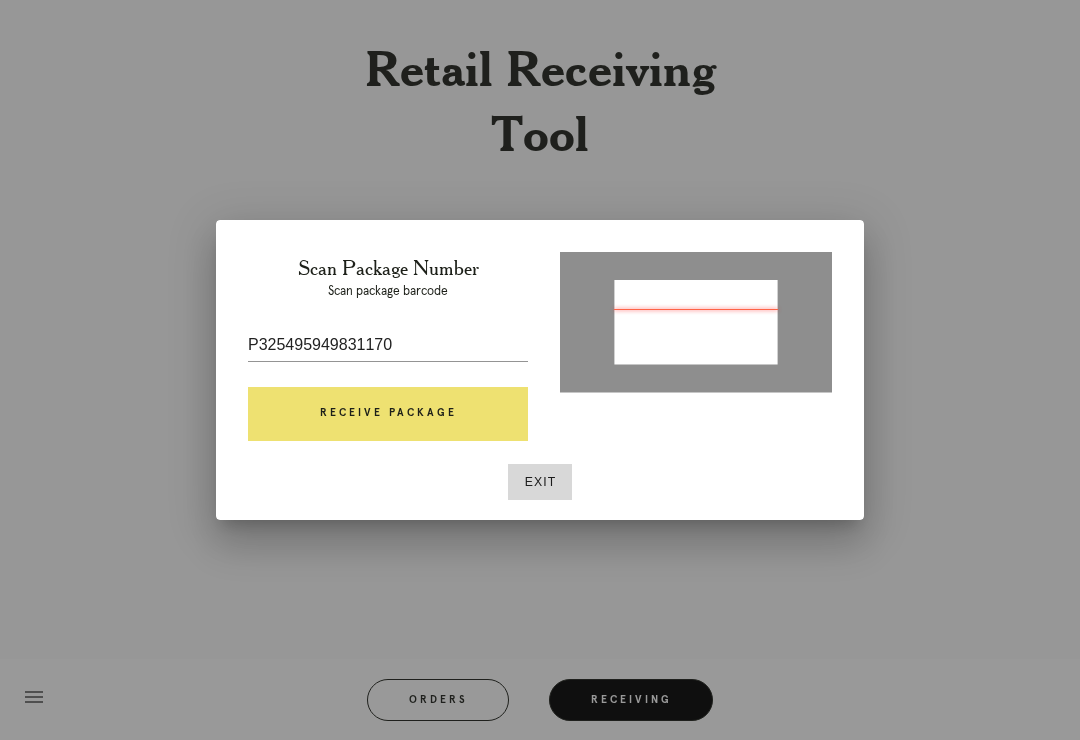 click on "Receive Package" at bounding box center (388, 414) 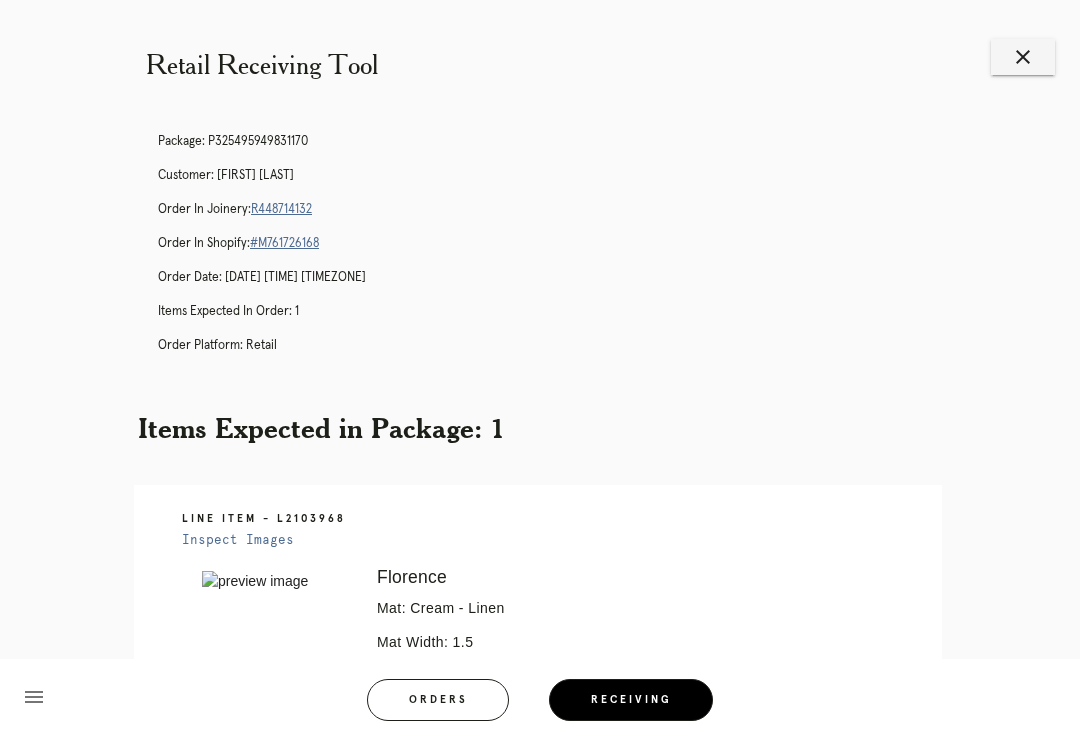click on "R448714132" at bounding box center (281, 209) 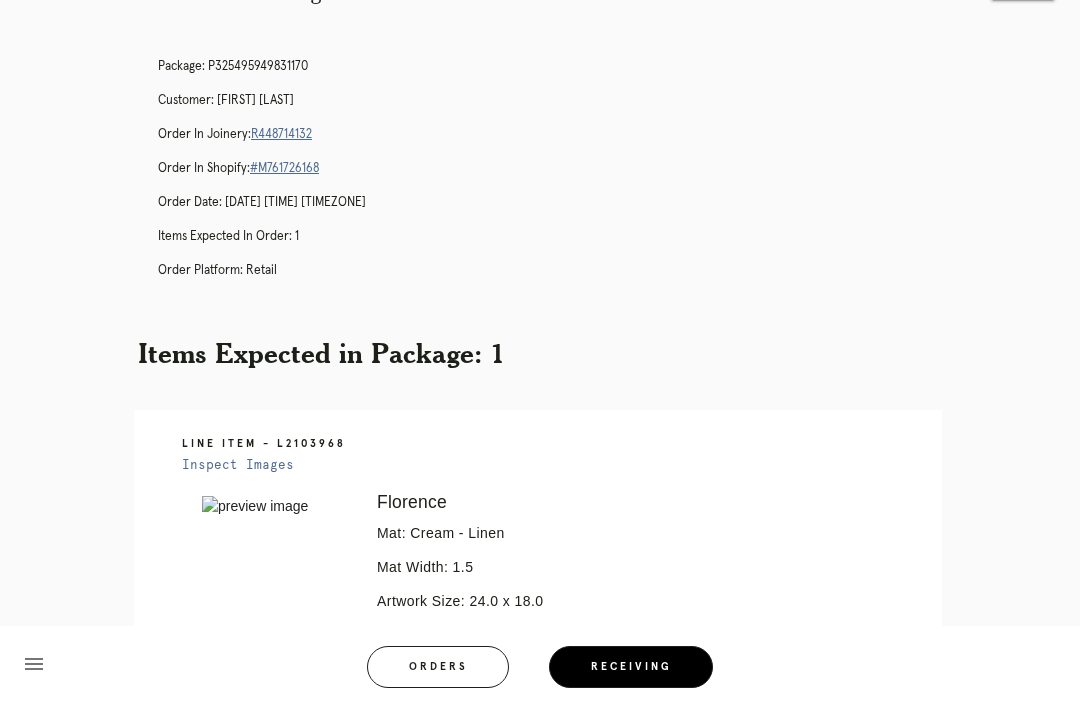 scroll, scrollTop: 0, scrollLeft: 0, axis: both 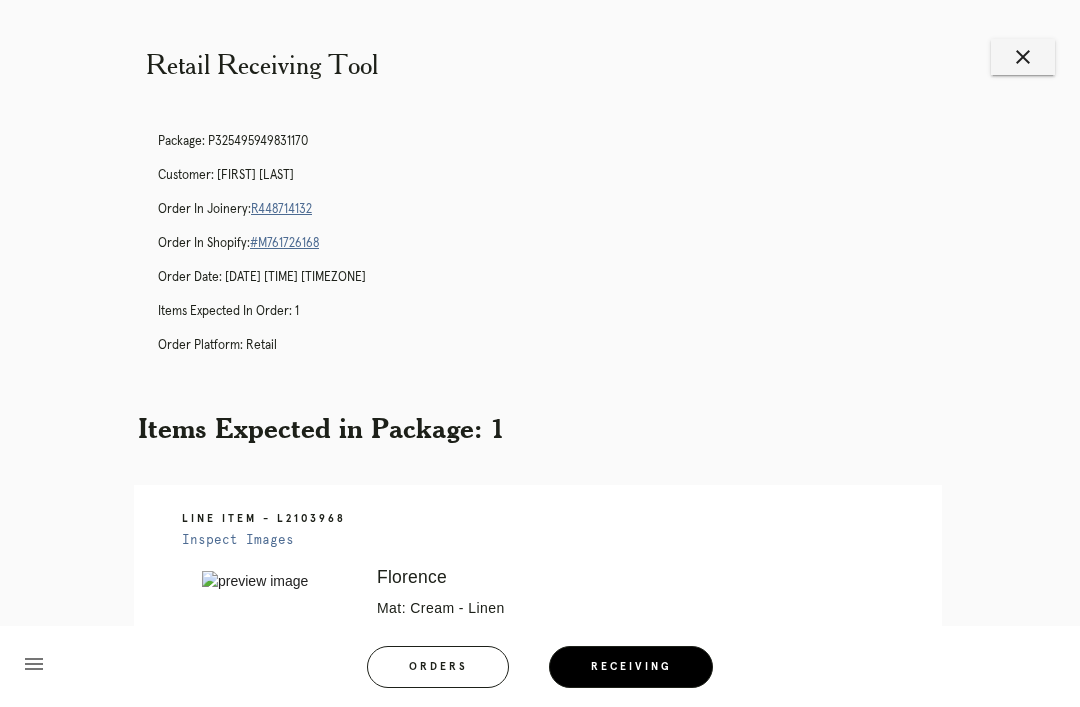 click on "close" at bounding box center [1023, 57] 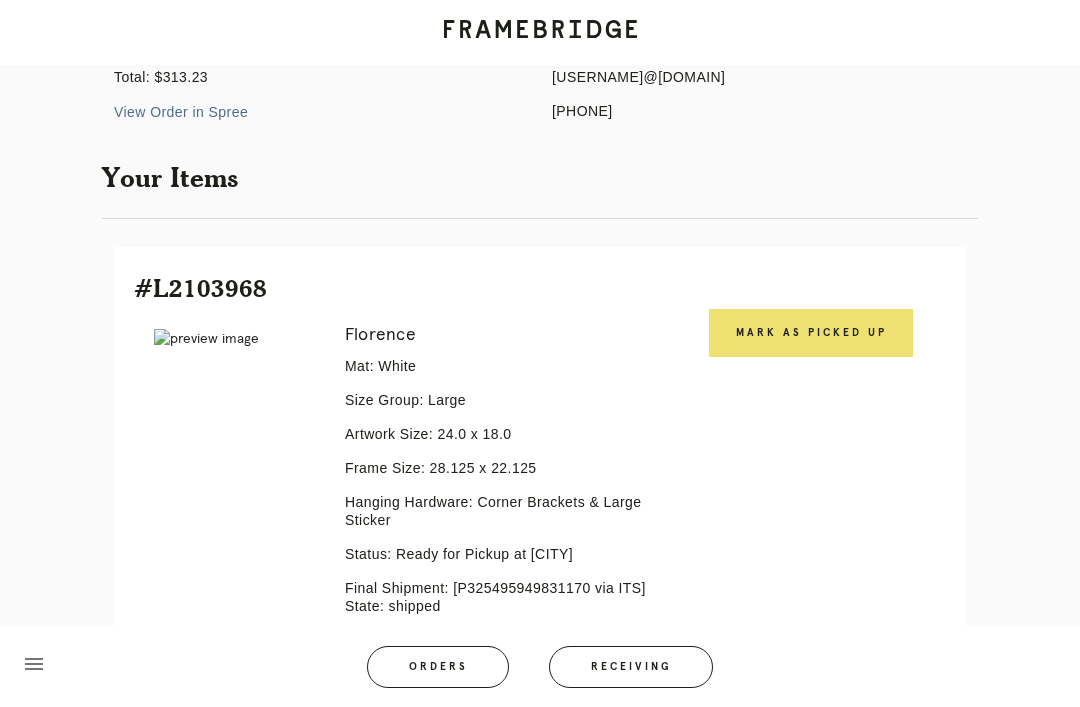 scroll, scrollTop: 372, scrollLeft: 0, axis: vertical 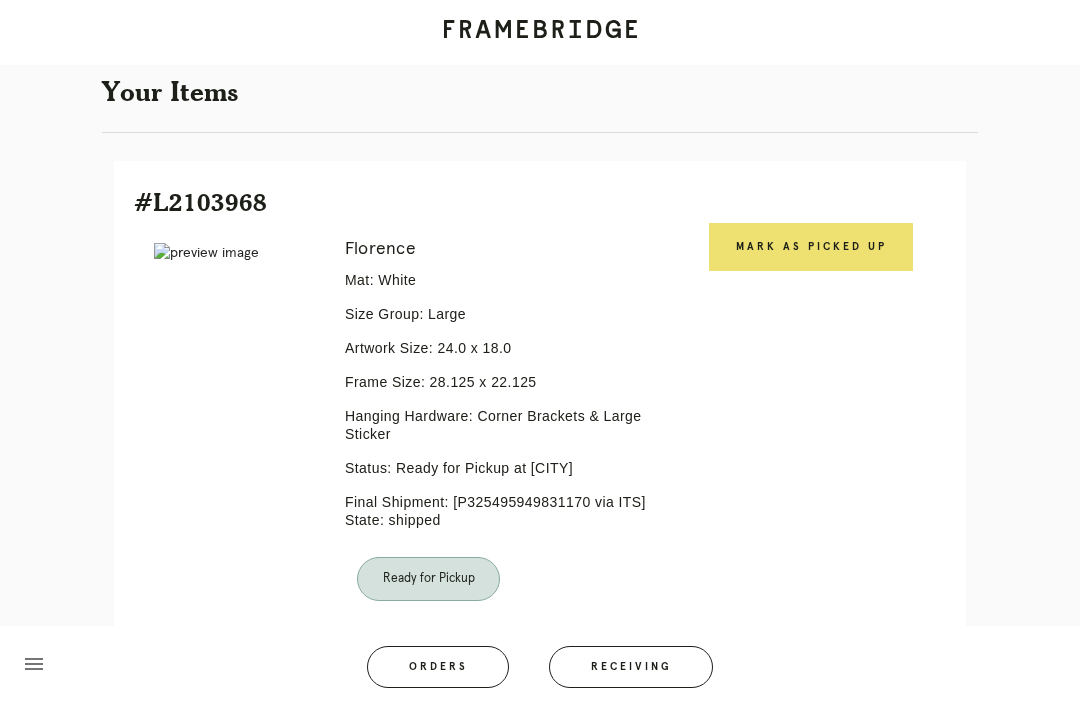 click on "Mark as Picked Up" at bounding box center (811, 247) 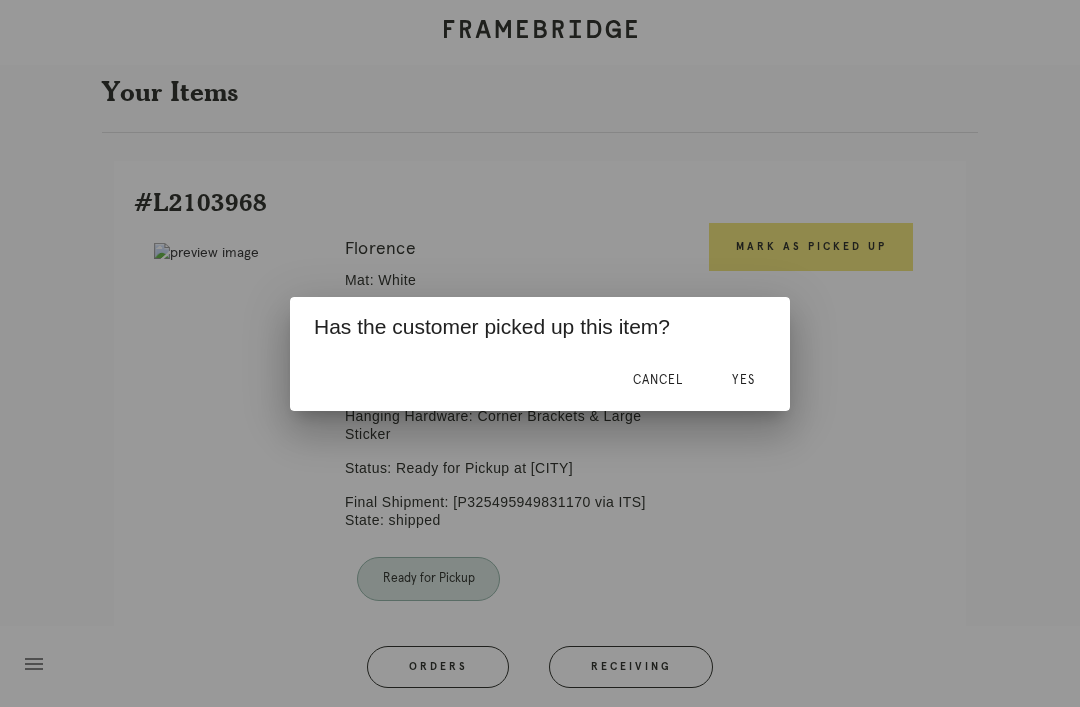 click on "Yes" at bounding box center [743, 380] 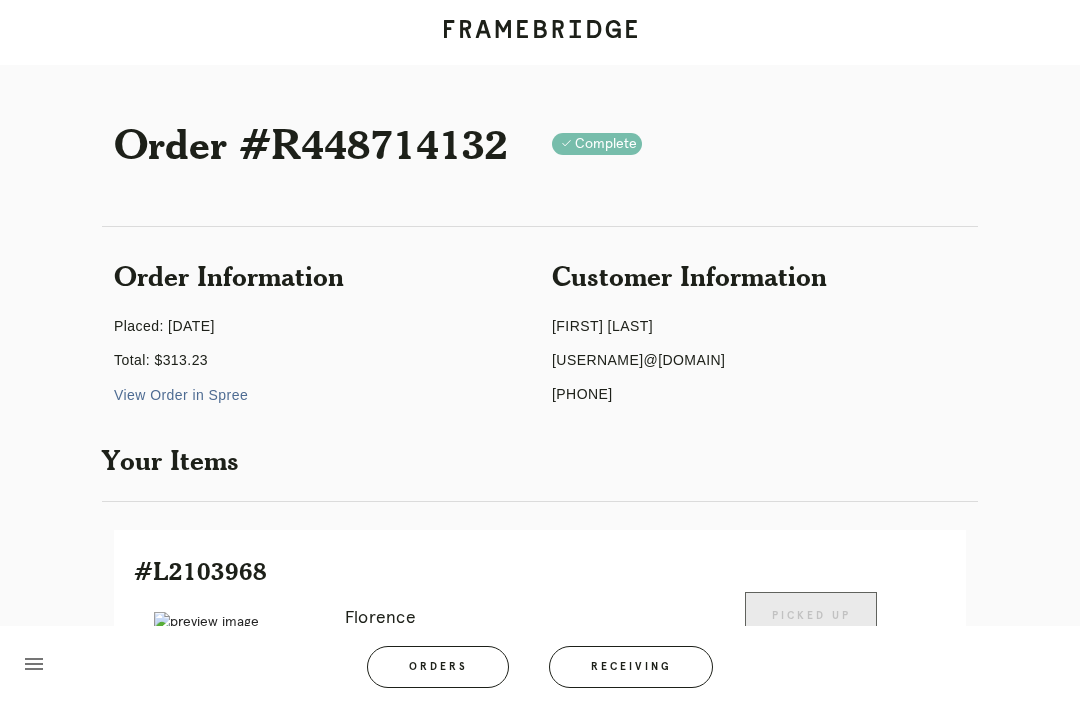 scroll, scrollTop: 0, scrollLeft: 0, axis: both 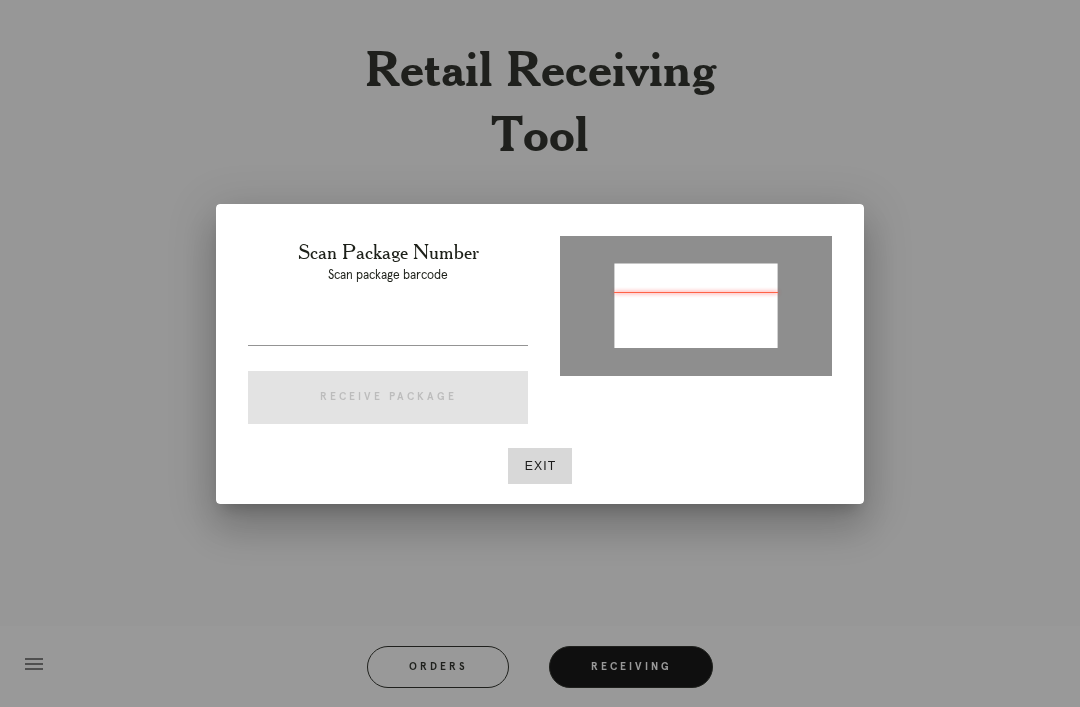 type on "[PASSPORT]" 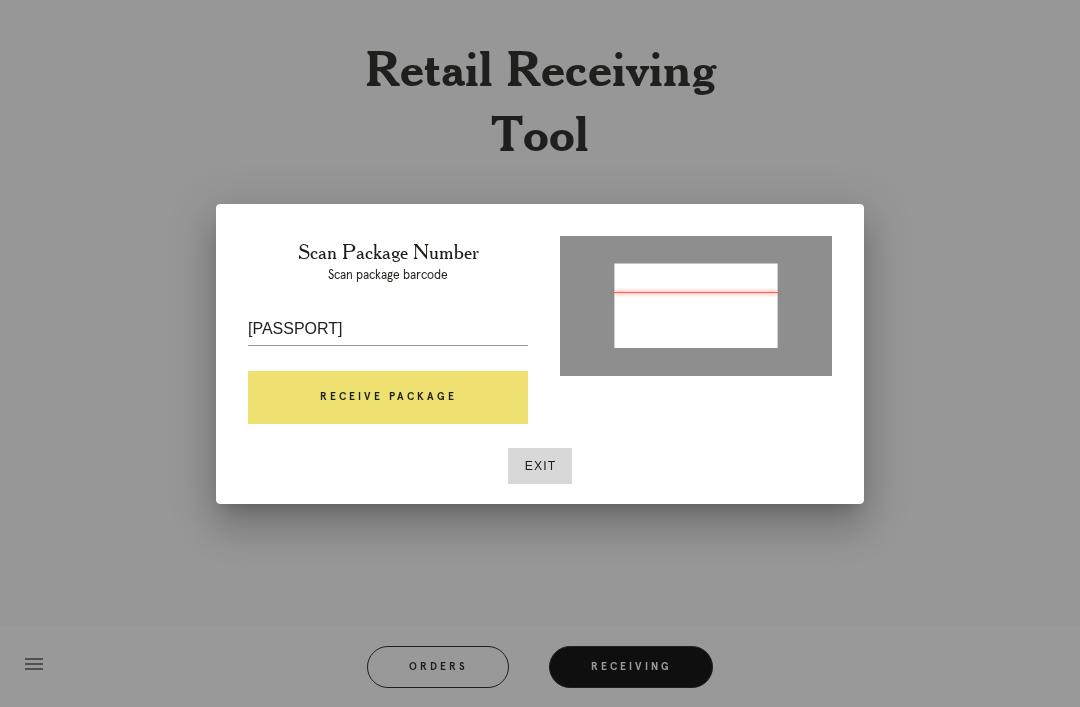 click on "Receive Package" at bounding box center (388, 398) 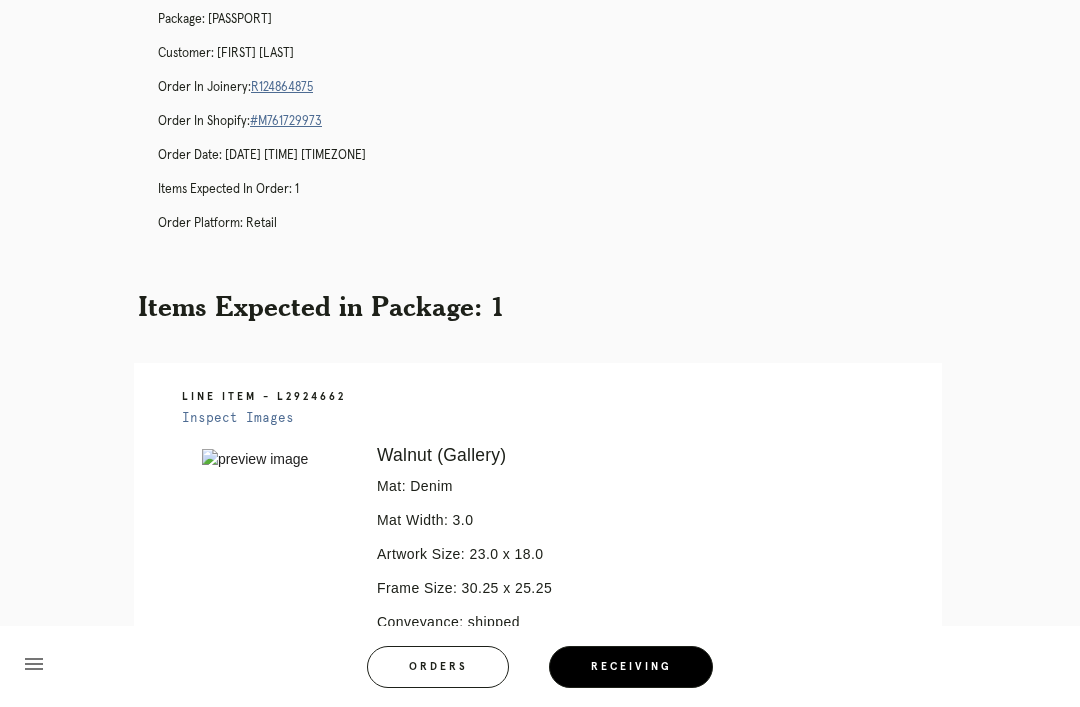 scroll, scrollTop: 0, scrollLeft: 0, axis: both 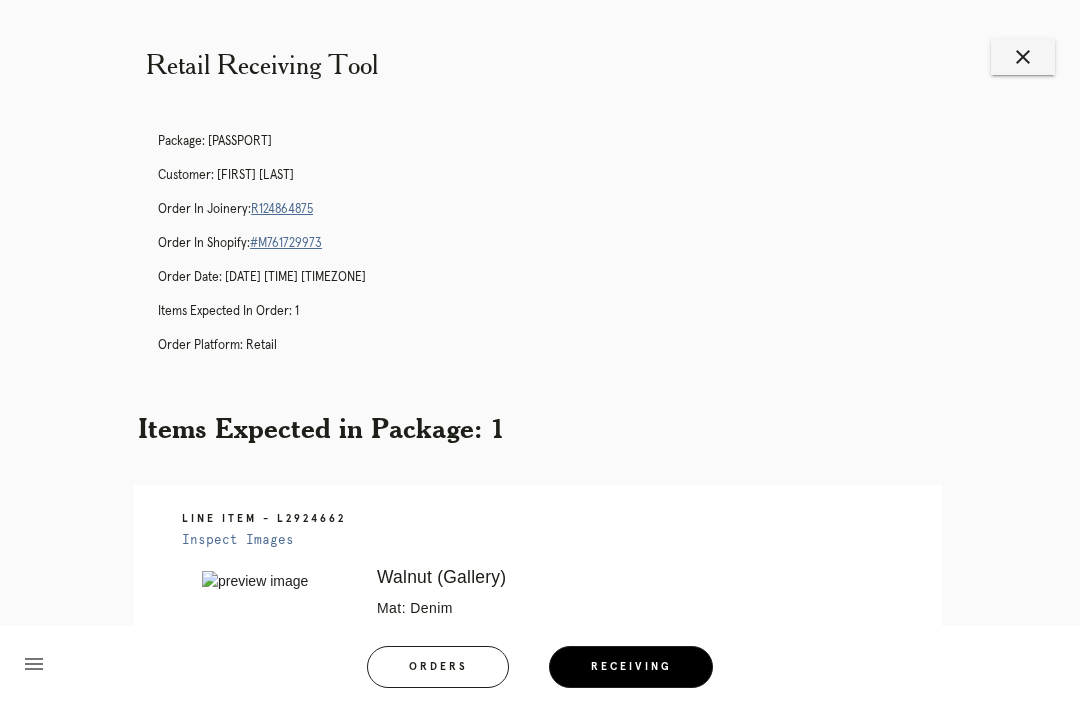click on "Package: P462108198829086   Customer: Brent Ryan
Order in Joinery:
R124864875
Order in Shopify:
#M761729973
Order Date:
07/10/2025  6:29 PM EDT
Items Expected in Order: 1   Order Platform: retail" at bounding box center [560, 252] 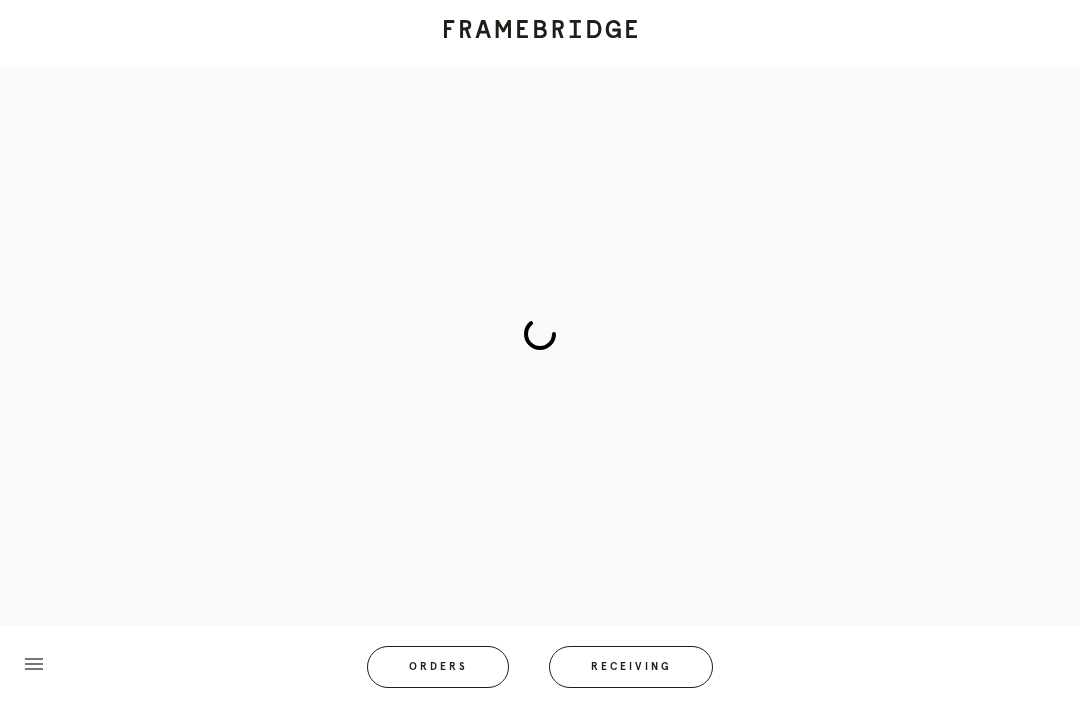 scroll, scrollTop: 0, scrollLeft: 0, axis: both 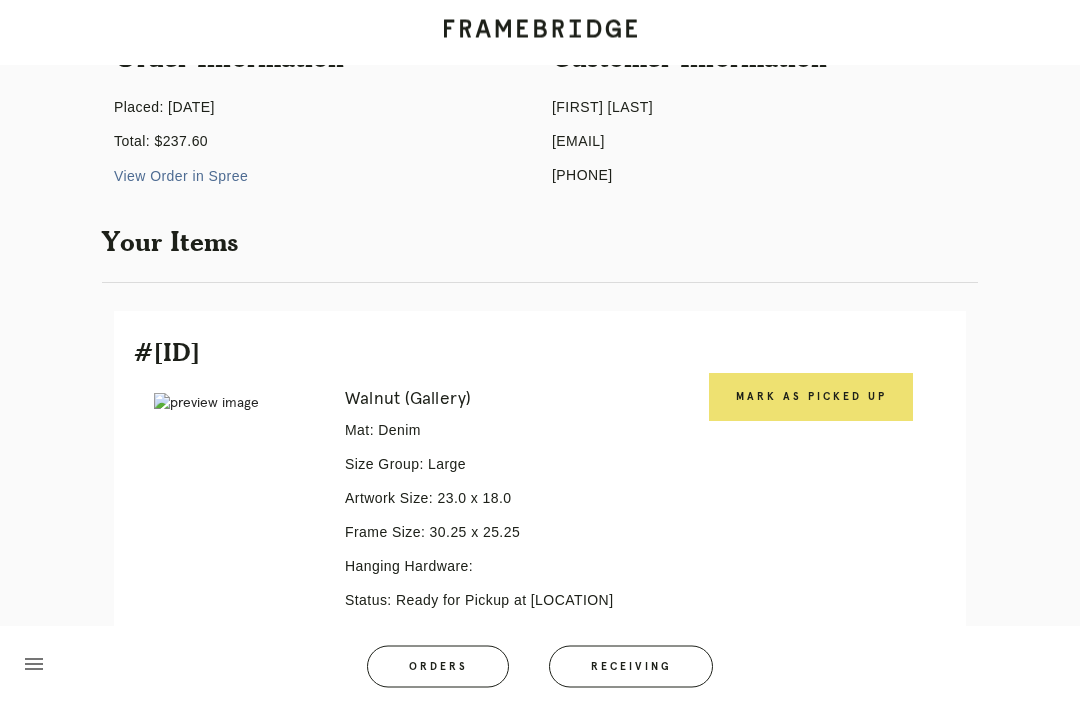click on "Mark as Picked Up" at bounding box center [811, 398] 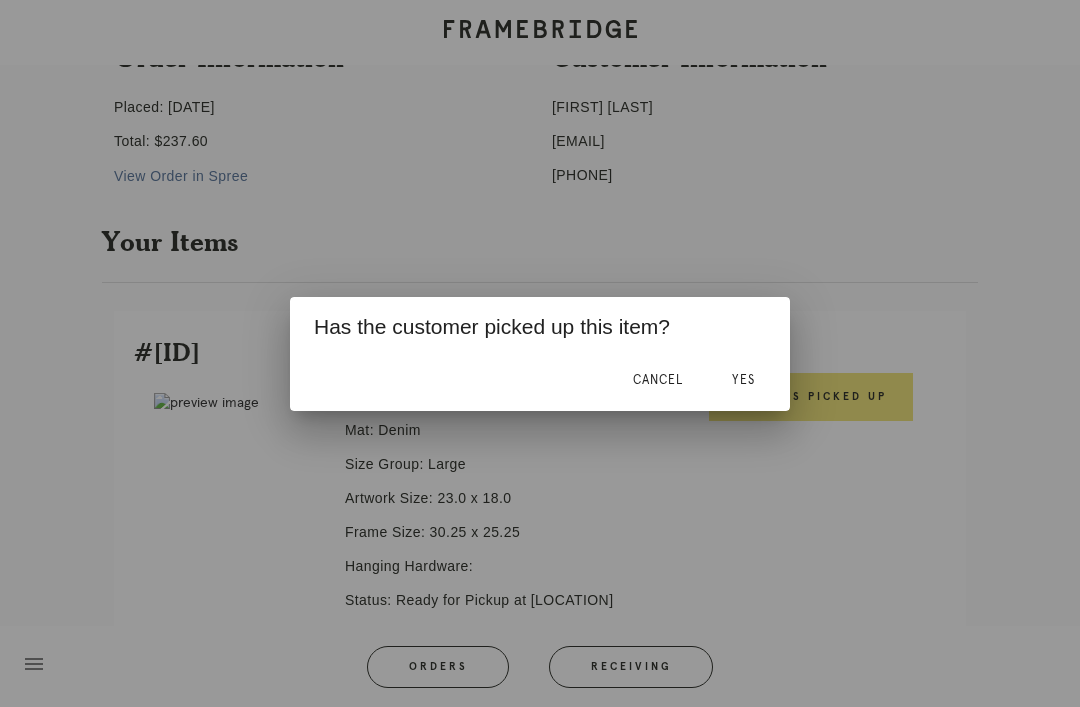click on "Yes" at bounding box center [743, 381] 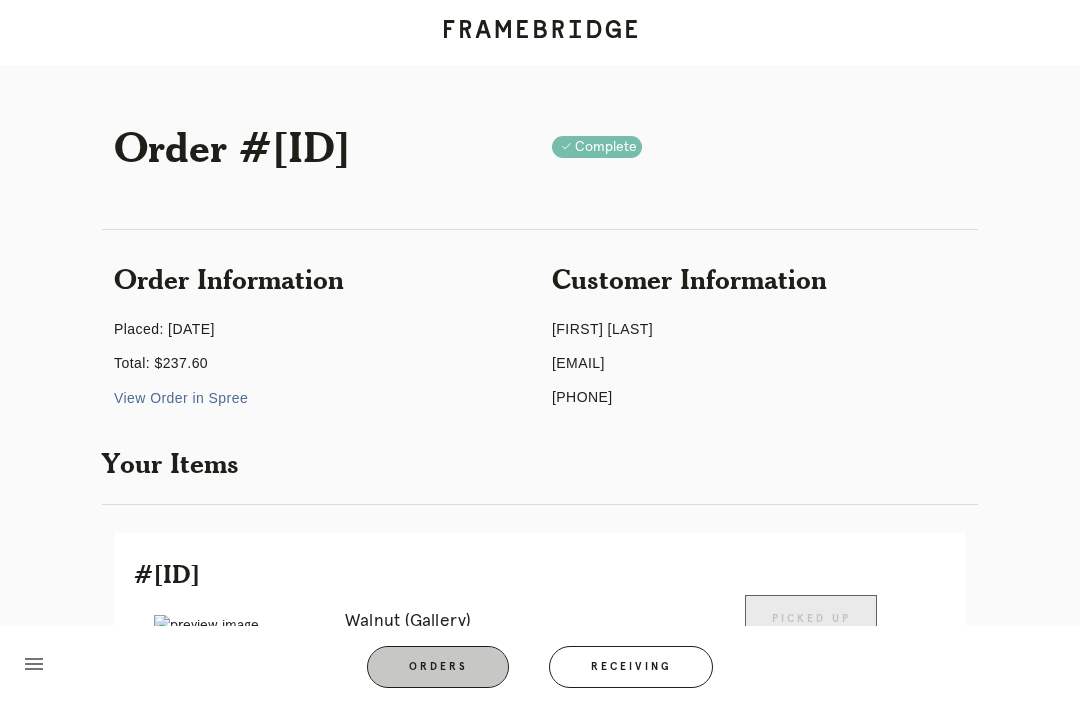 scroll, scrollTop: 1, scrollLeft: 0, axis: vertical 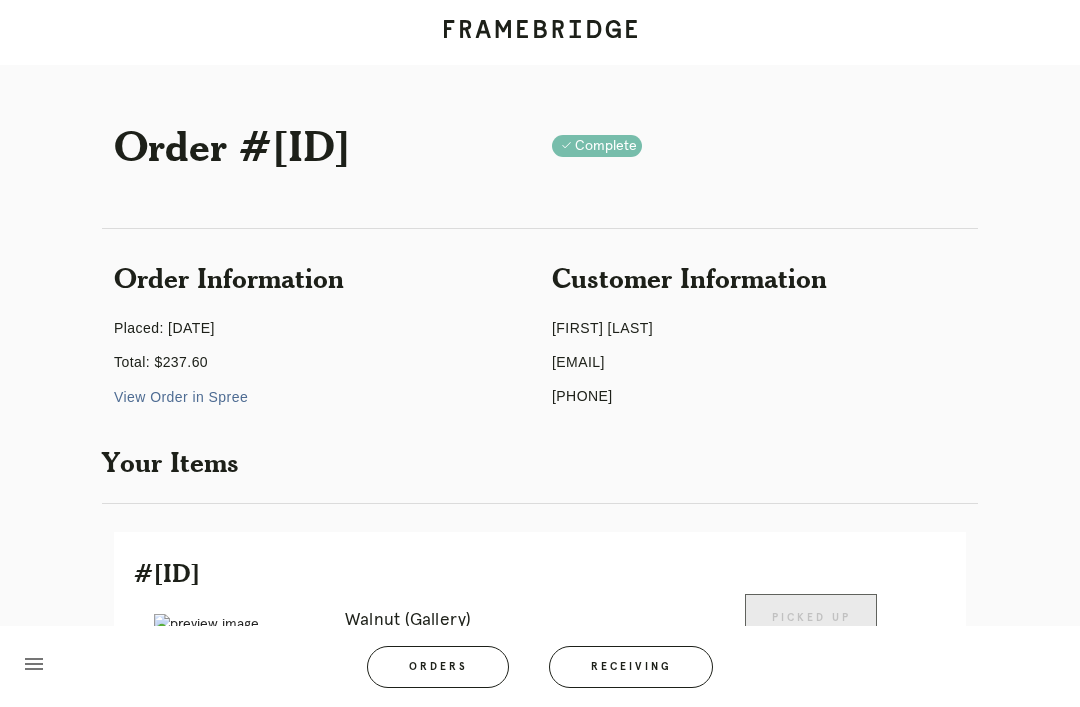 click on "Orders" at bounding box center (438, 667) 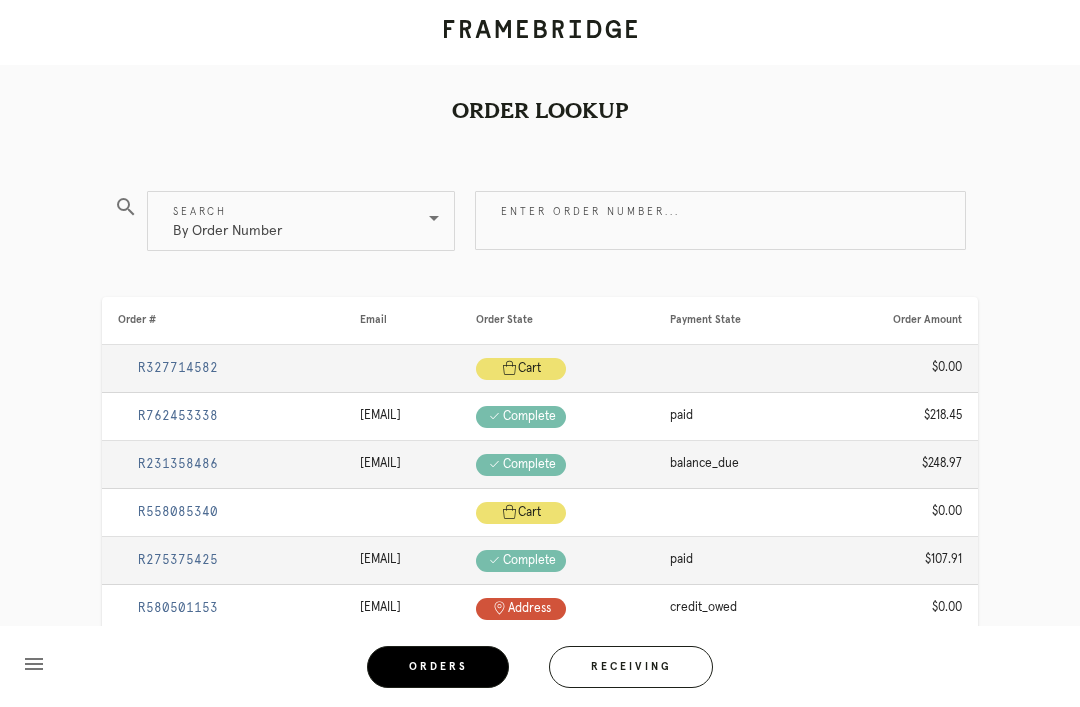 click on "Enter order number..." at bounding box center (720, 220) 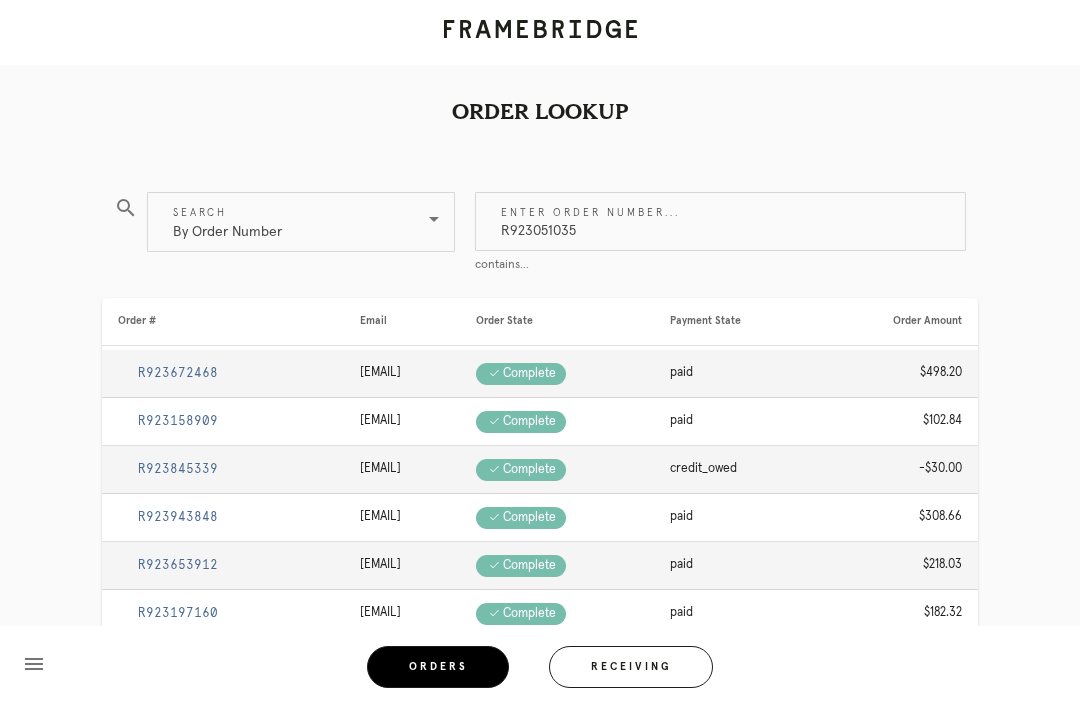 type on "R923051035" 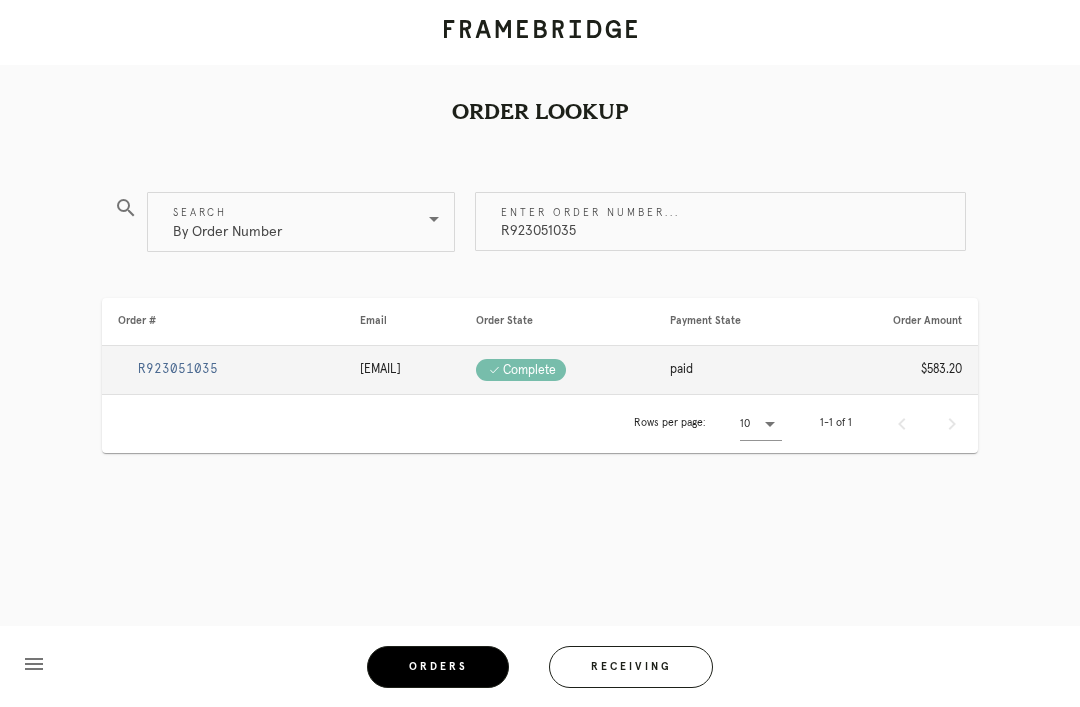 click on "R923051035" at bounding box center (178, 369) 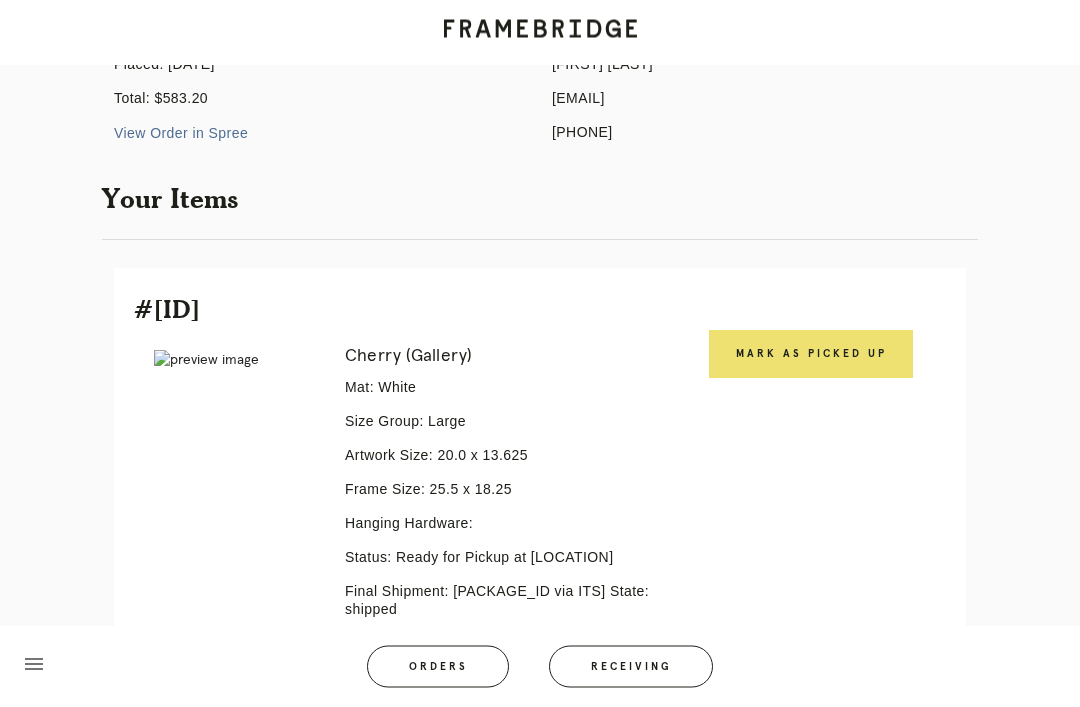 click on "Mark as Picked Up" at bounding box center (811, 355) 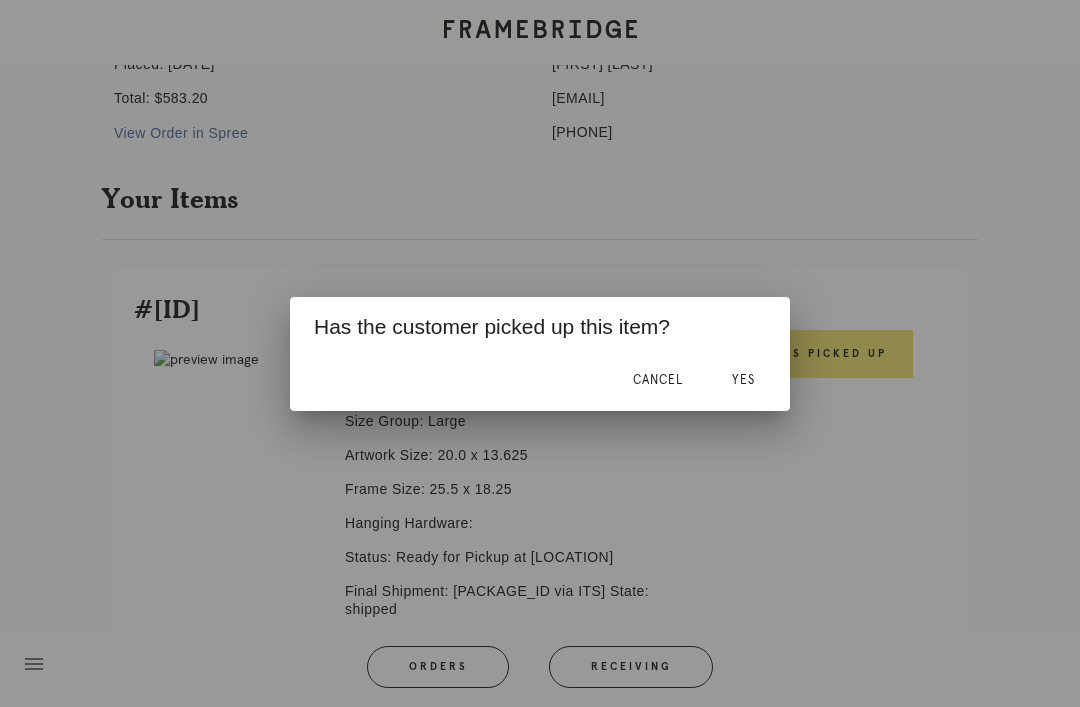 click on "Yes" at bounding box center (743, 380) 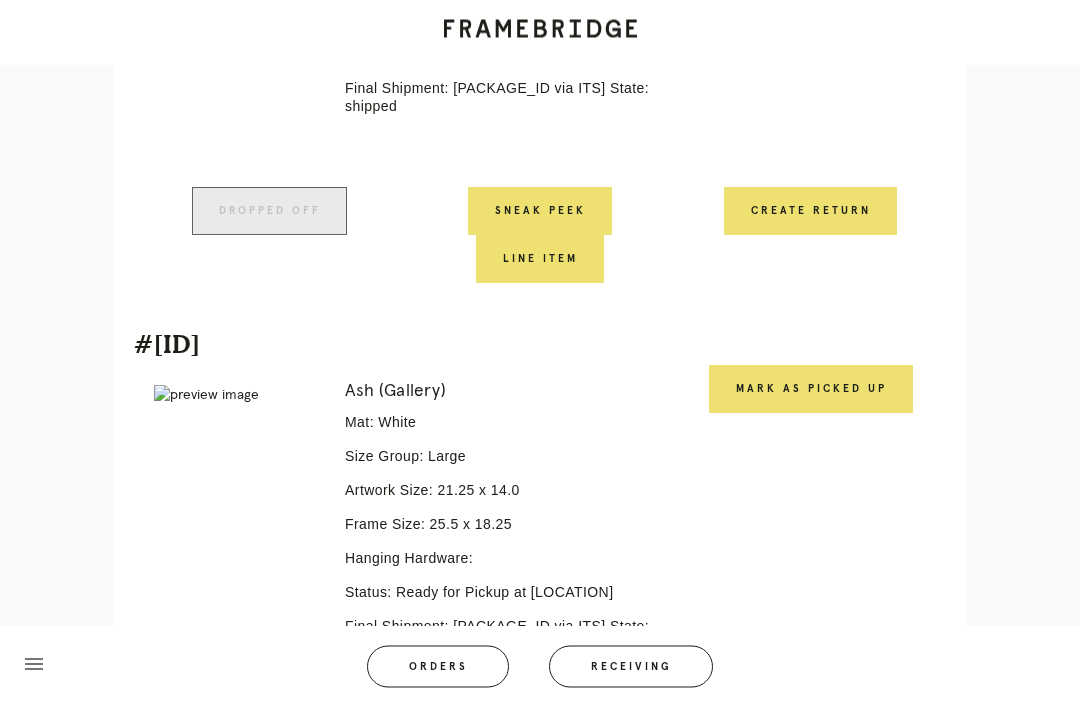 click on "Mark as Picked Up" at bounding box center [811, 390] 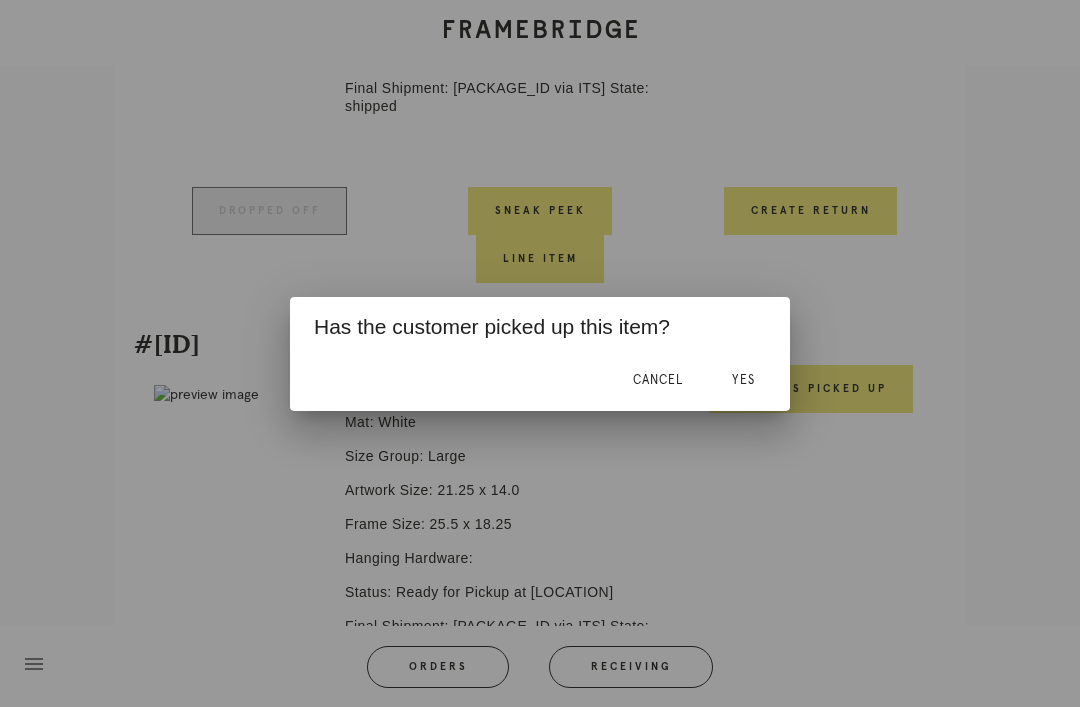 click on "Yes" at bounding box center [743, 381] 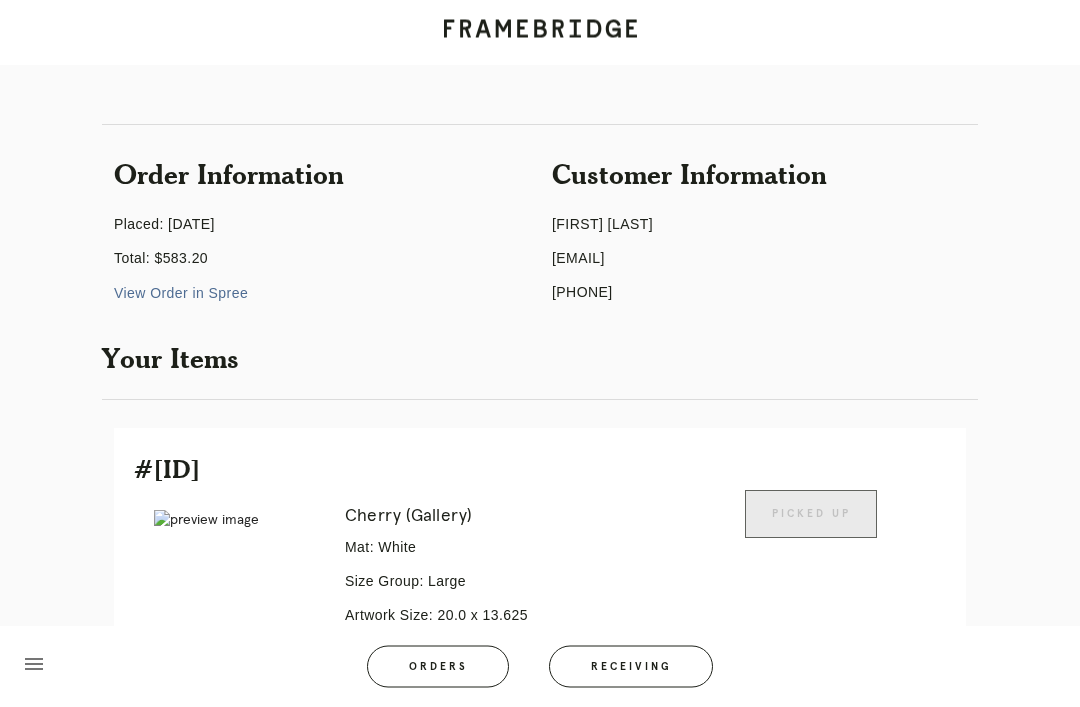 scroll, scrollTop: 0, scrollLeft: 0, axis: both 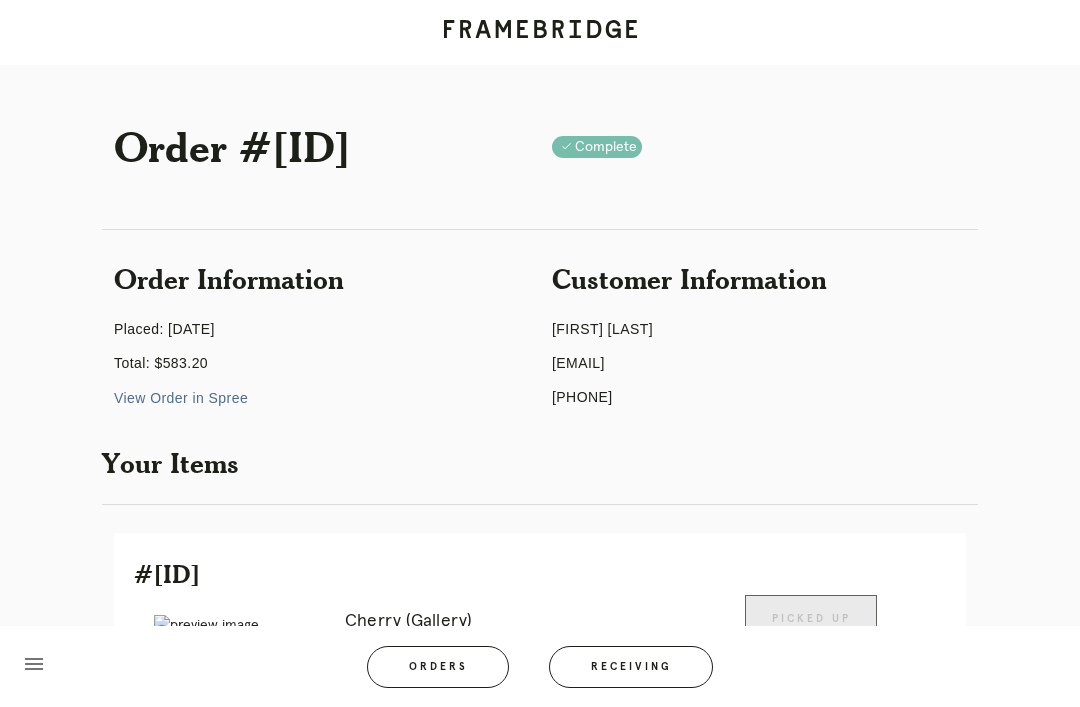 click on "Orders" at bounding box center (438, 667) 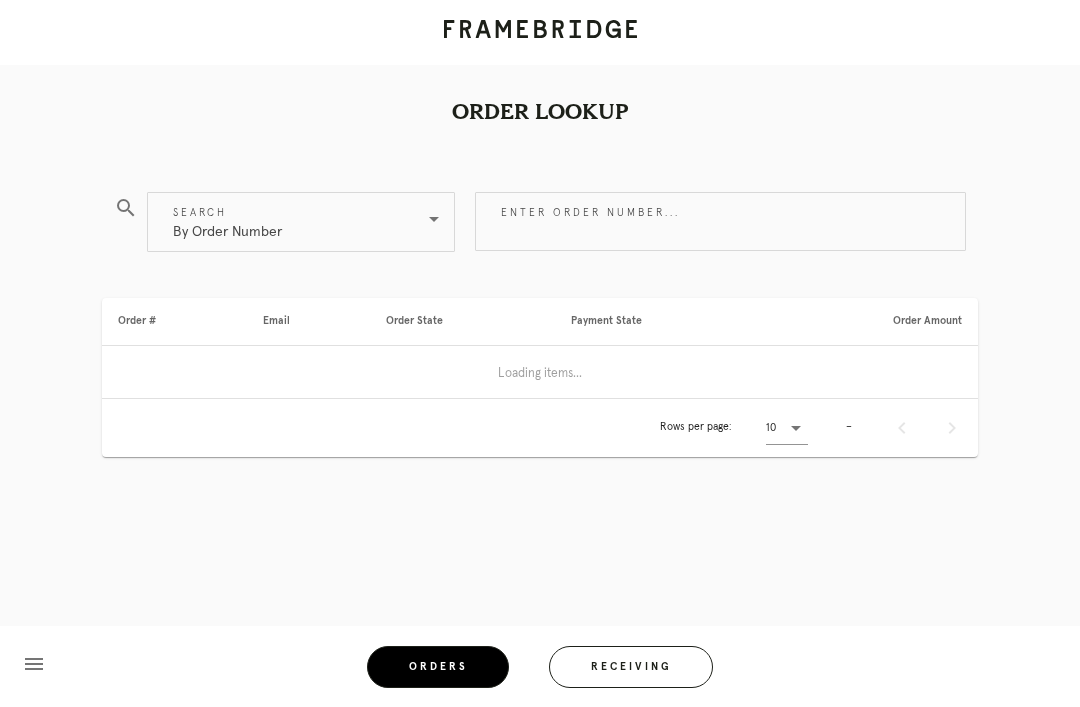 click on "Enter order number..." at bounding box center (720, 221) 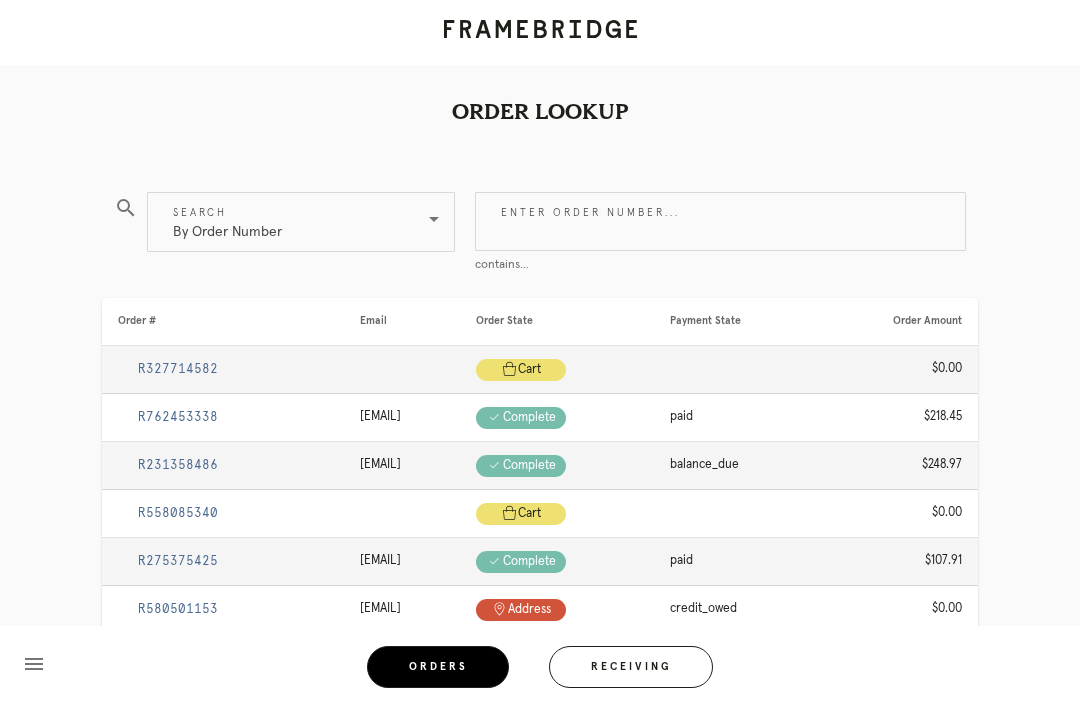 click on "By Order Number" at bounding box center (287, 222) 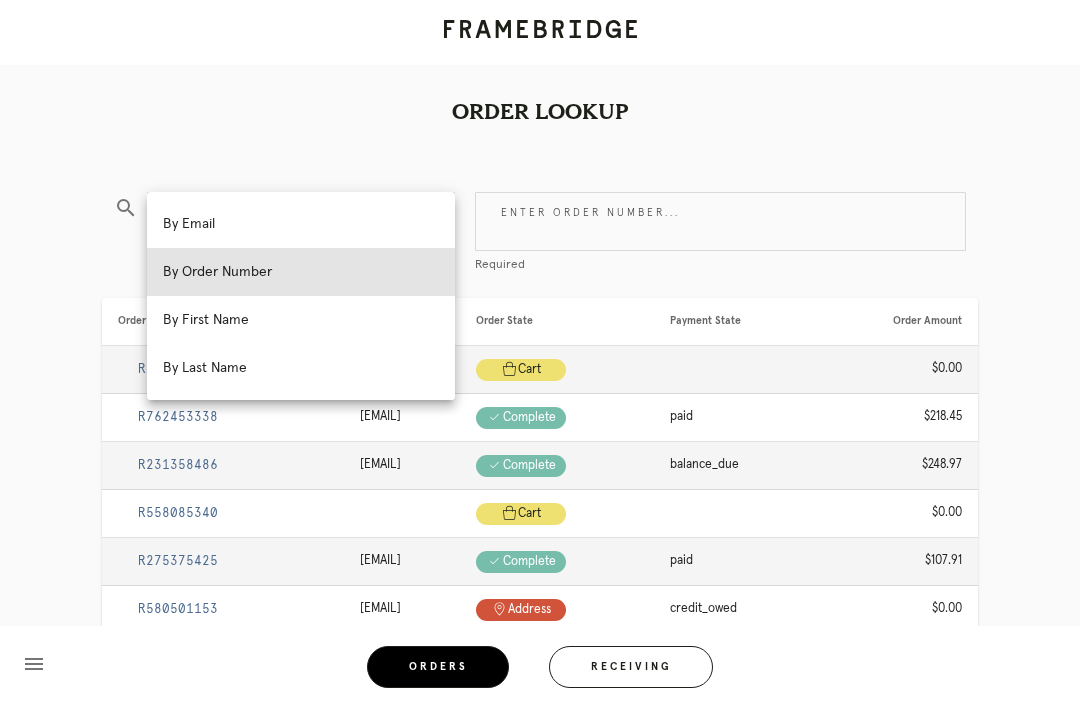 click on "Order Lookup" at bounding box center [540, 76] 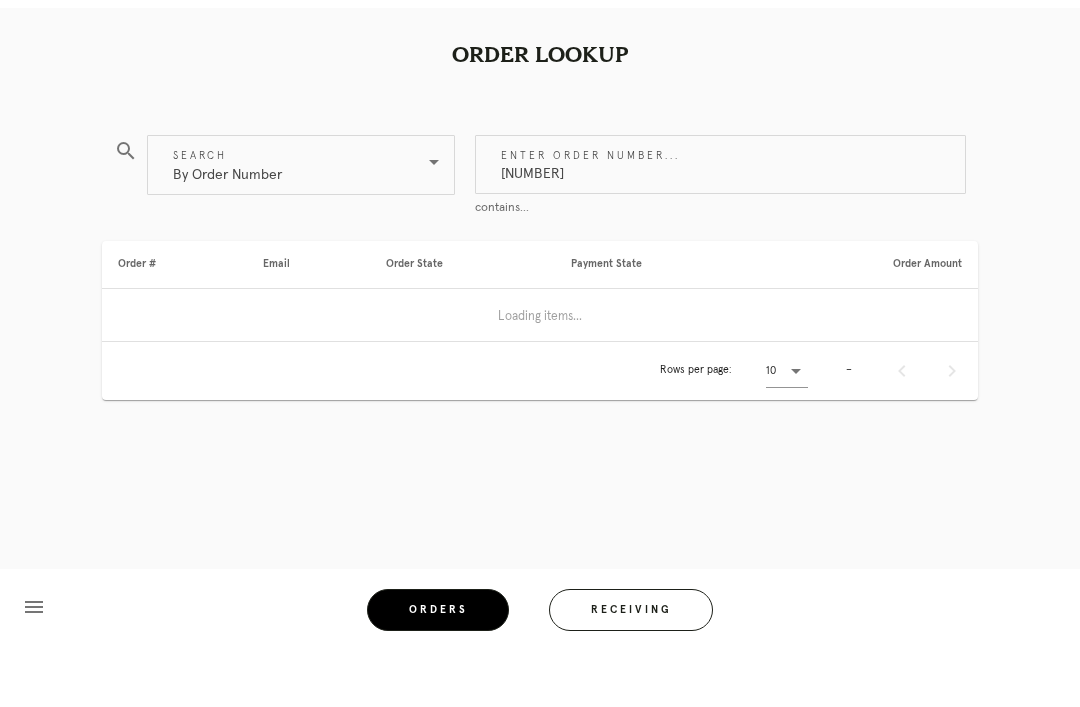 type on "W413014539317349" 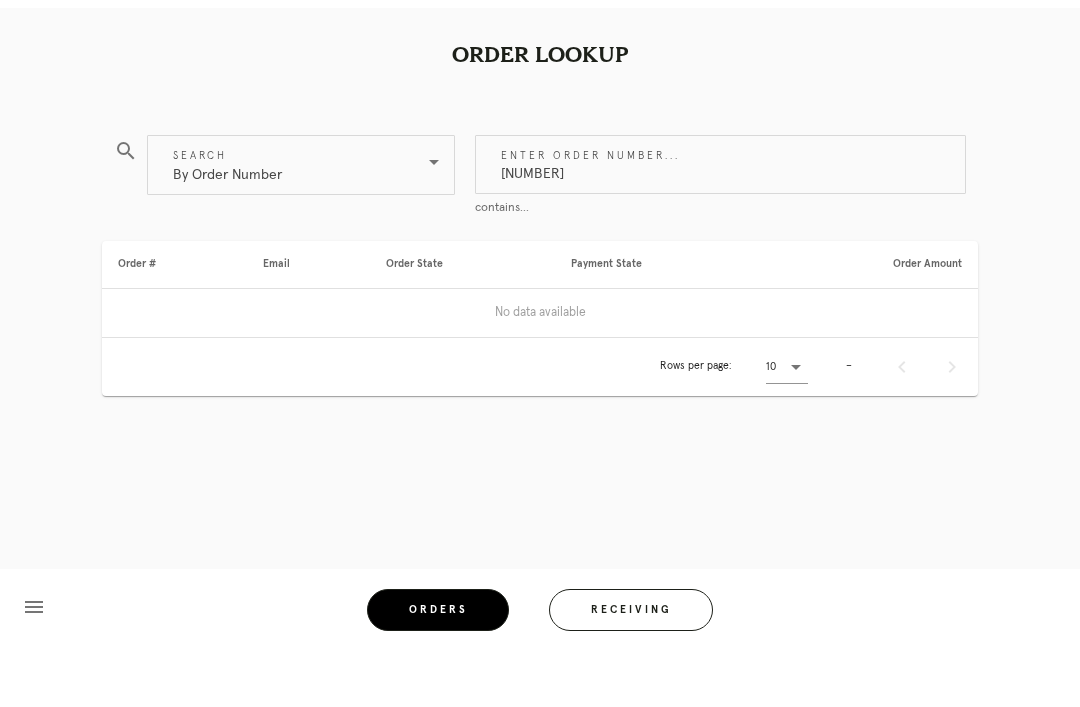 scroll, scrollTop: 57, scrollLeft: 0, axis: vertical 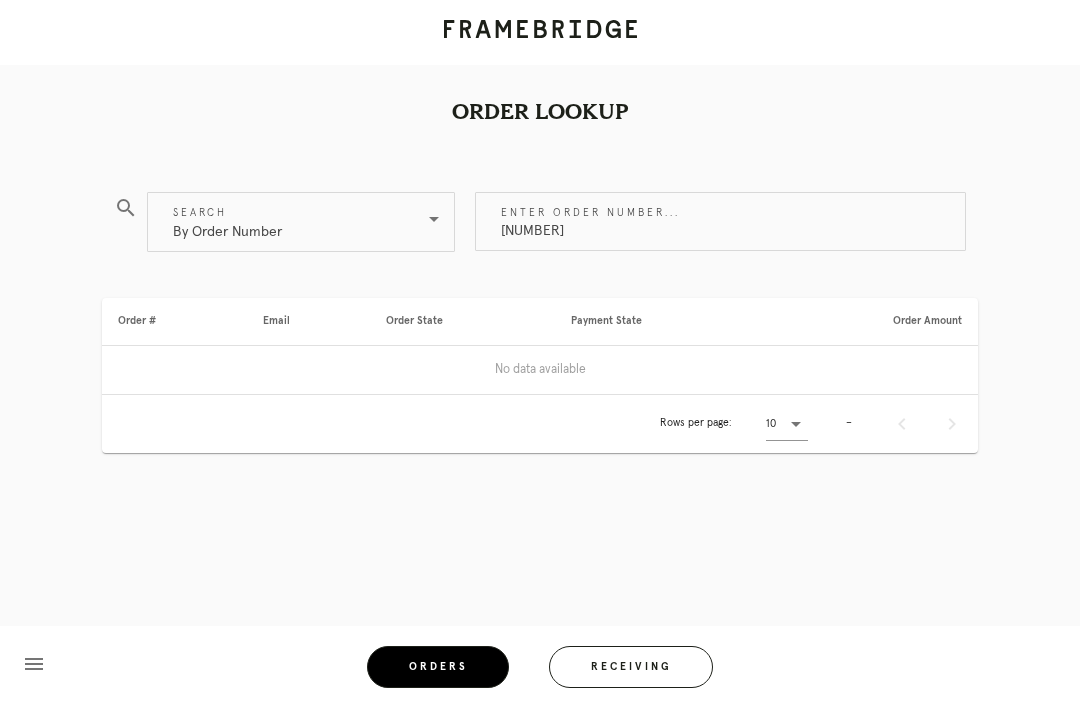 click on "By Order Number" at bounding box center [287, 222] 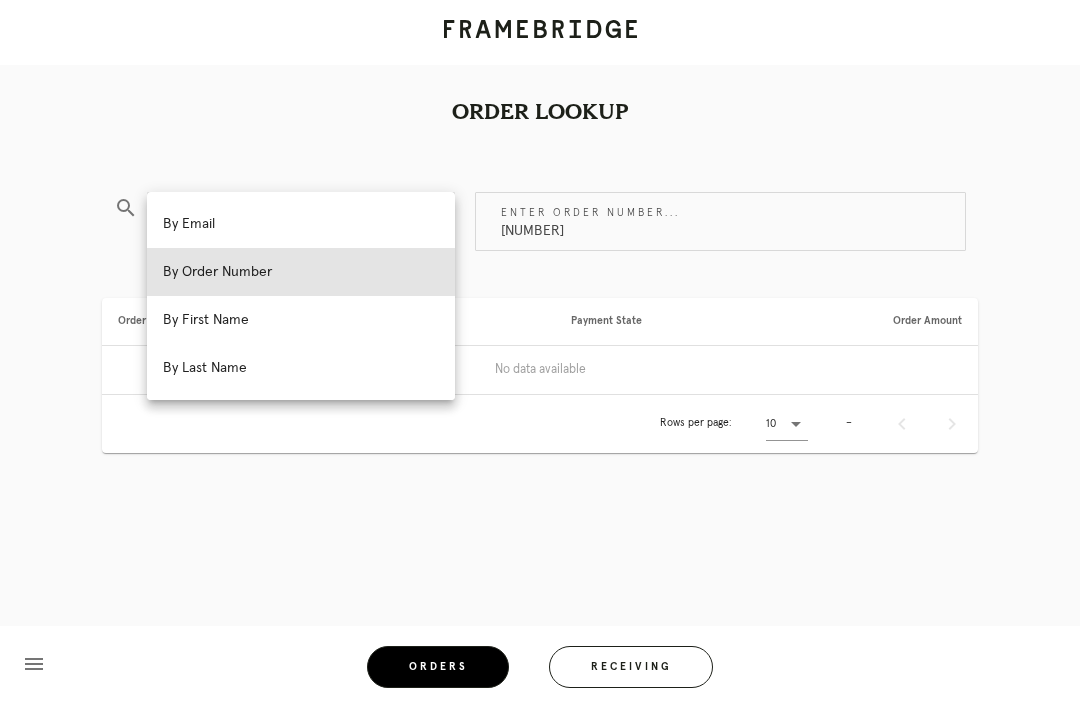 scroll, scrollTop: 0, scrollLeft: 0, axis: both 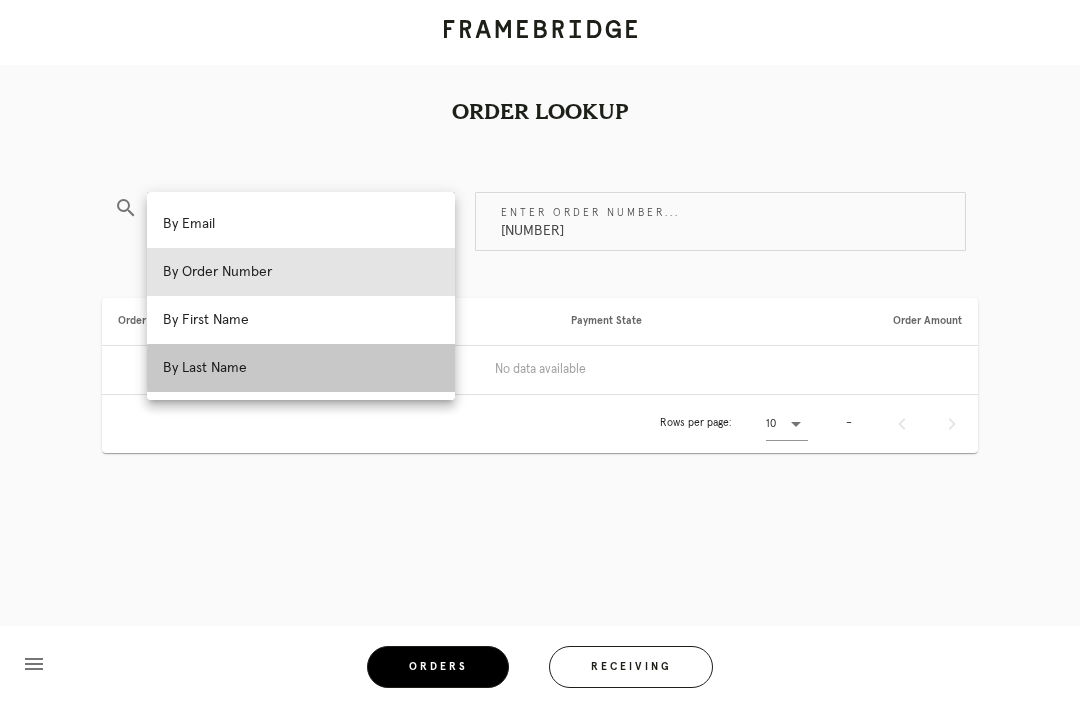 click on "By Last Name" at bounding box center (301, 368) 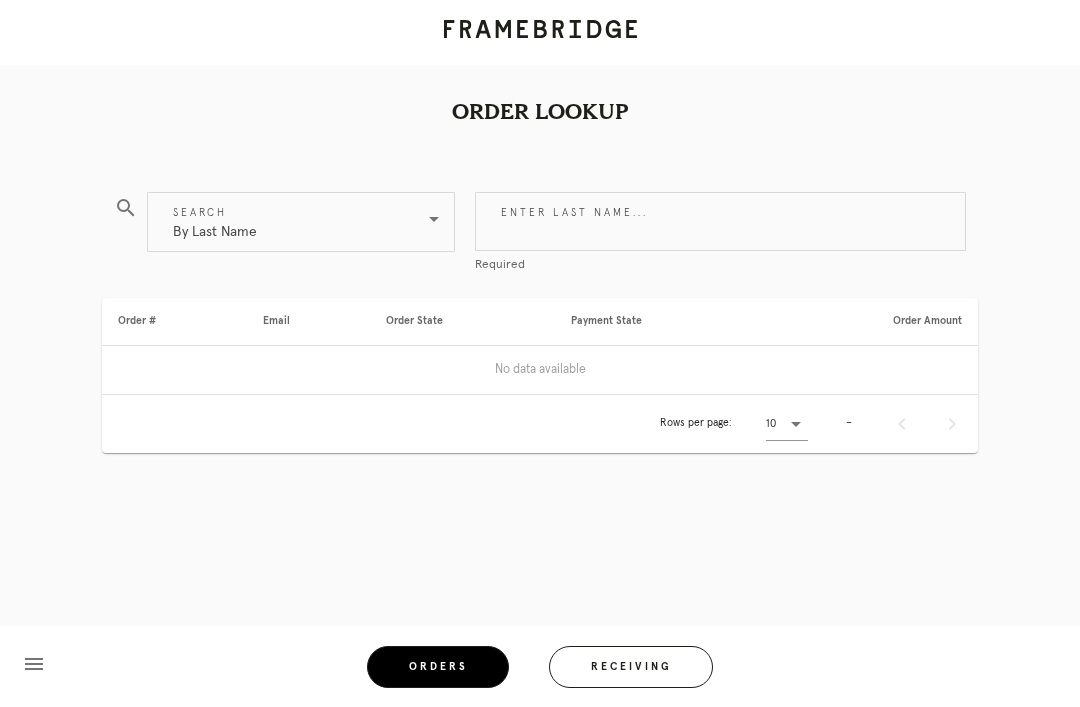 click on "Enter last name..." at bounding box center (720, 221) 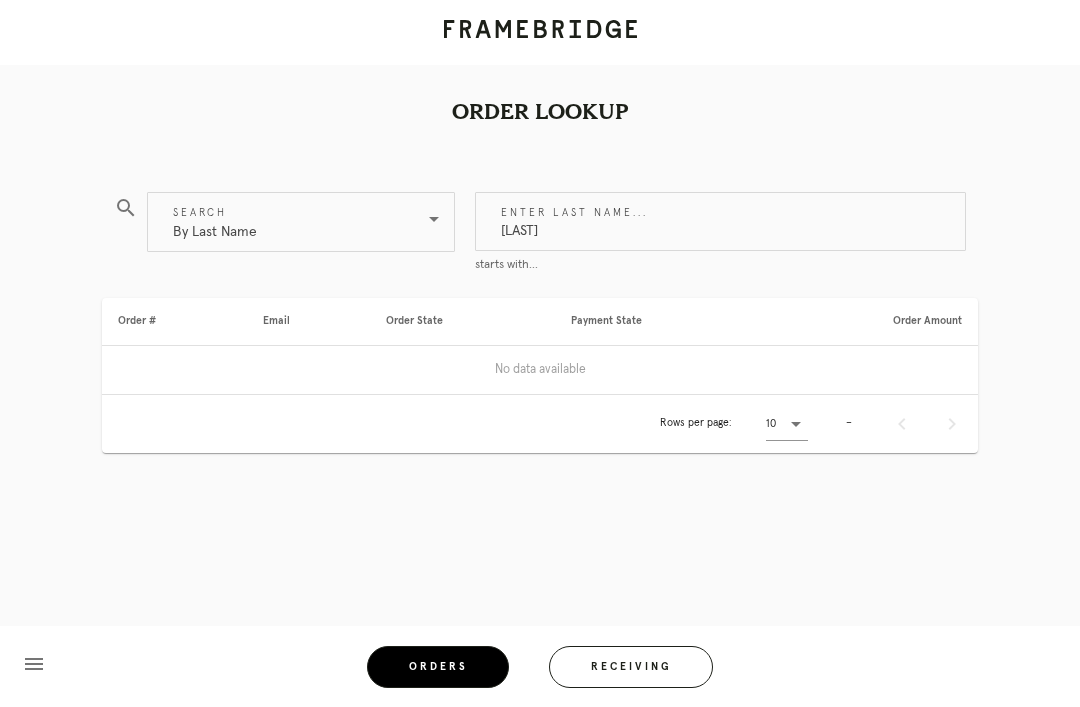 type on "Justice" 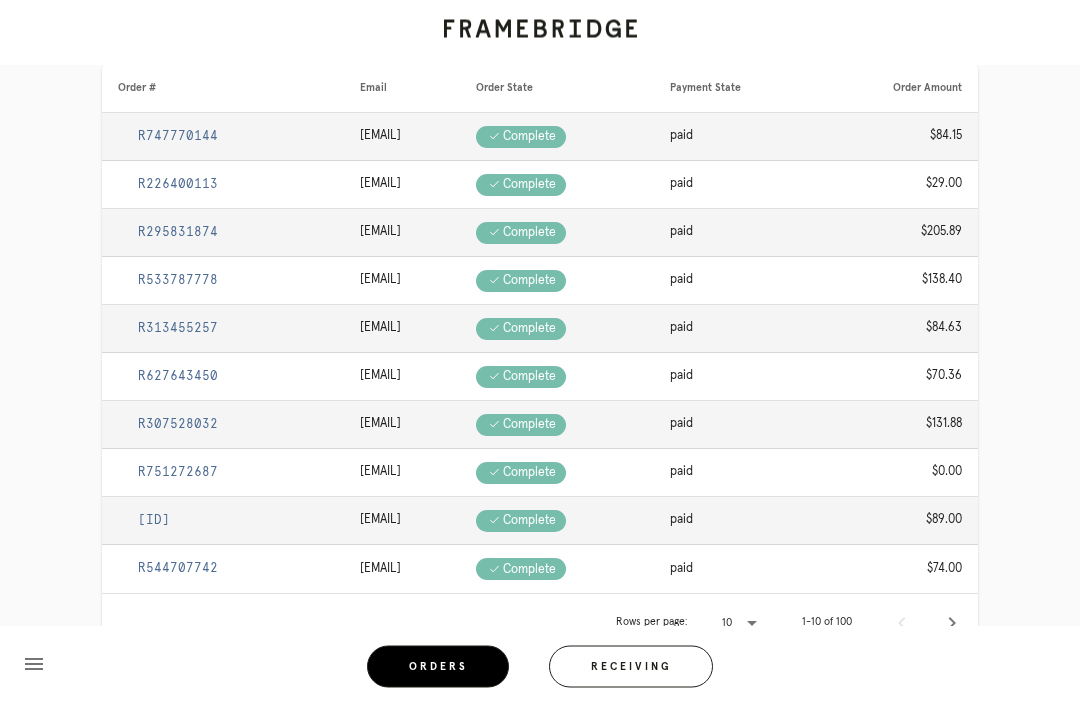 scroll, scrollTop: 233, scrollLeft: 0, axis: vertical 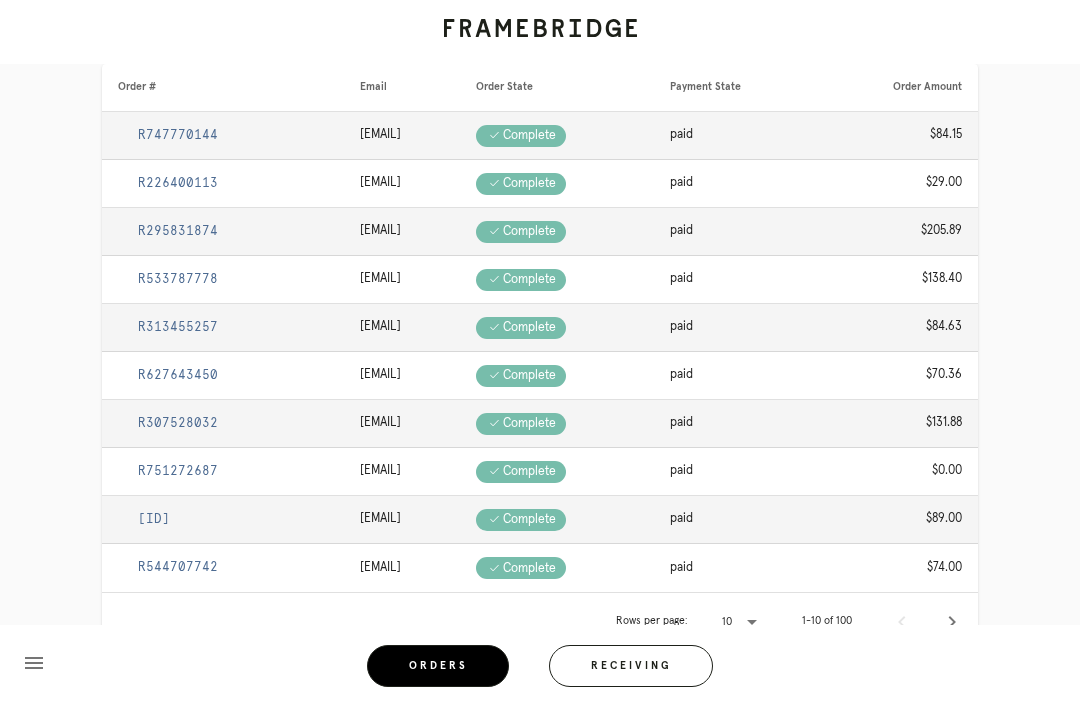 click at bounding box center (952, 623) 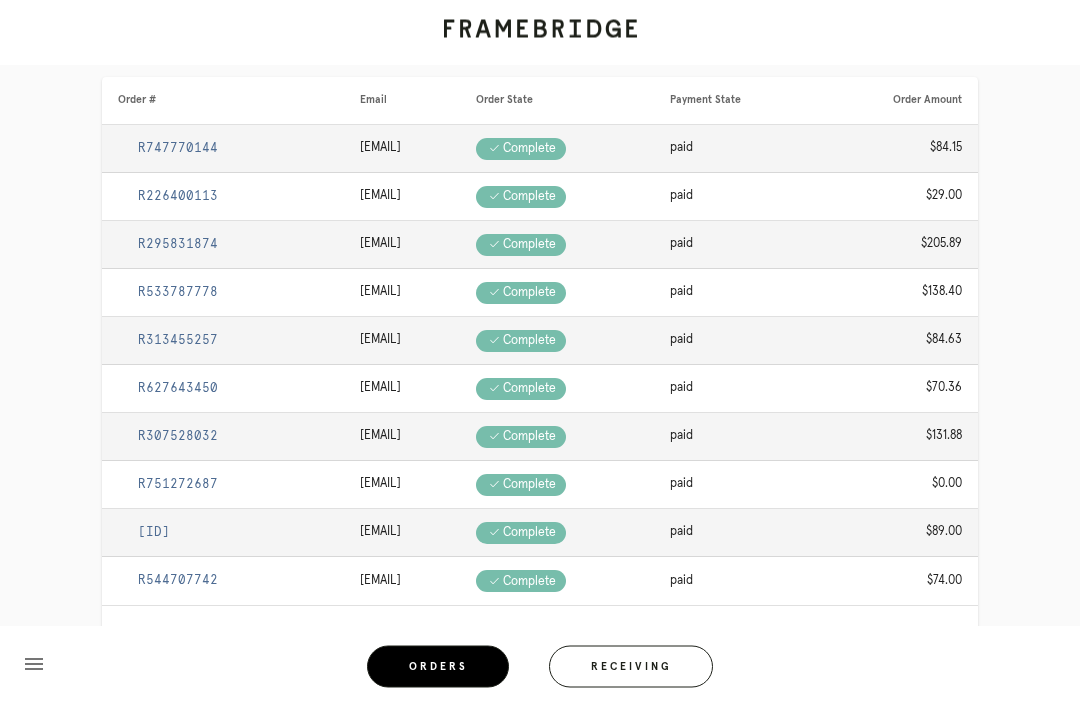 scroll, scrollTop: 231, scrollLeft: 0, axis: vertical 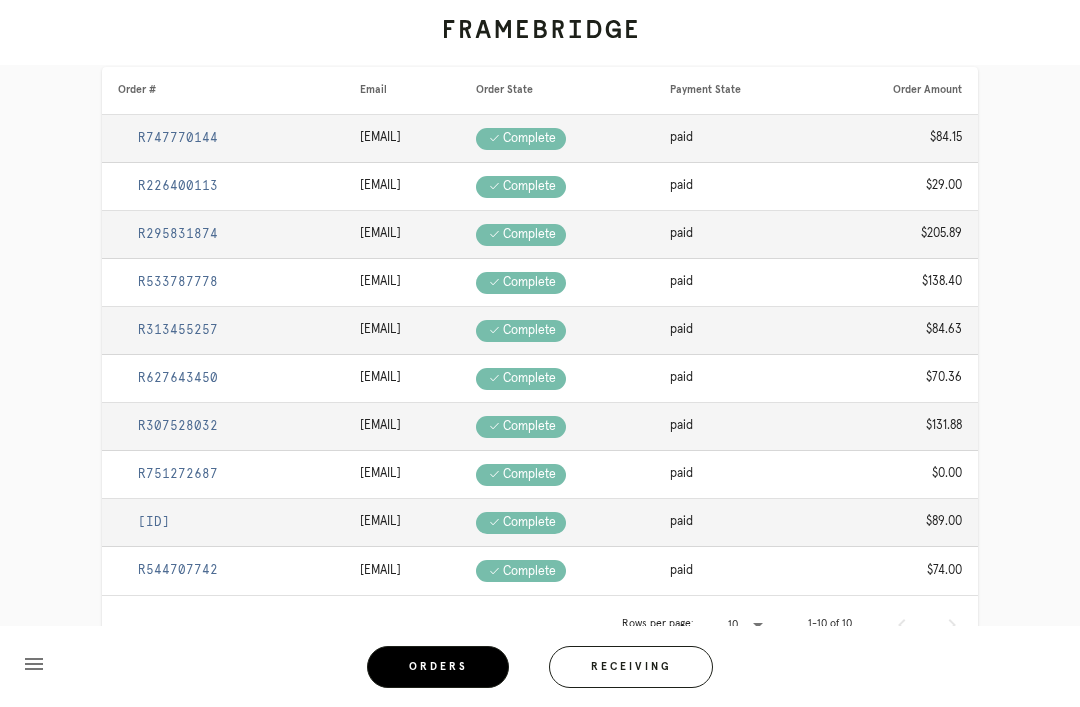 click on "R005156241" at bounding box center [154, 522] 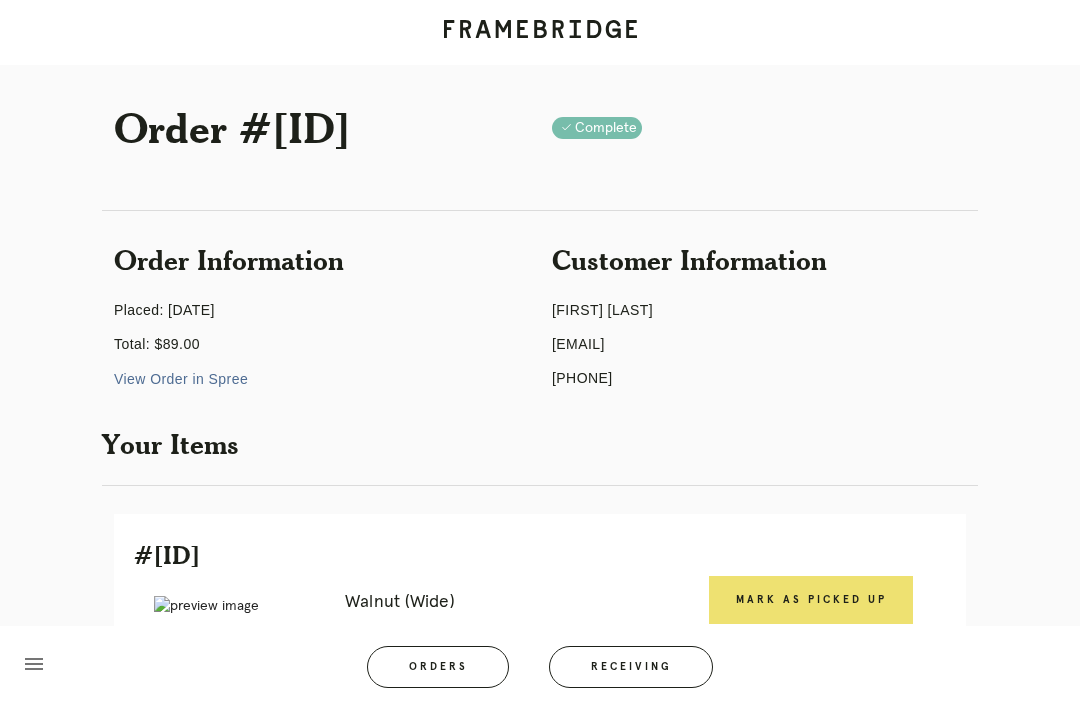scroll, scrollTop: 0, scrollLeft: 0, axis: both 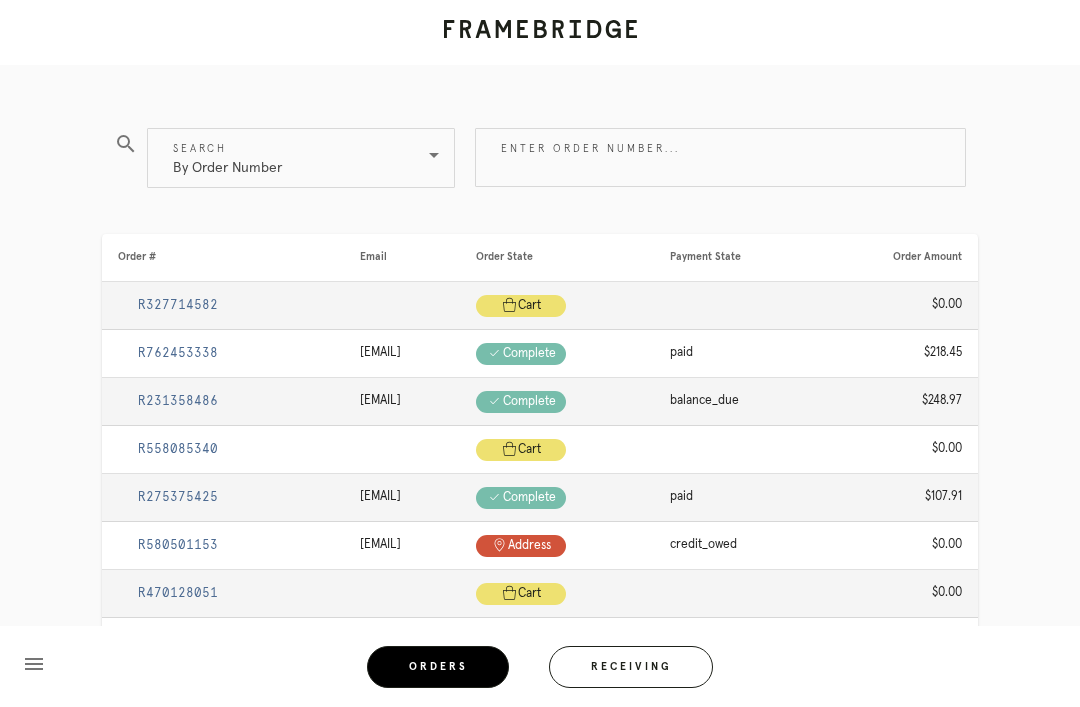 click on "Enter order number..." at bounding box center (720, 157) 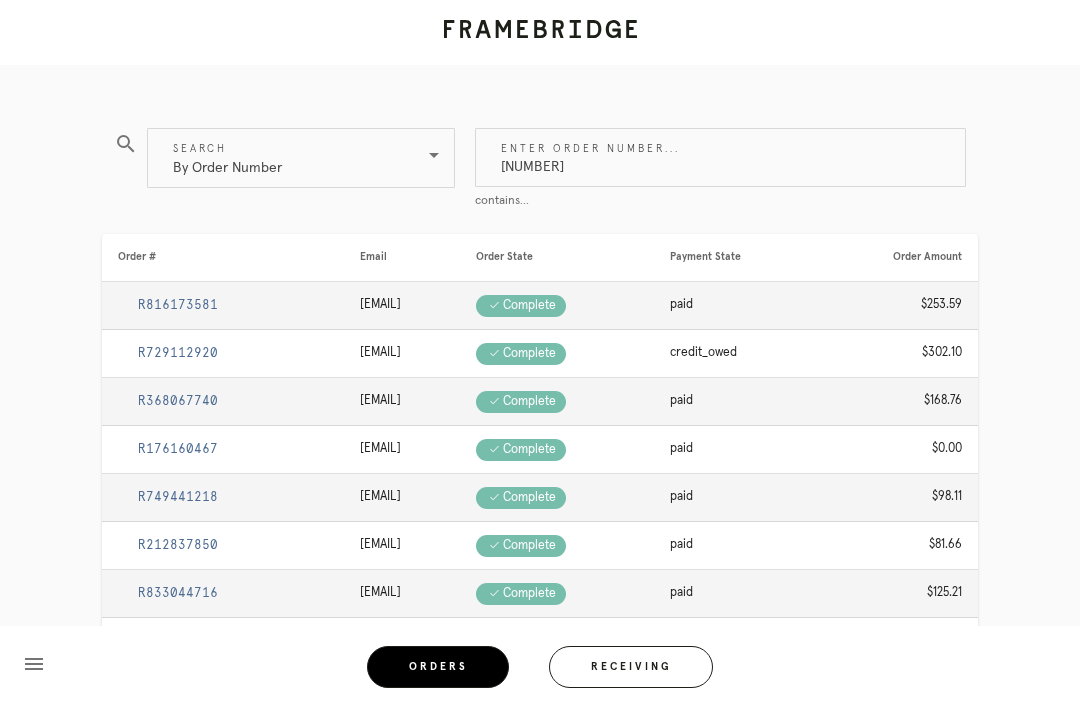 type on "M761733478" 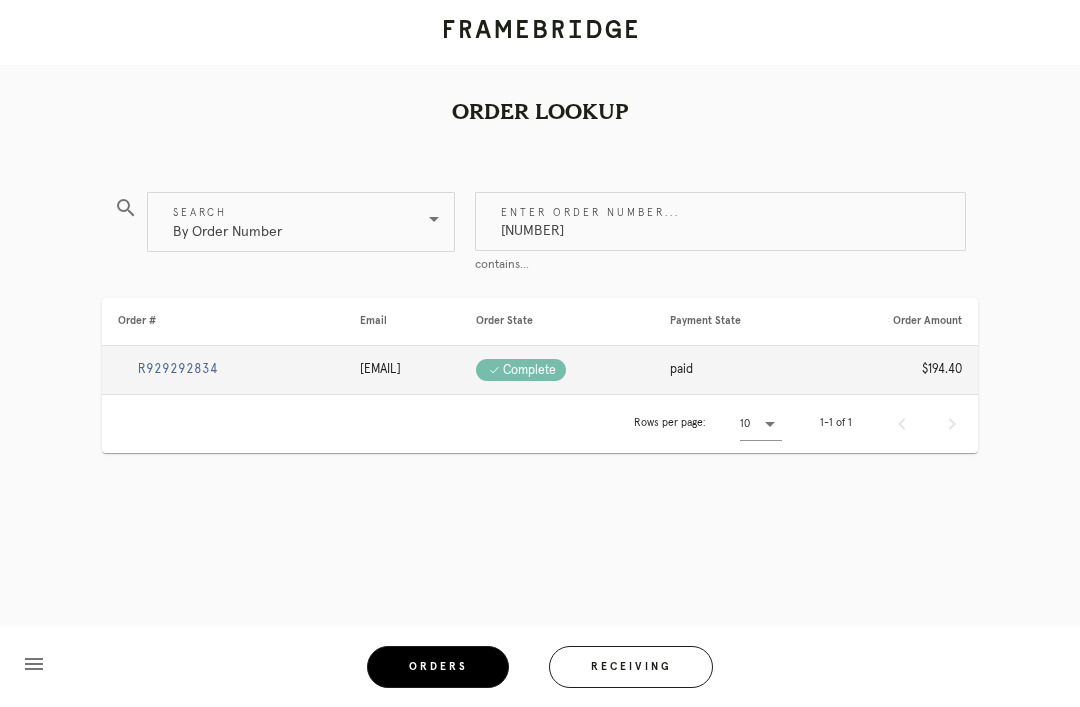 click on "R929292834" at bounding box center [178, 369] 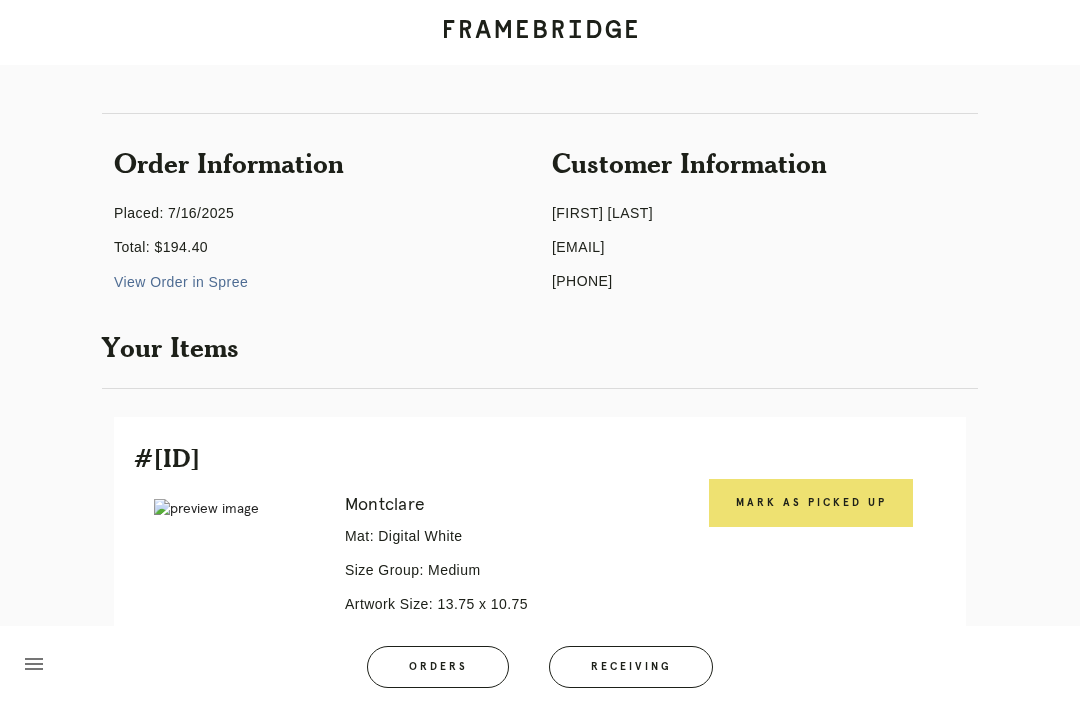 scroll, scrollTop: 219, scrollLeft: 0, axis: vertical 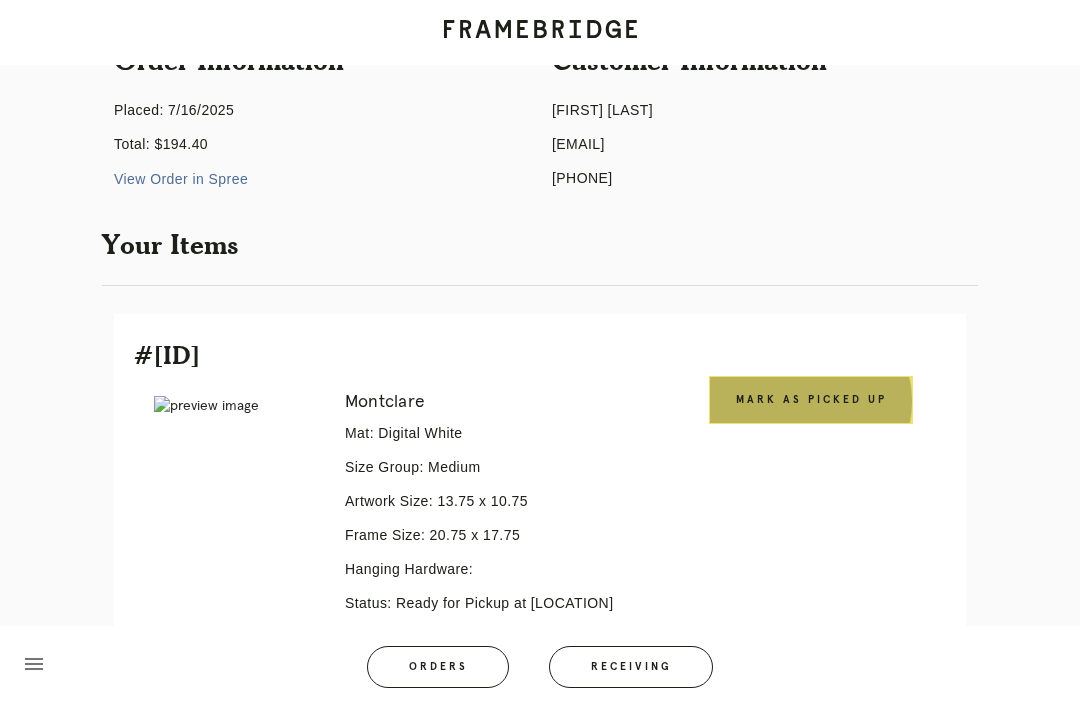 click on "Mark as Picked Up" at bounding box center [811, 400] 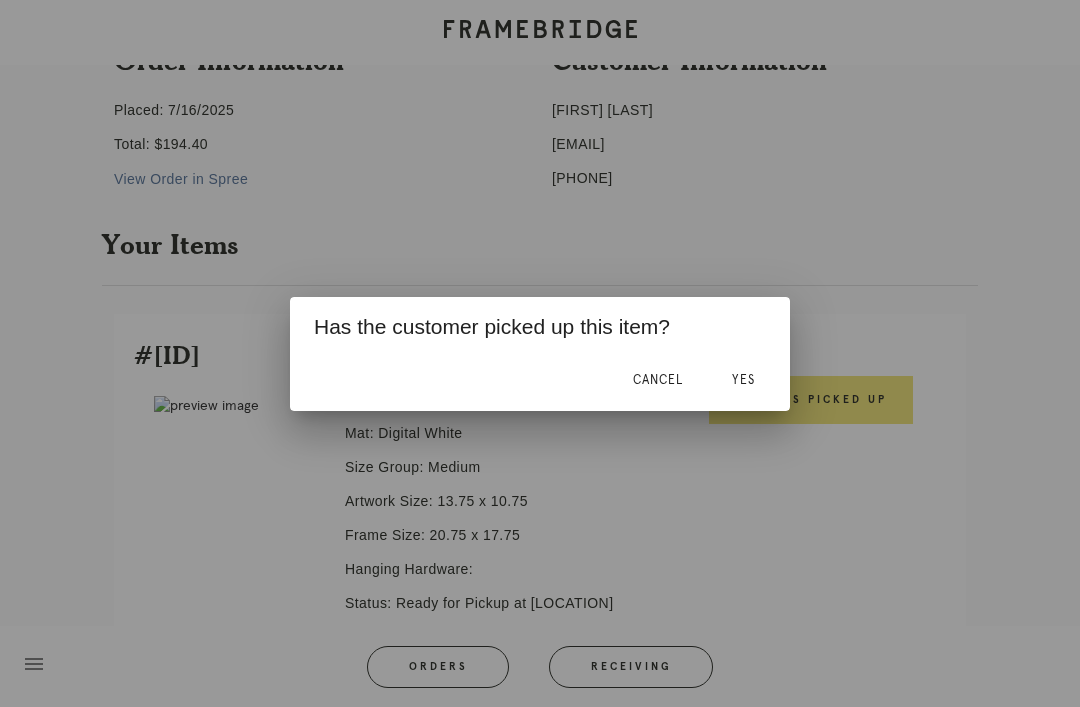 click on "Yes" at bounding box center [743, 380] 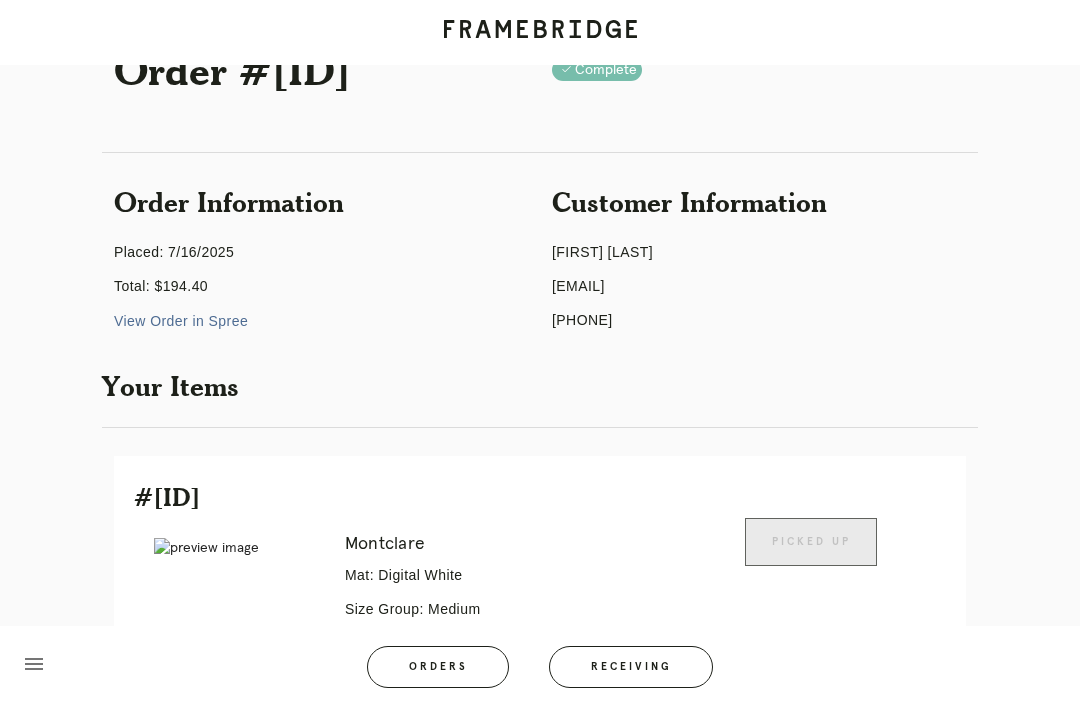 scroll, scrollTop: 0, scrollLeft: 0, axis: both 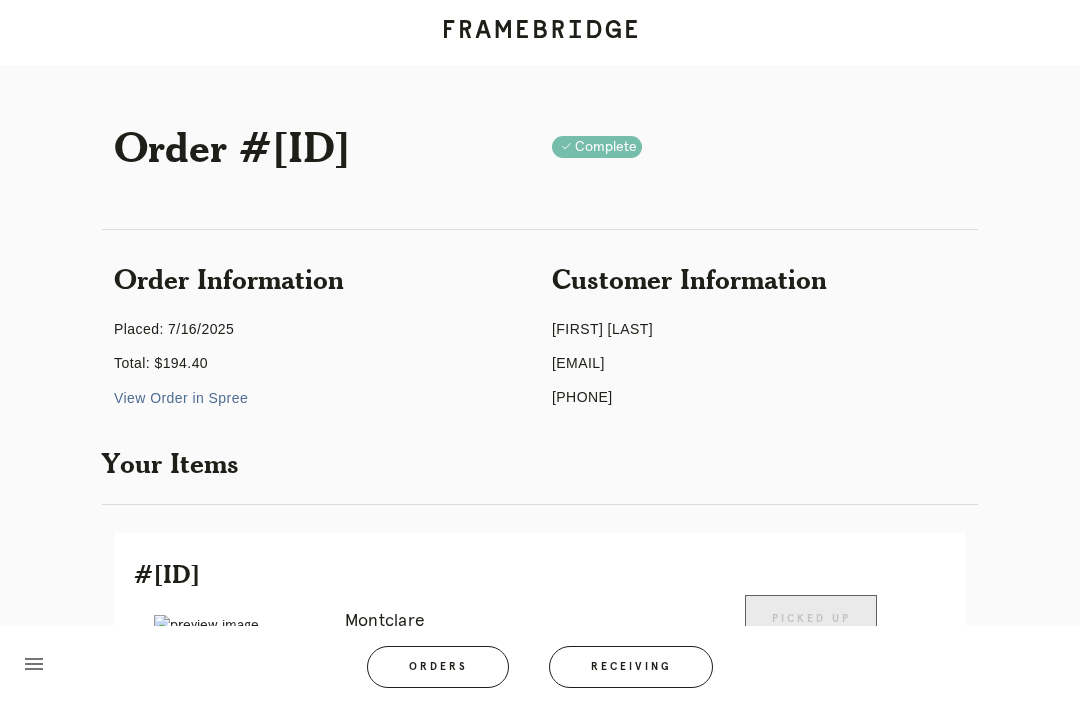 click on "Receiving" at bounding box center (631, 667) 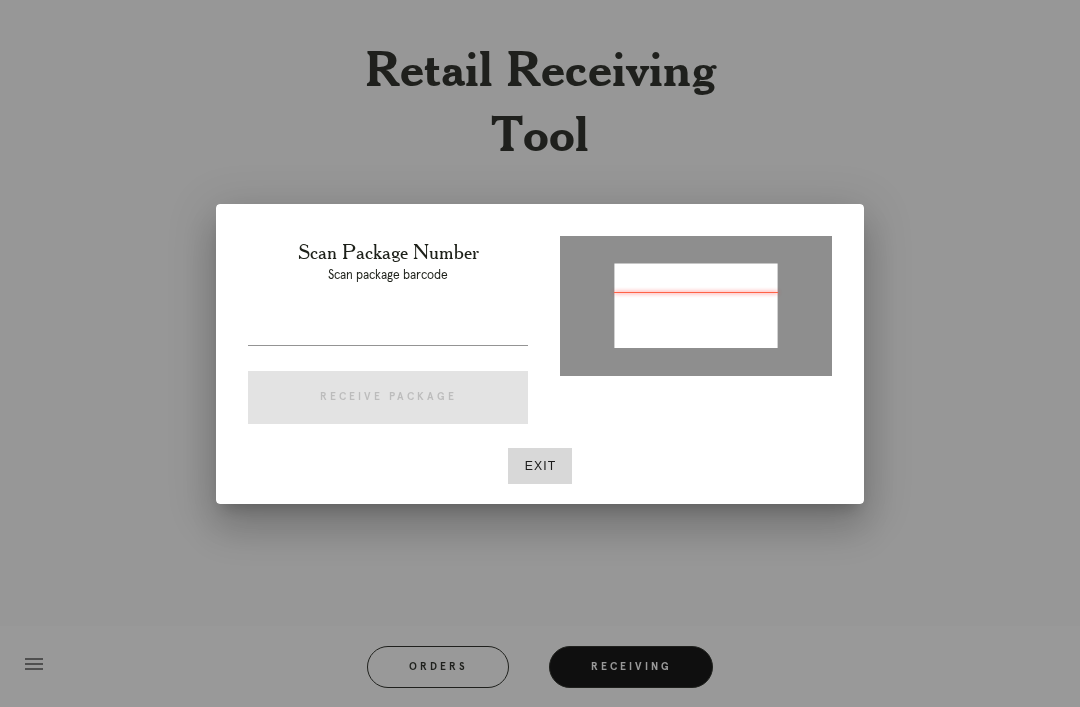 type on "P322182717286456" 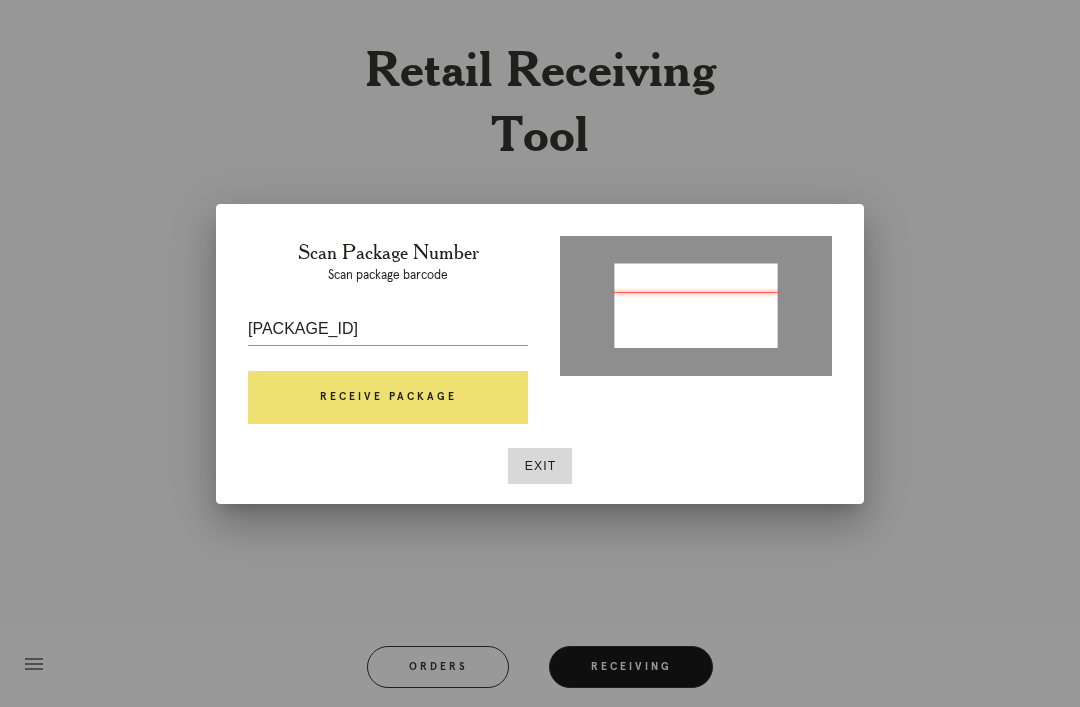 click on "Receive Package" at bounding box center (388, 398) 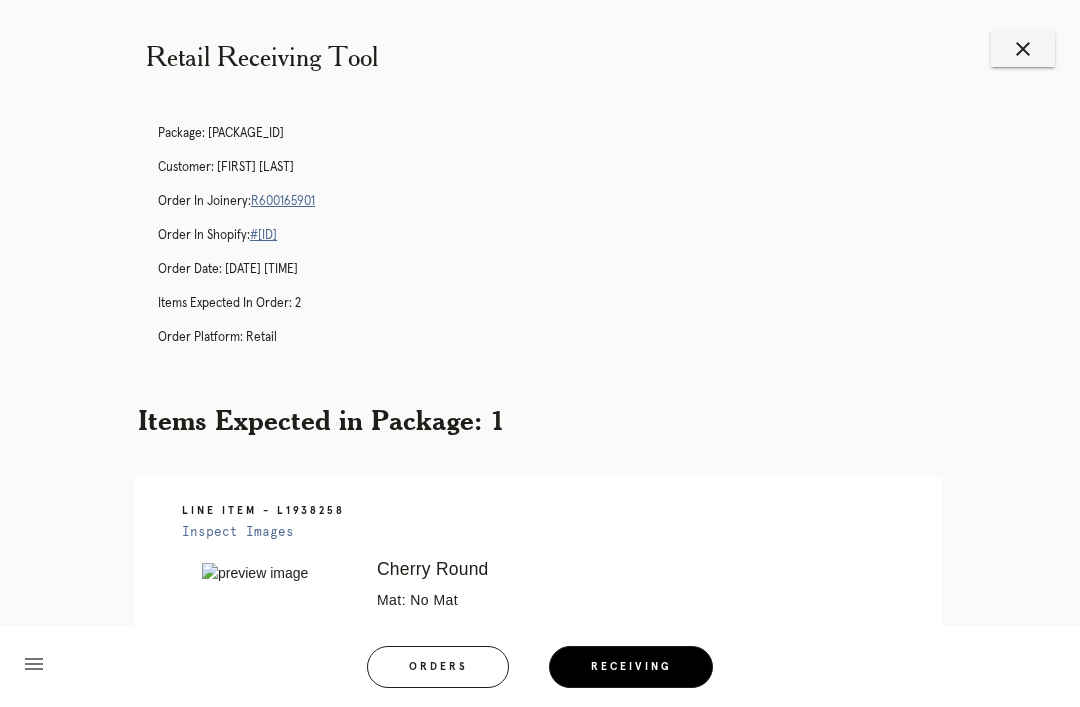 scroll, scrollTop: 0, scrollLeft: 0, axis: both 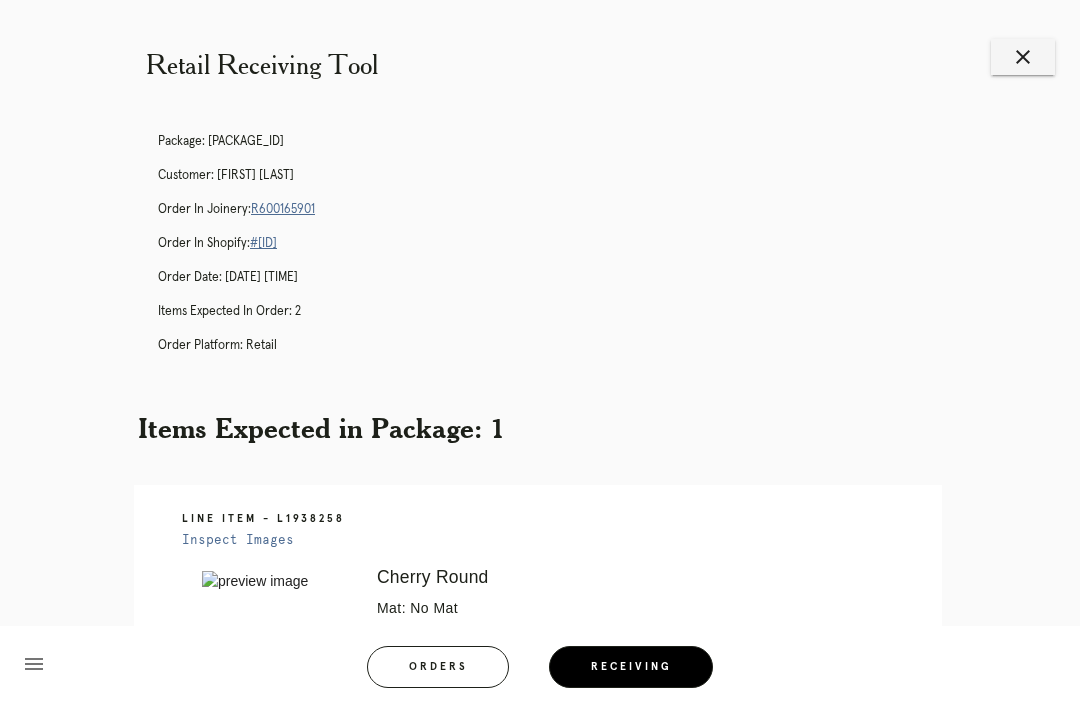 click on "R600165901" at bounding box center [283, 209] 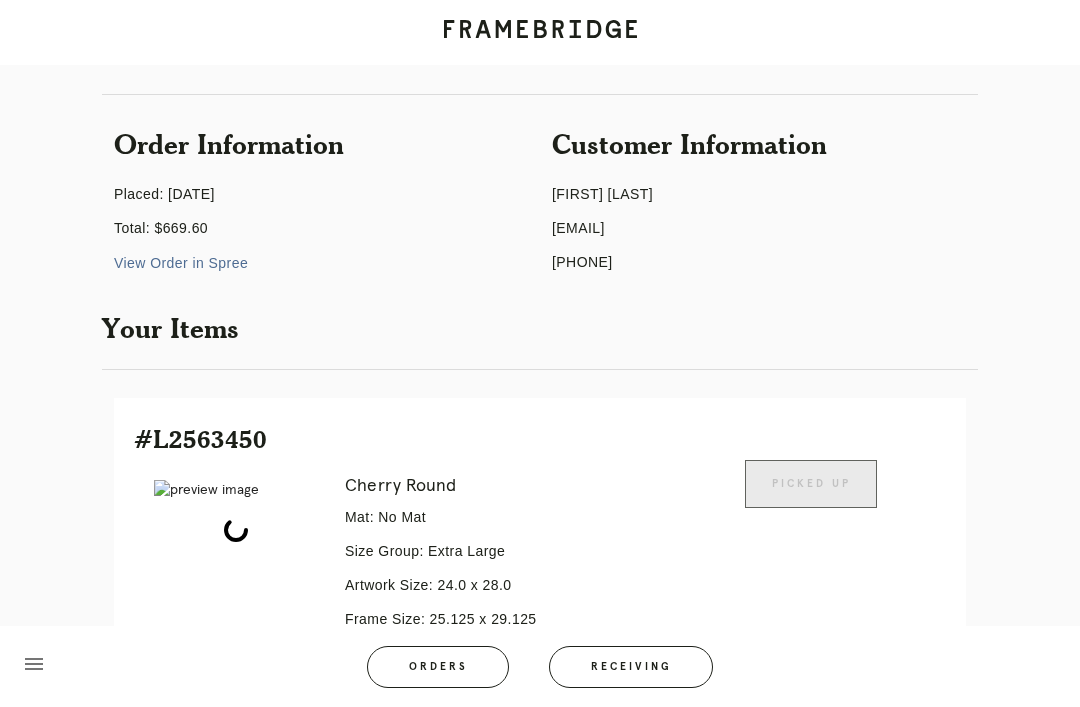 scroll, scrollTop: 0, scrollLeft: 0, axis: both 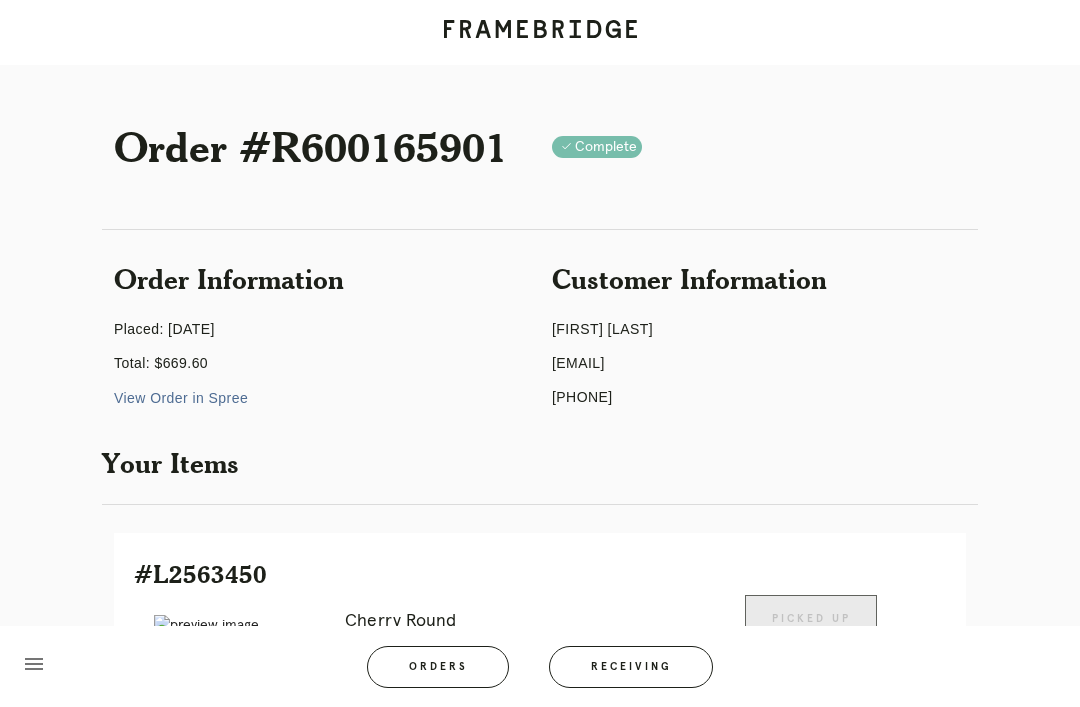 click on "Receiving" at bounding box center (631, 667) 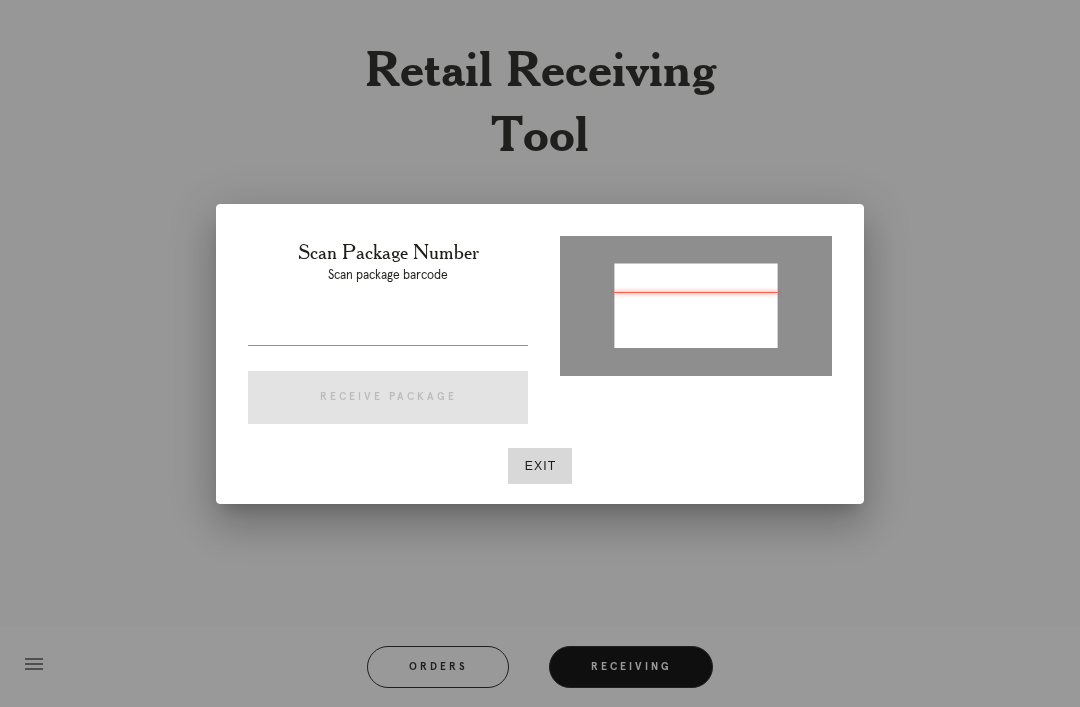 type on "P916743730726510" 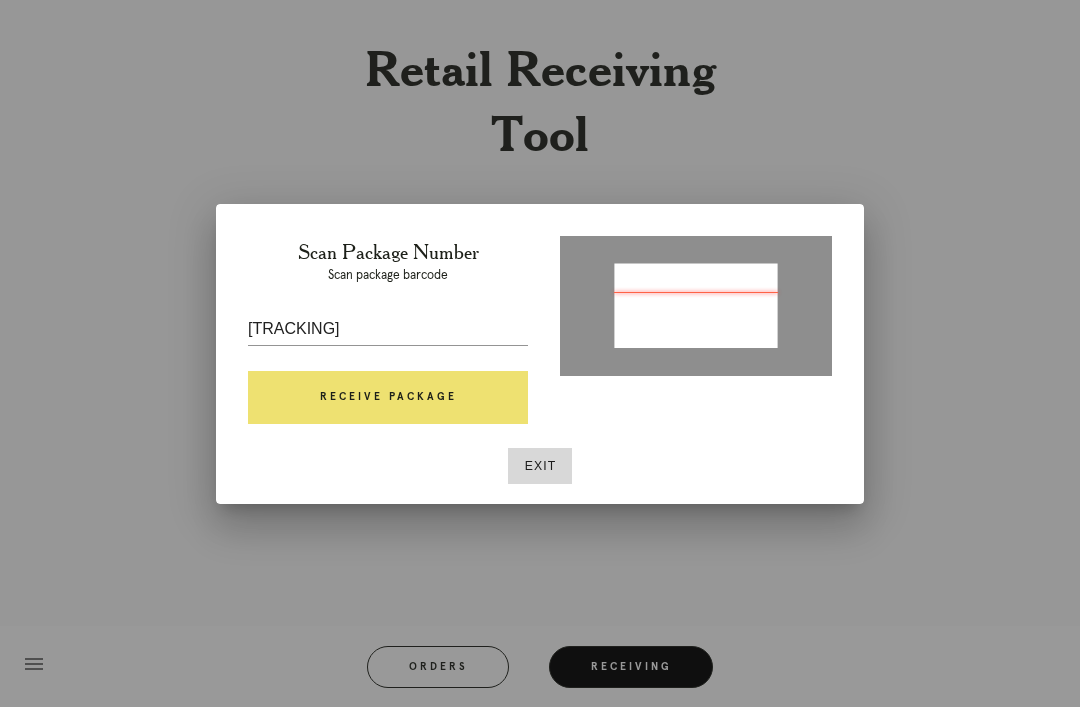click on "Receive Package" at bounding box center (388, 398) 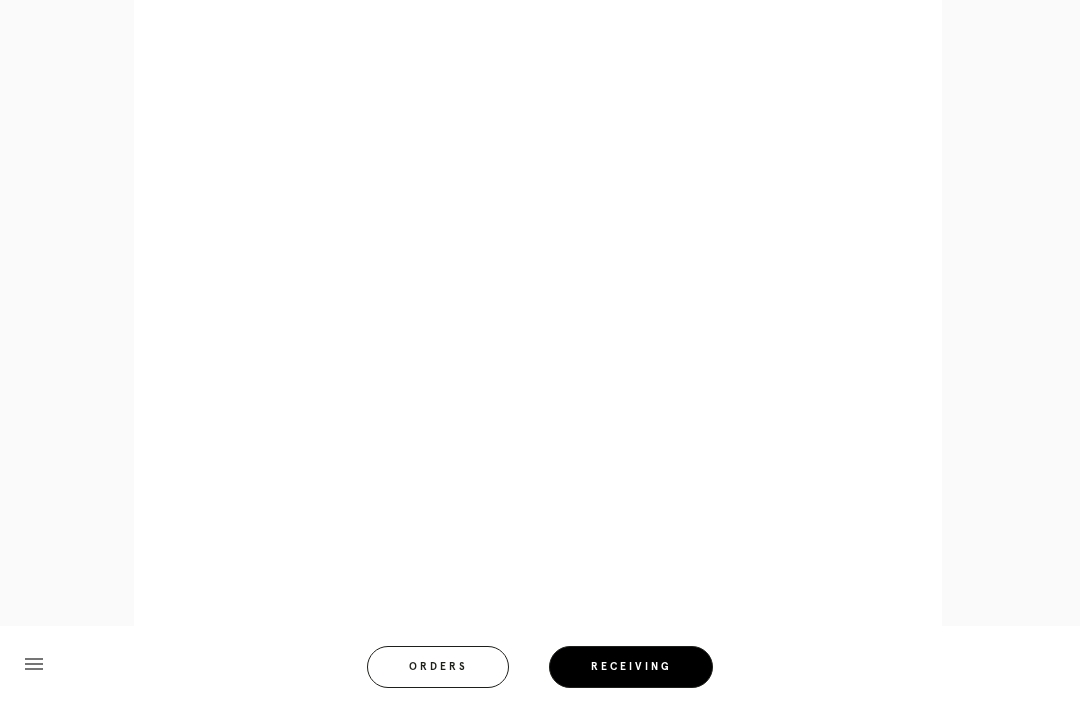 scroll, scrollTop: 892, scrollLeft: 0, axis: vertical 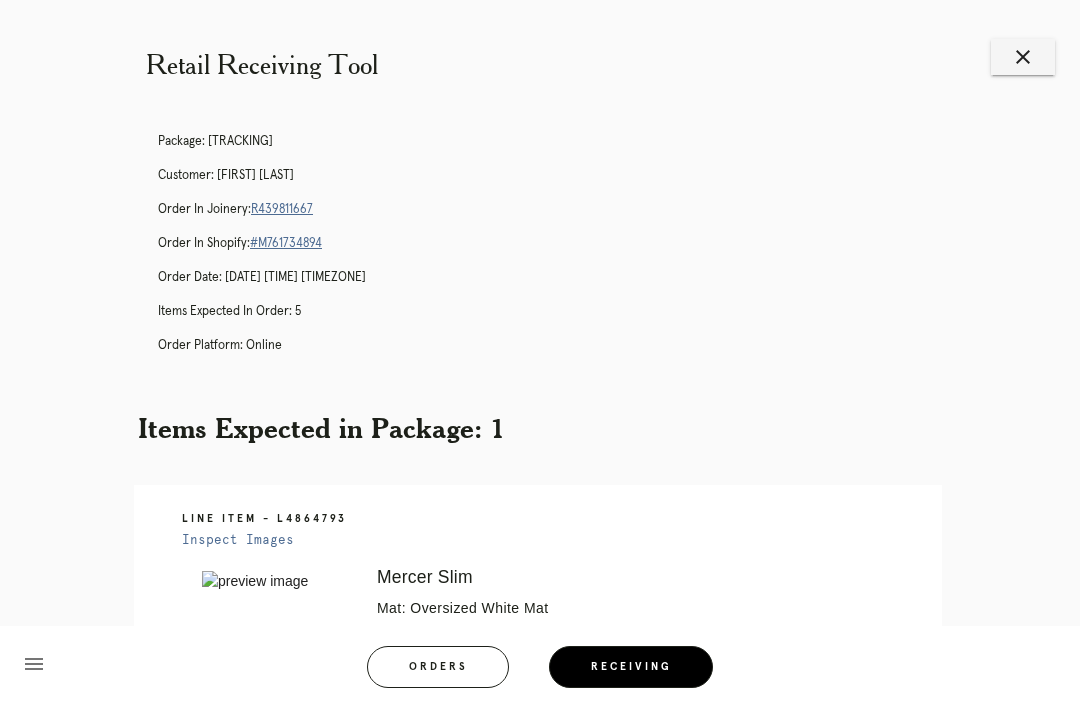 click on "close" at bounding box center [1023, 57] 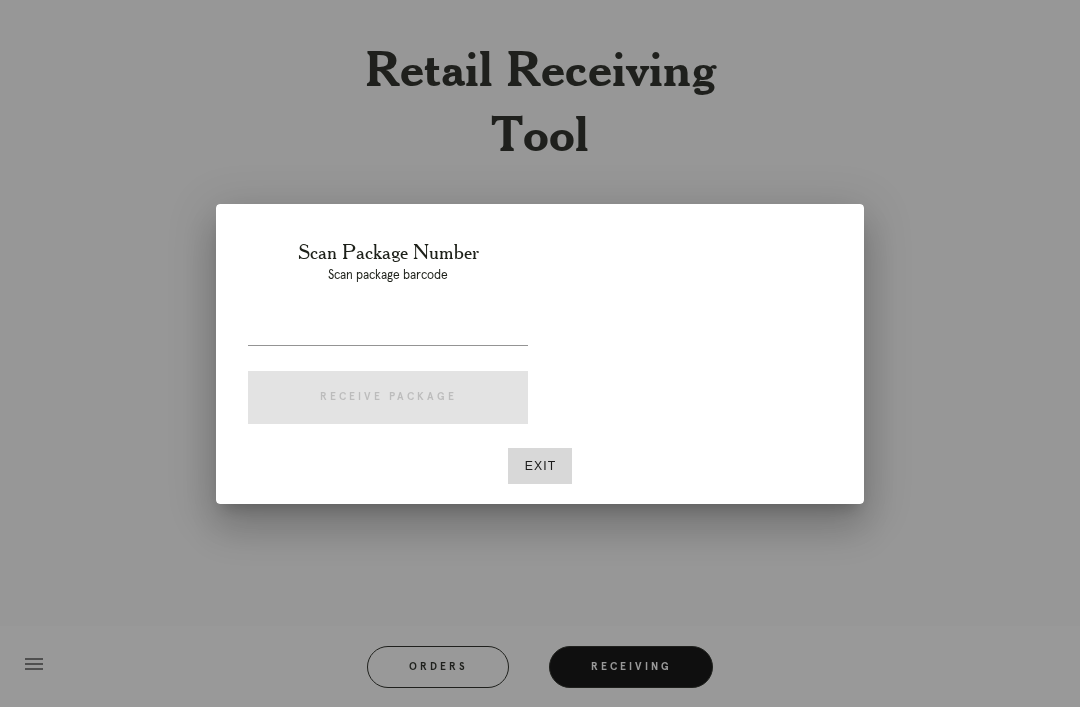 scroll, scrollTop: 0, scrollLeft: 0, axis: both 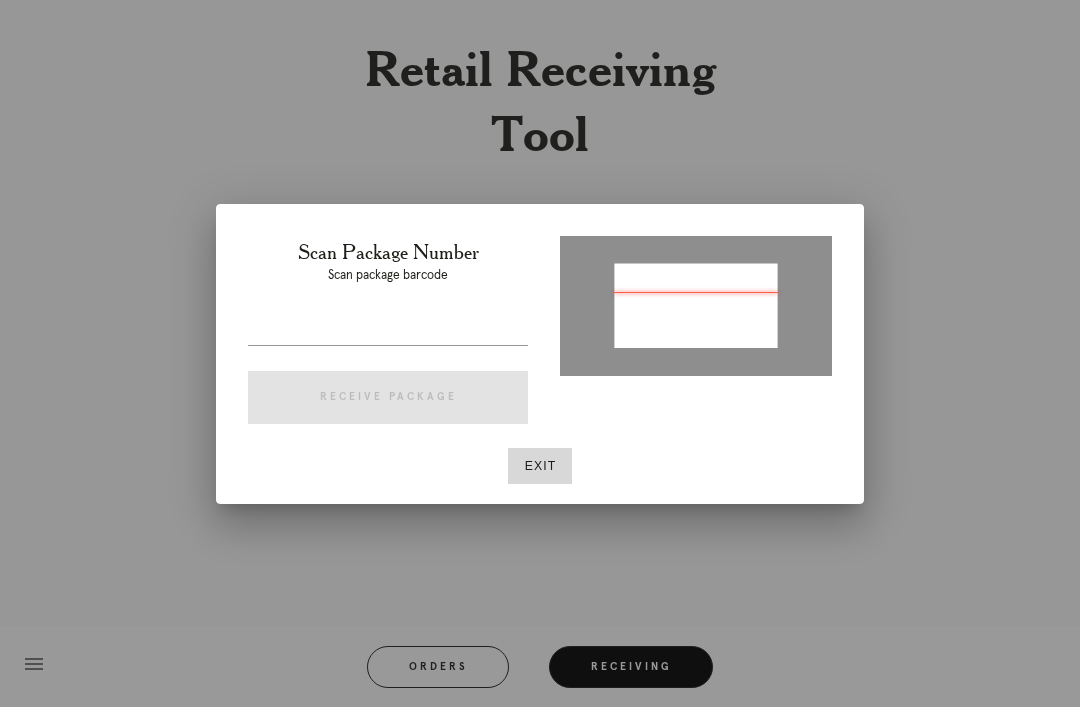type on "P611265782656207" 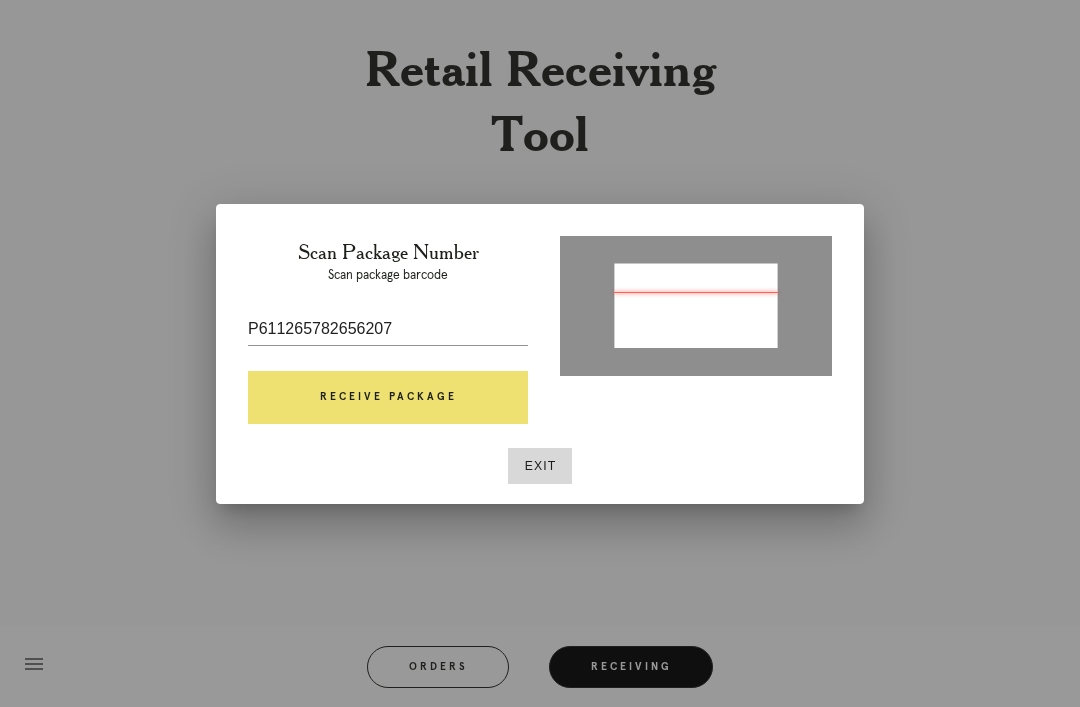 click on "Receive Package" at bounding box center [388, 398] 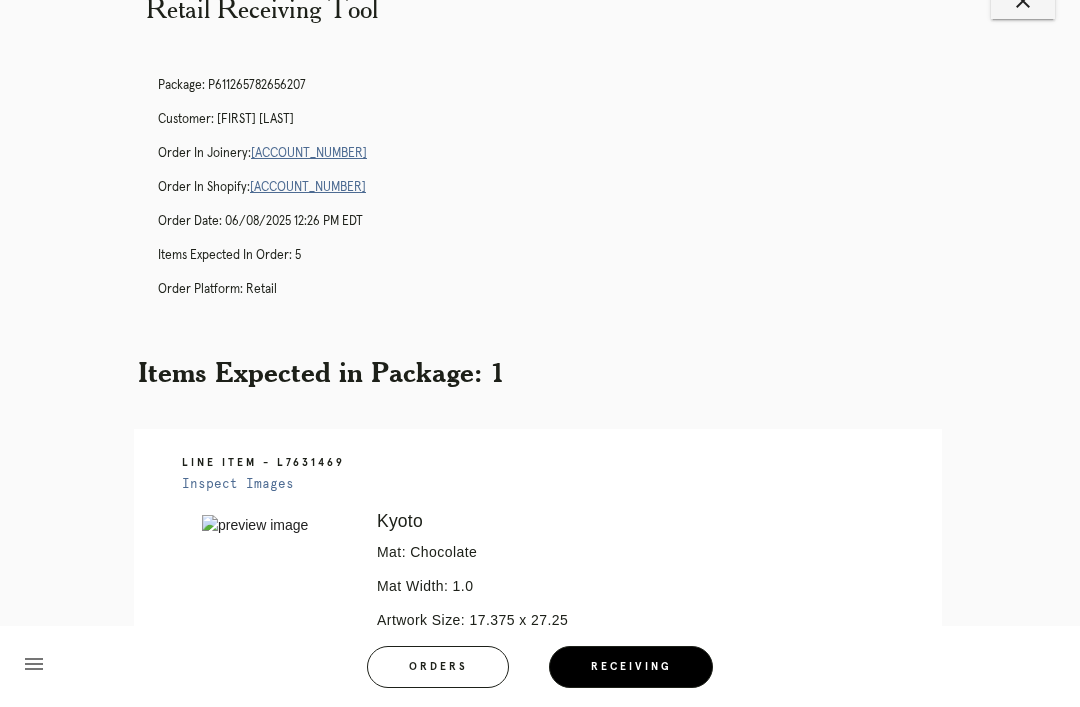 scroll, scrollTop: 0, scrollLeft: 0, axis: both 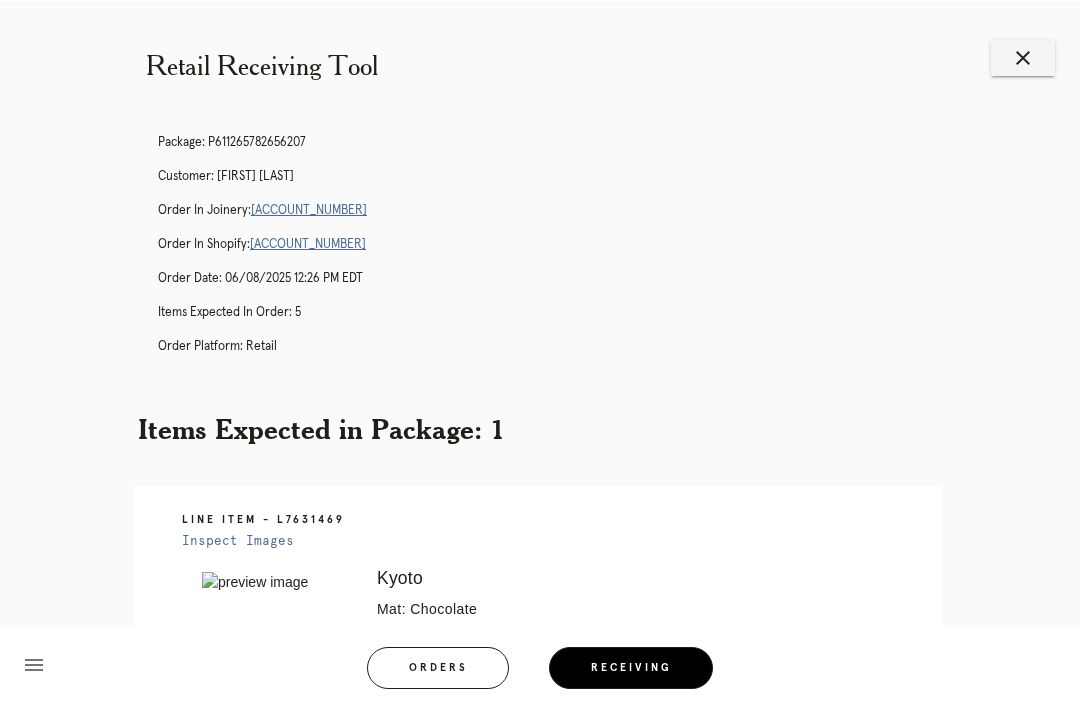 click on "close" at bounding box center (1023, 57) 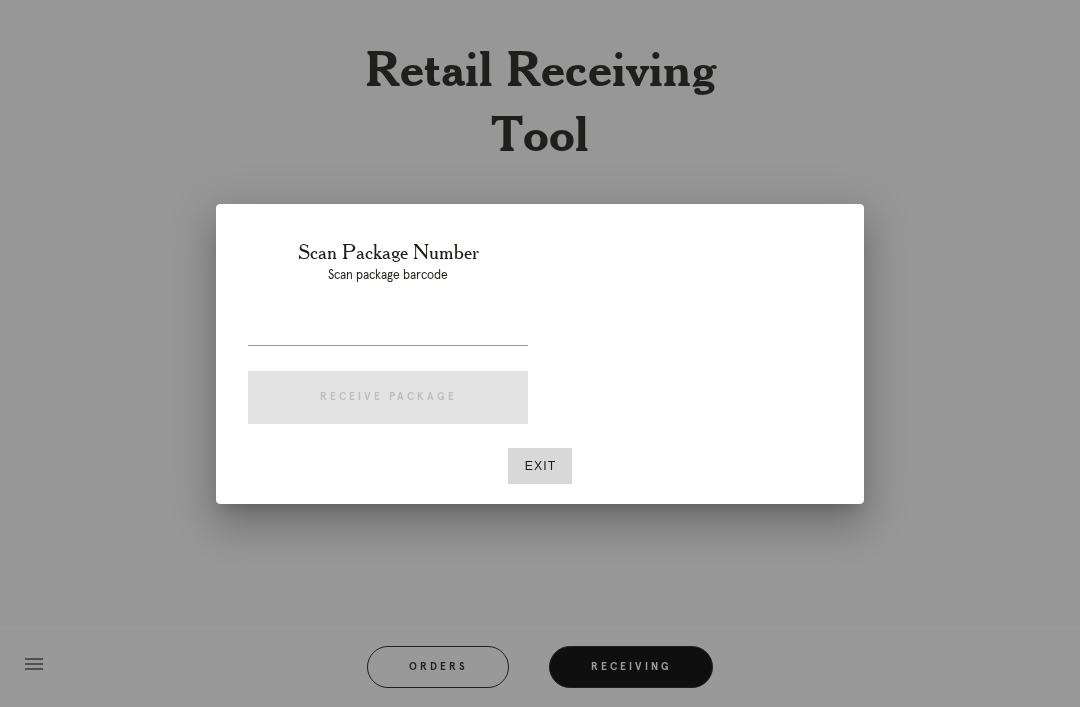 scroll, scrollTop: 0, scrollLeft: 0, axis: both 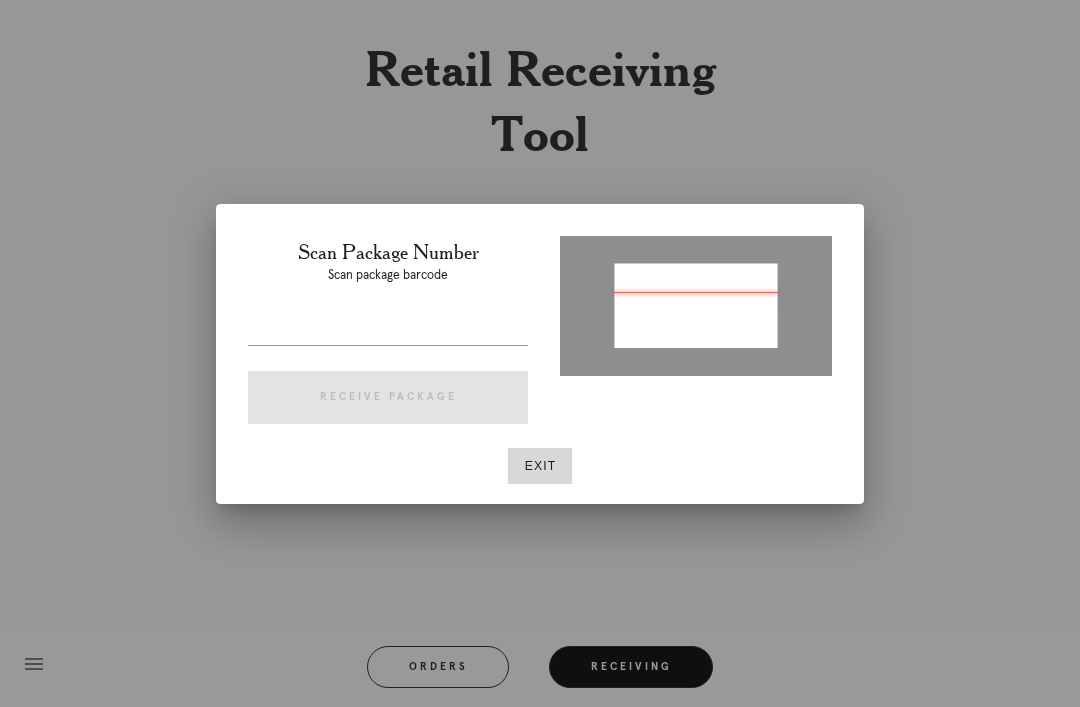 type on "[PACKAGE_ID]" 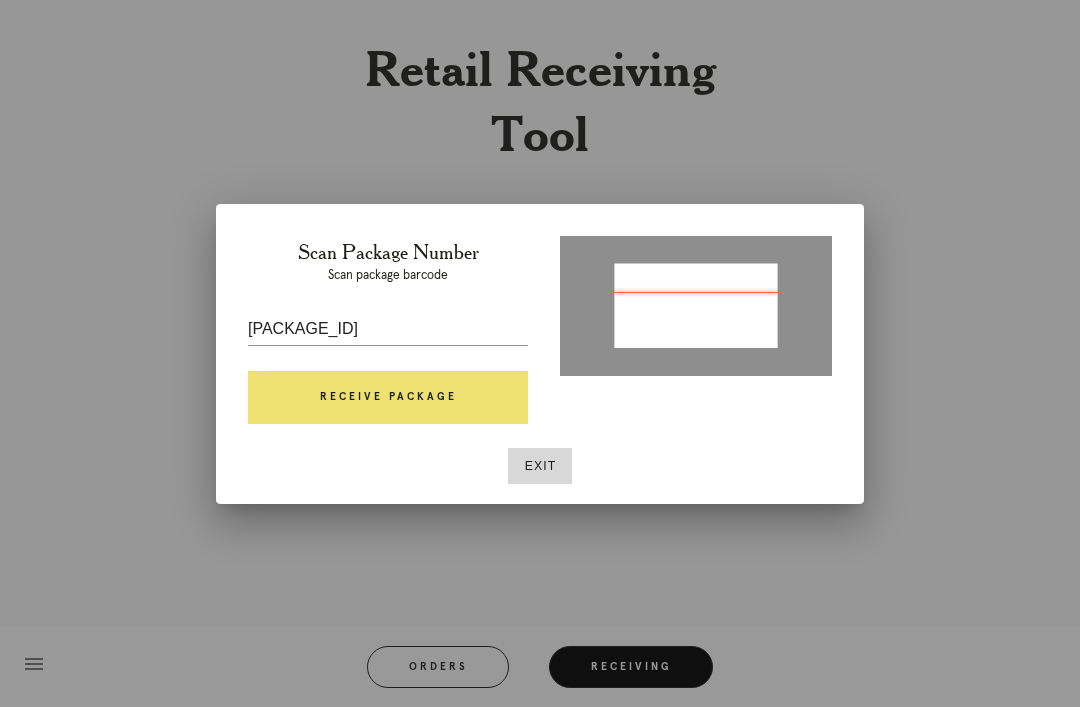 click on "Receive Package" at bounding box center (388, 398) 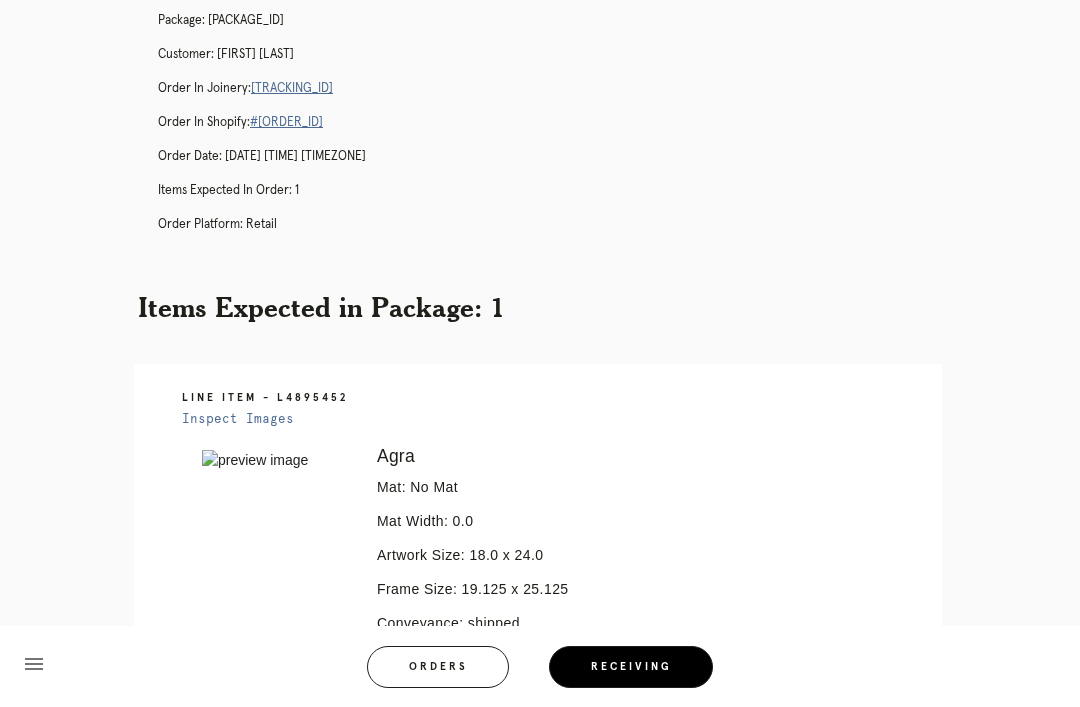scroll, scrollTop: 122, scrollLeft: 0, axis: vertical 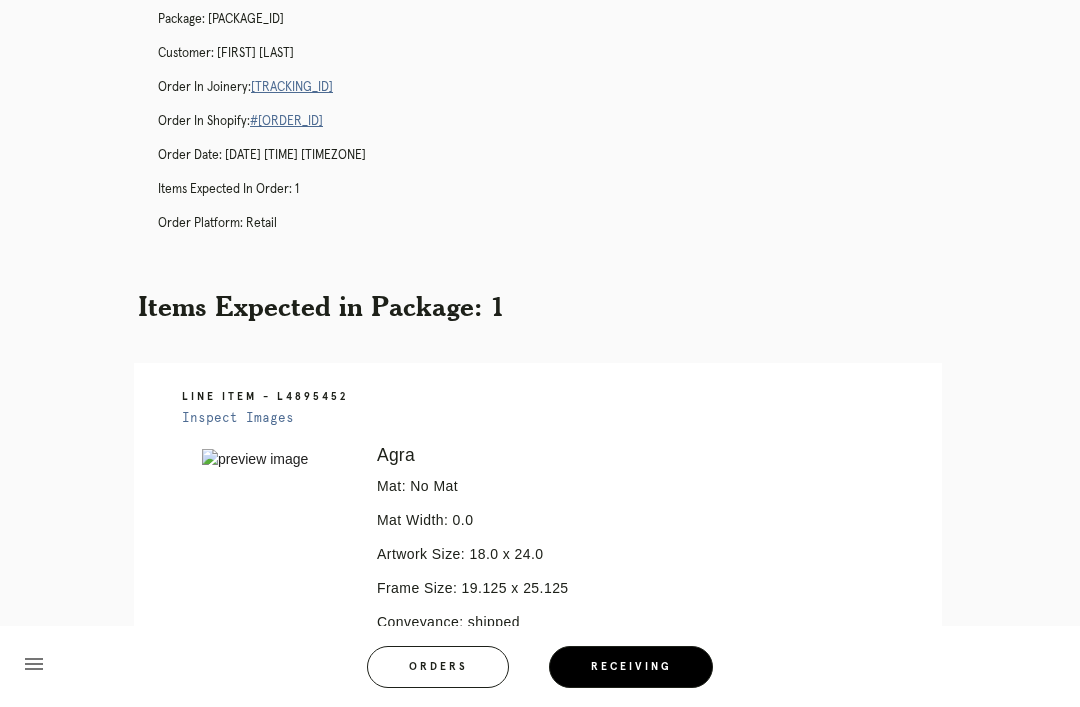 click on "R933426062" at bounding box center (292, 87) 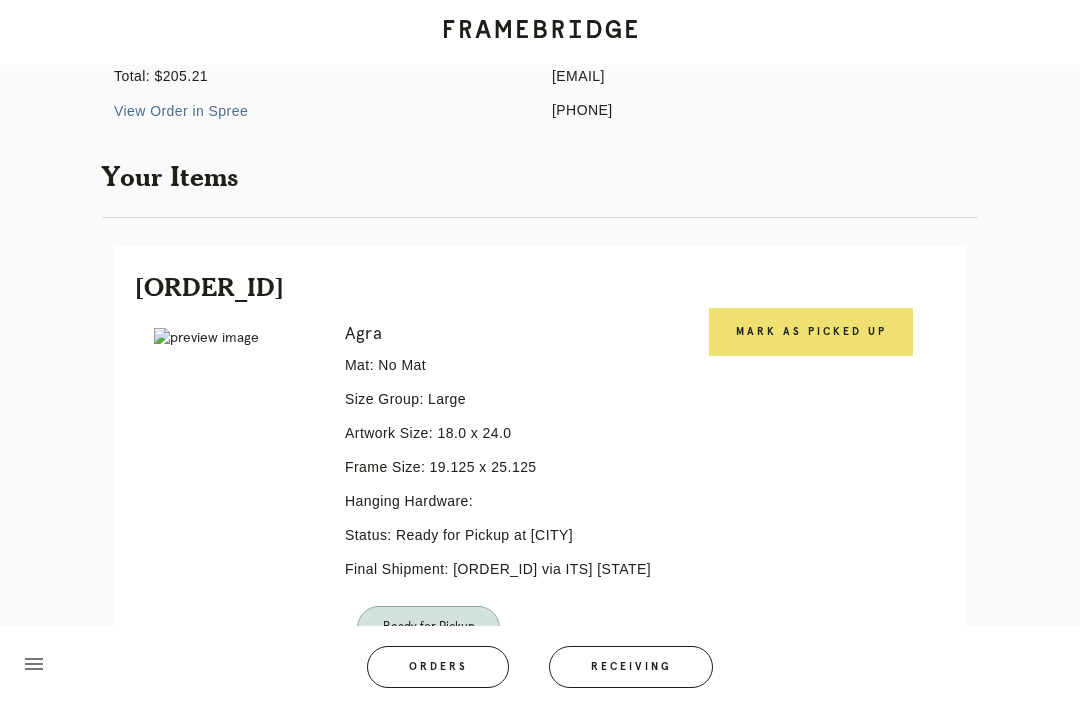 scroll, scrollTop: 286, scrollLeft: 0, axis: vertical 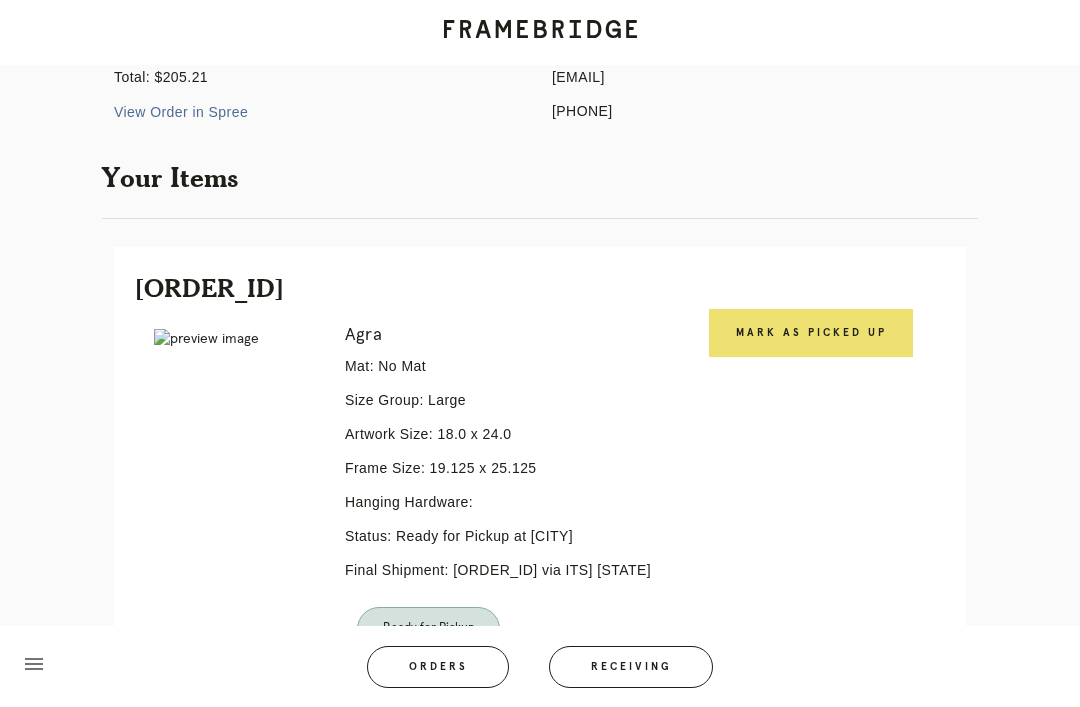 click on "Mark as Picked Up" at bounding box center [811, 333] 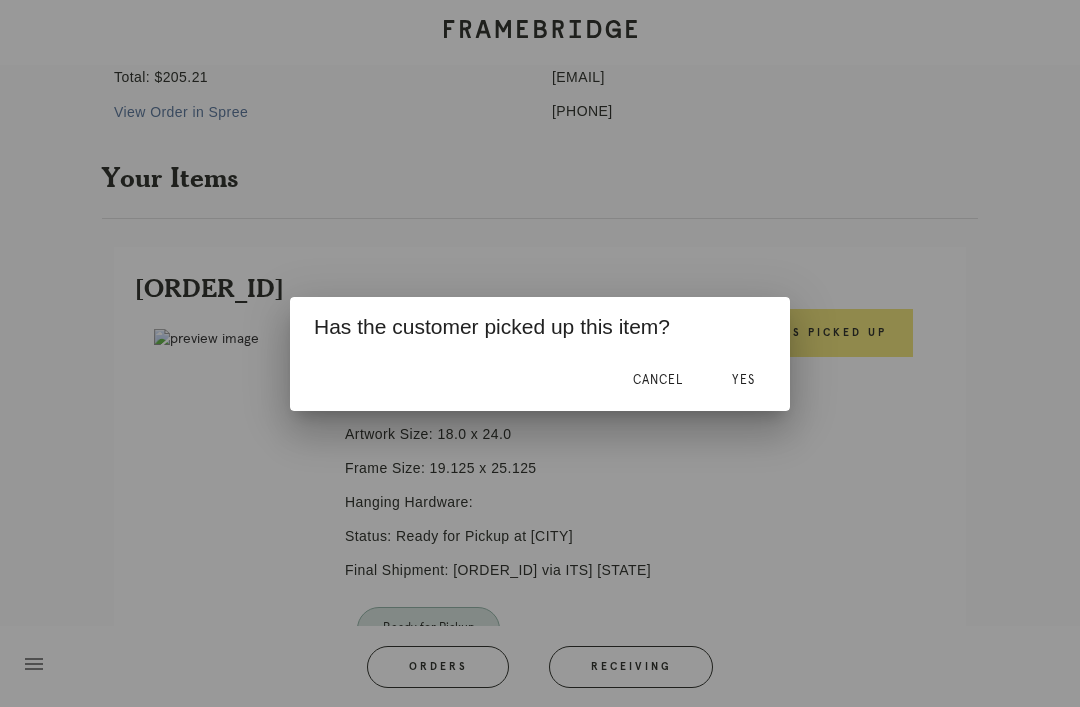 click on "Yes" at bounding box center (743, 381) 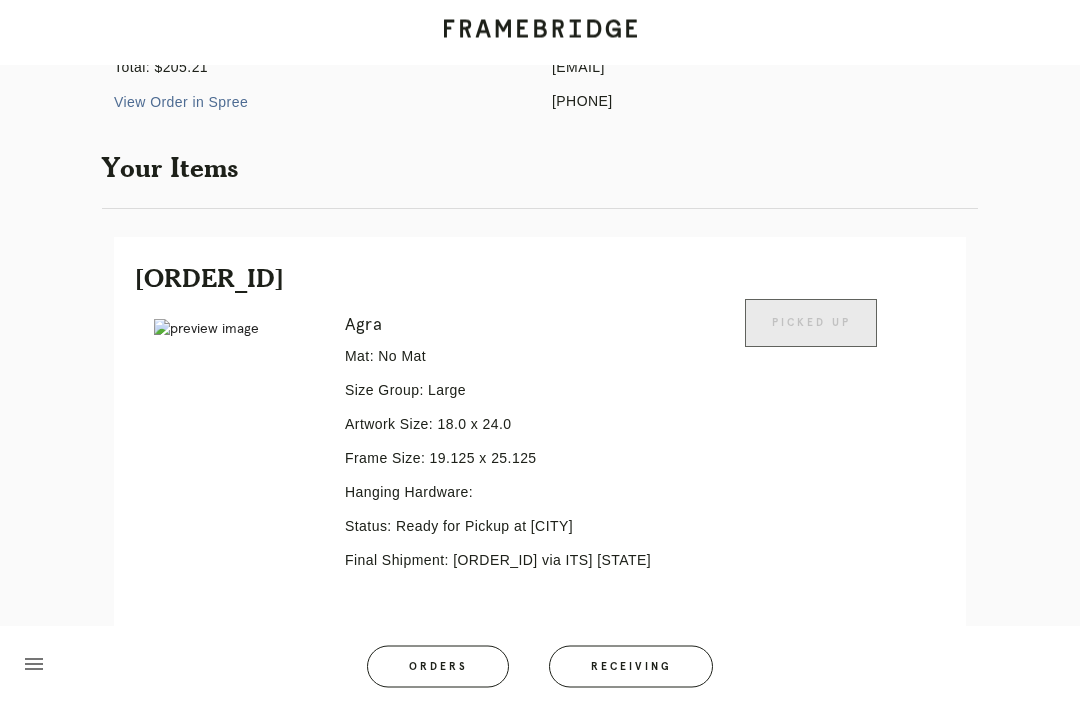scroll, scrollTop: 0, scrollLeft: 0, axis: both 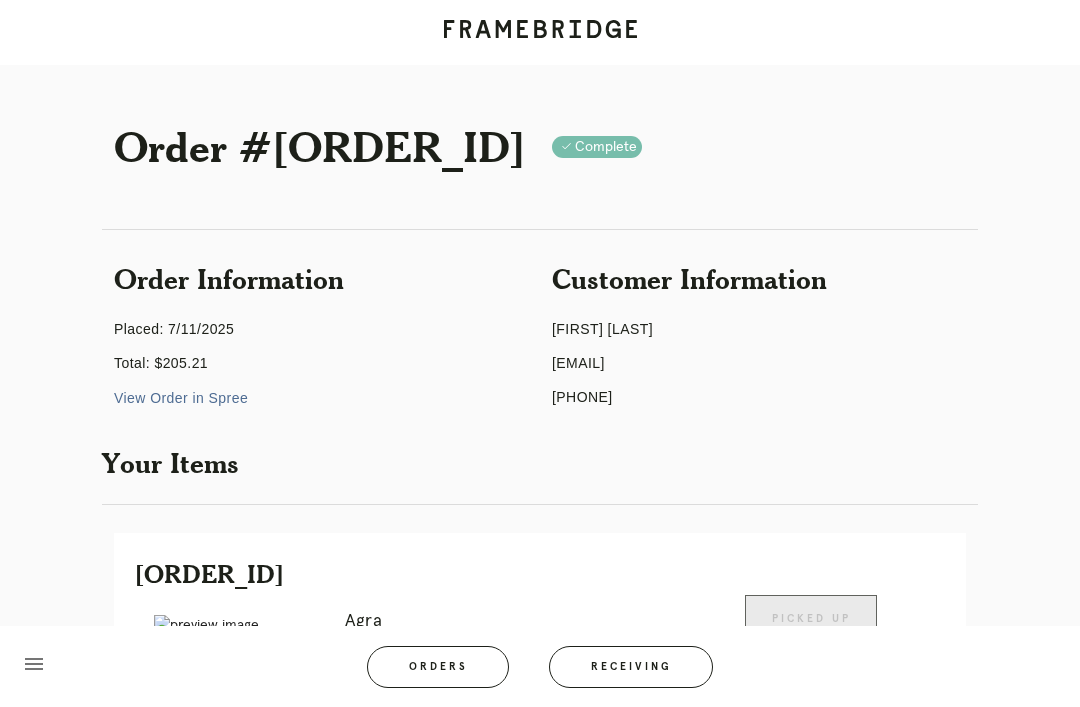 click on "Receiving" at bounding box center [631, 667] 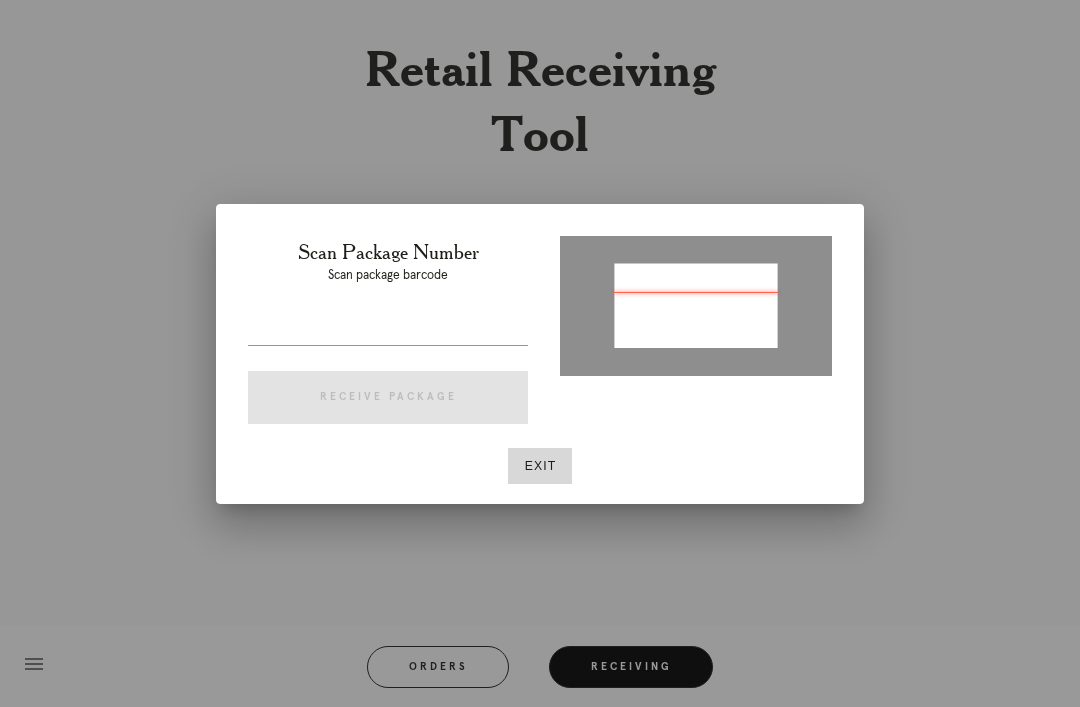 type on "P611265782656207" 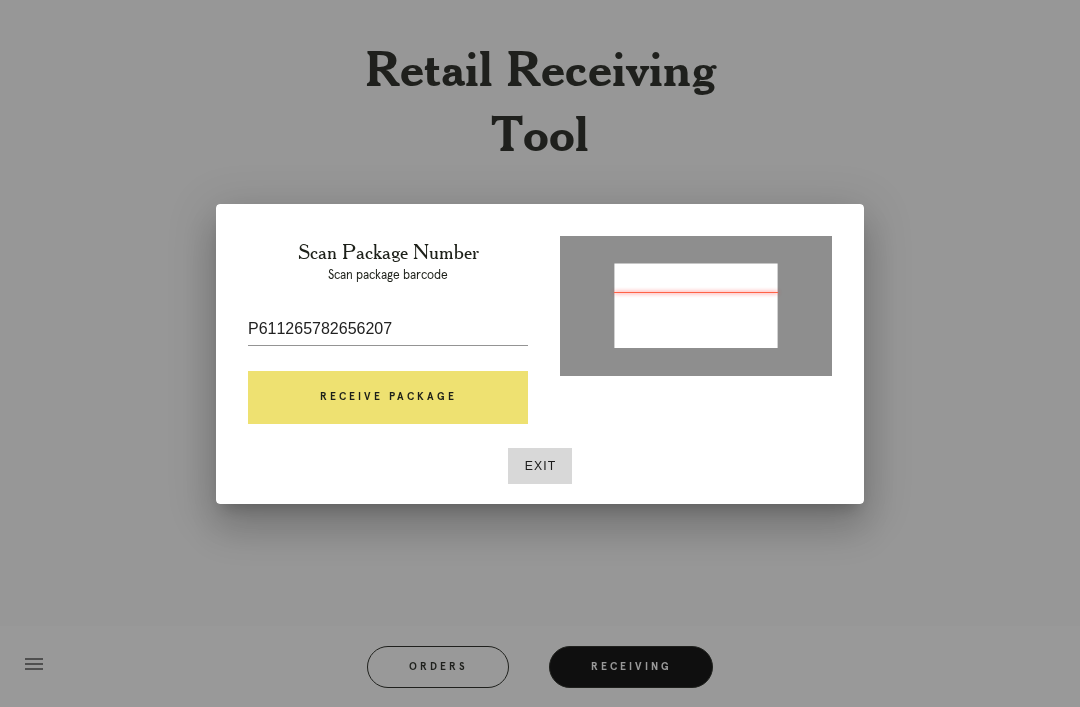click on "Receive Package" at bounding box center [388, 398] 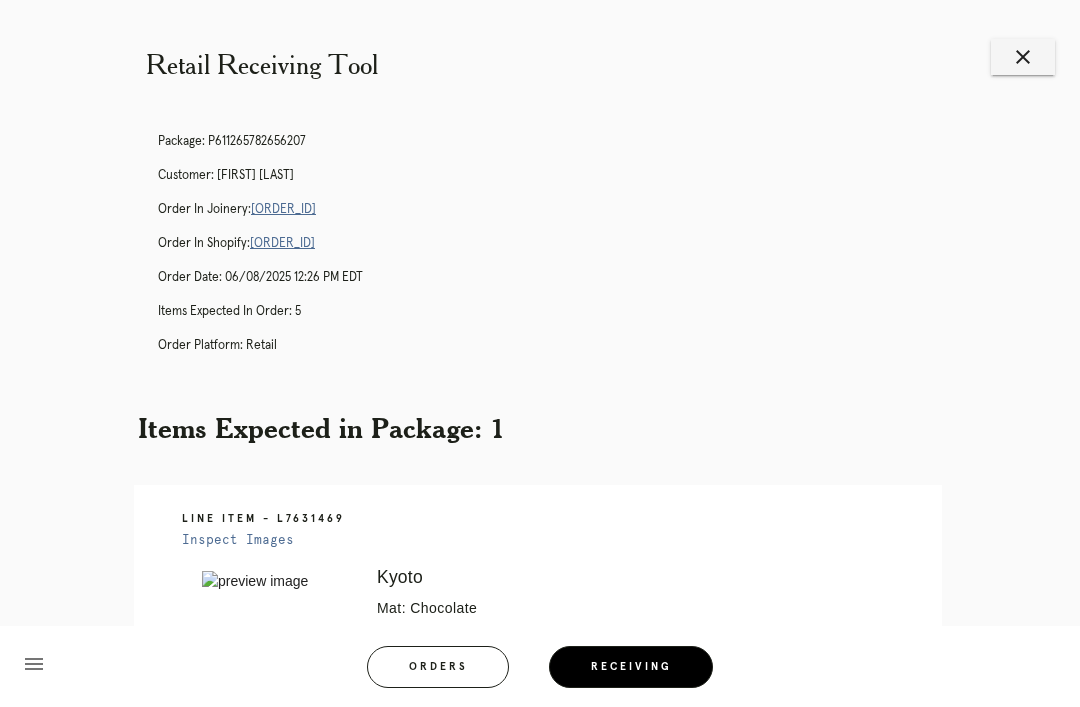 click on "close" at bounding box center [1023, 57] 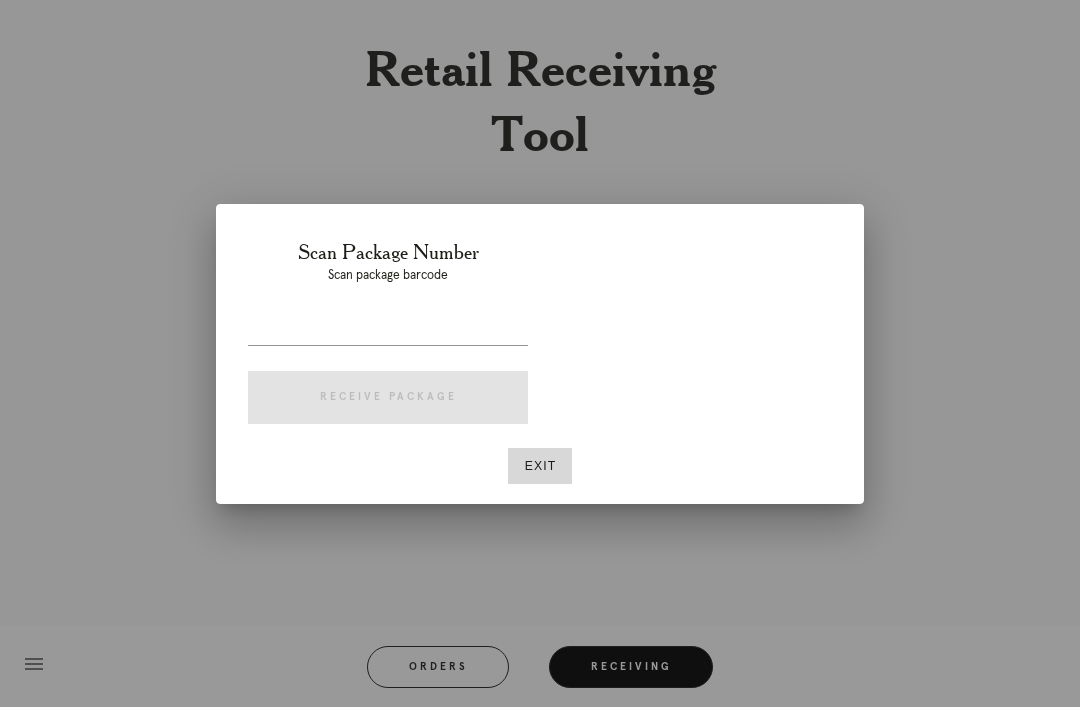 scroll, scrollTop: 0, scrollLeft: 0, axis: both 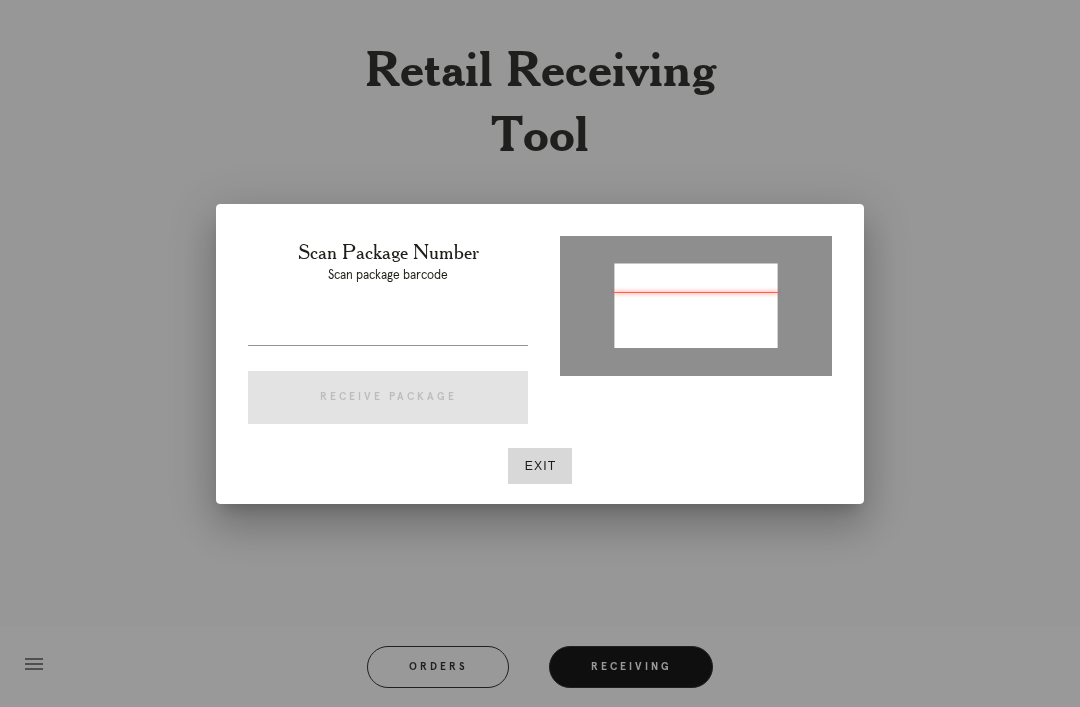 type on "P324602564680868" 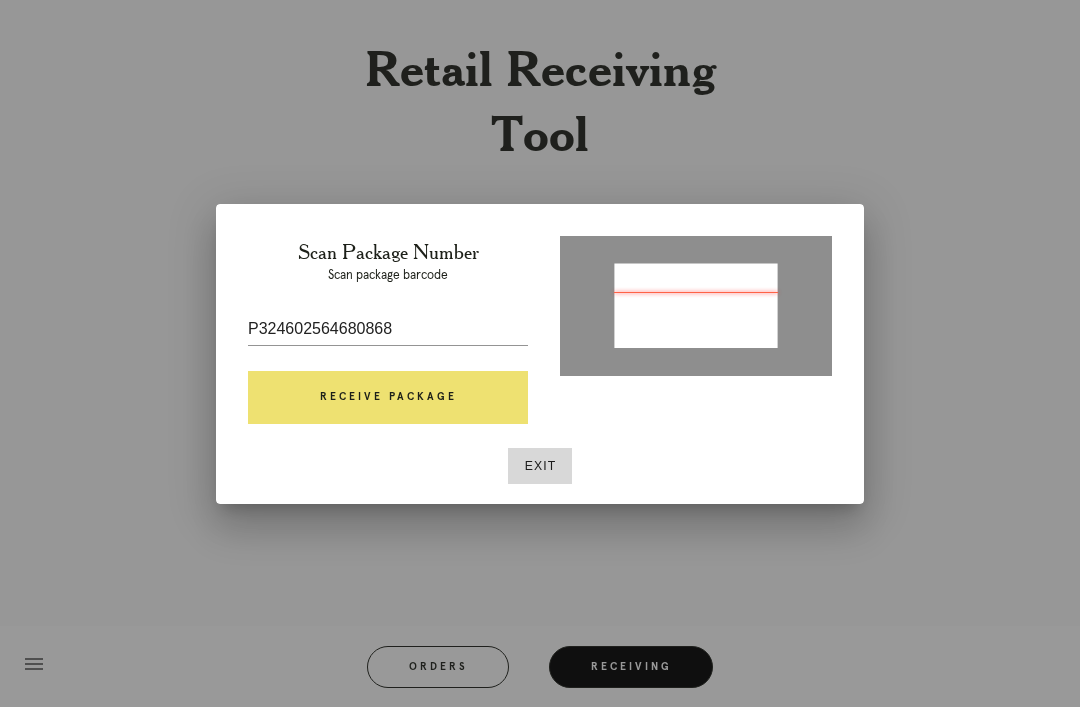 click on "Receive Package" at bounding box center [388, 398] 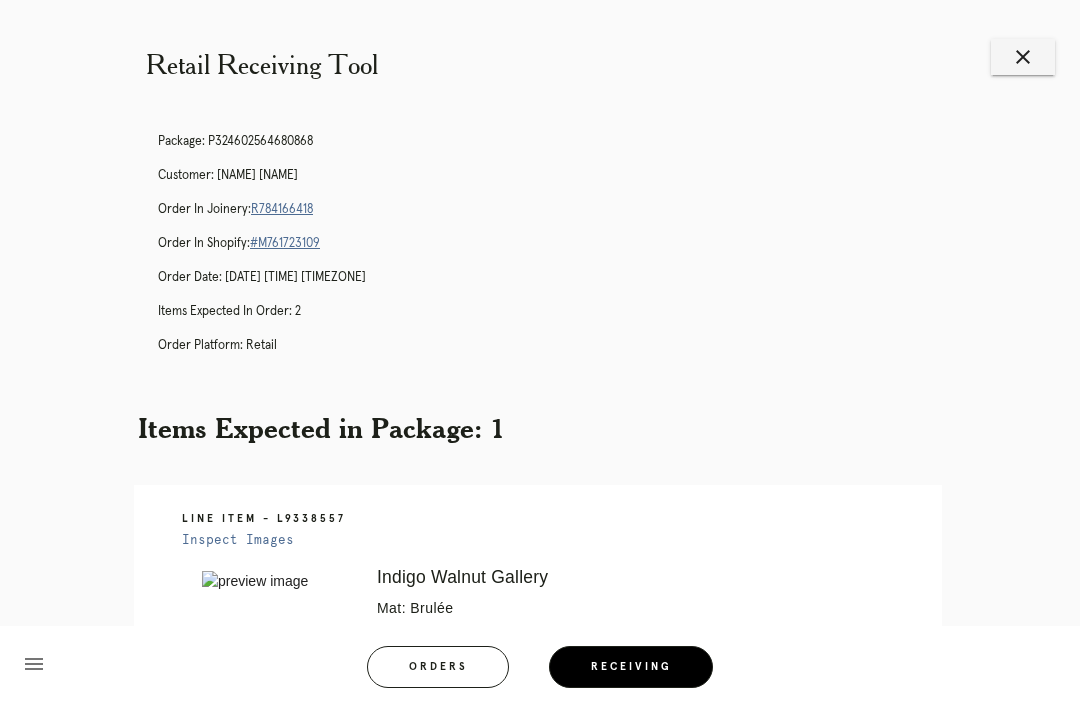 click on "close" at bounding box center (1023, 57) 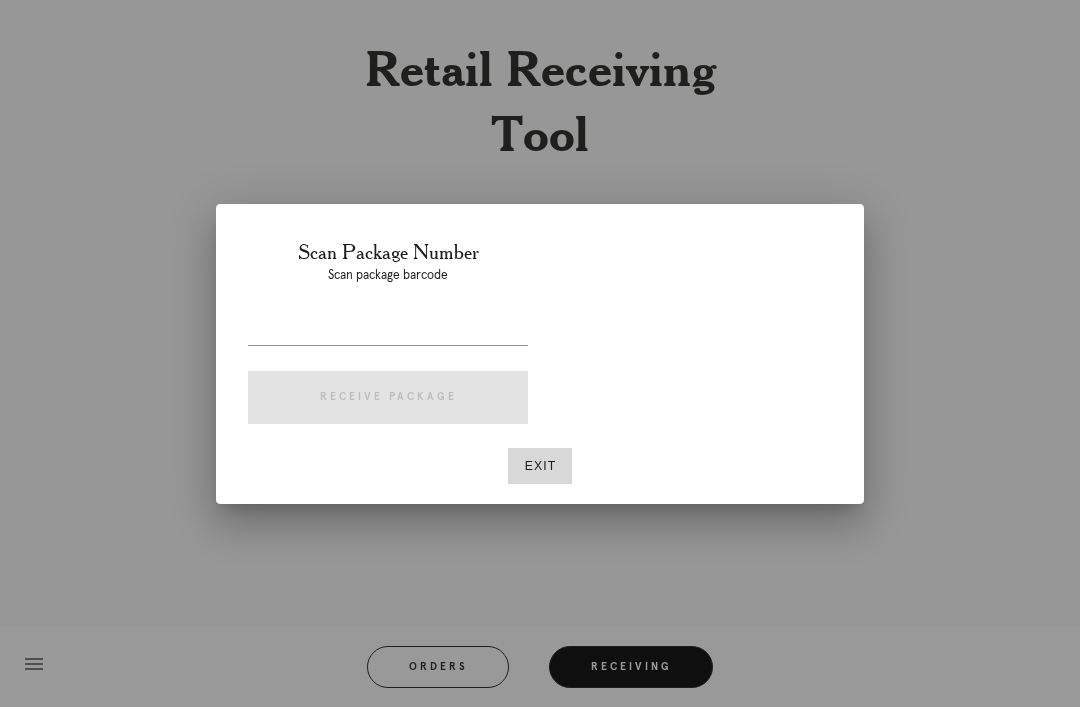 scroll, scrollTop: 0, scrollLeft: 0, axis: both 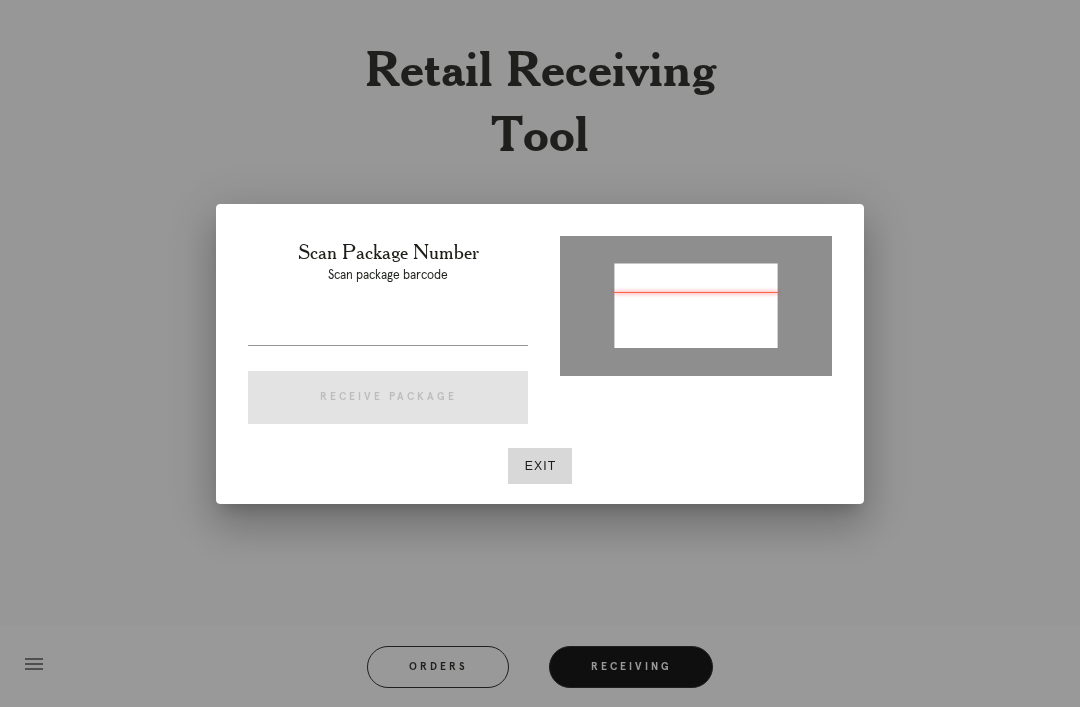 type on "P611265782656207" 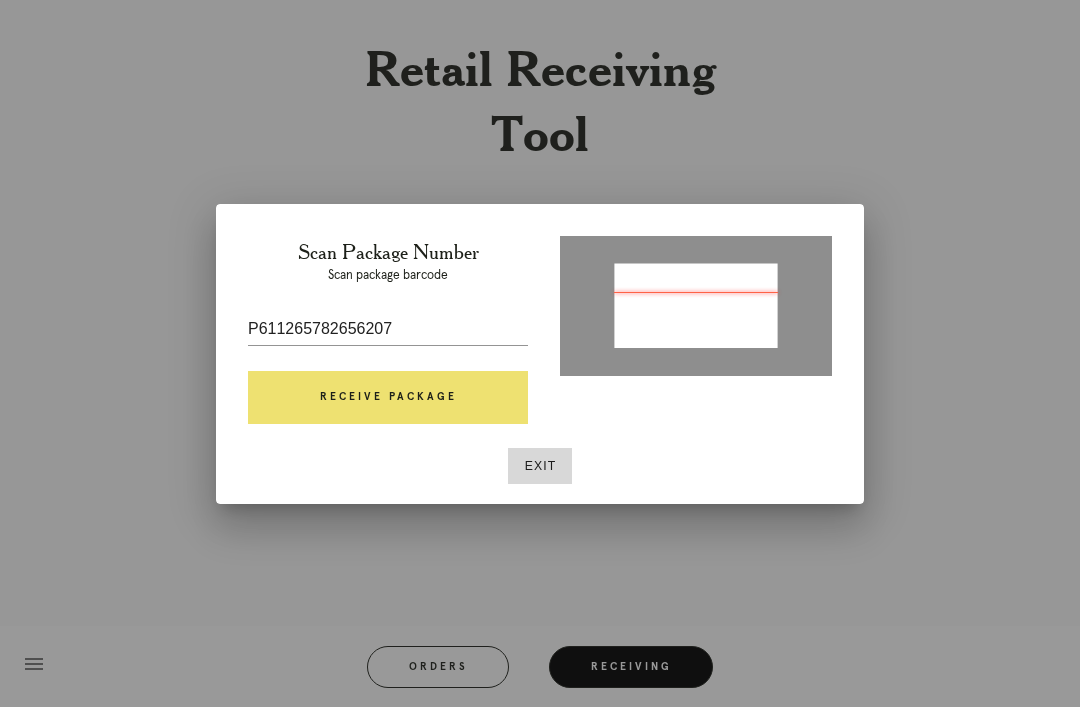 click on "Receive Package" at bounding box center [388, 398] 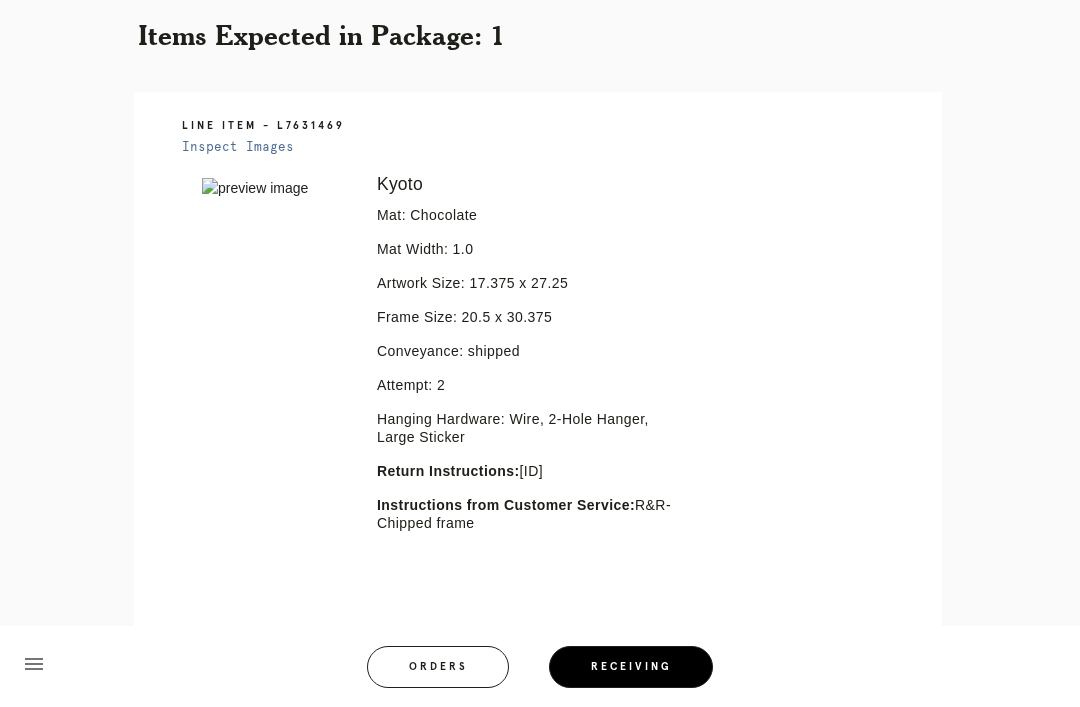 scroll, scrollTop: 398, scrollLeft: 0, axis: vertical 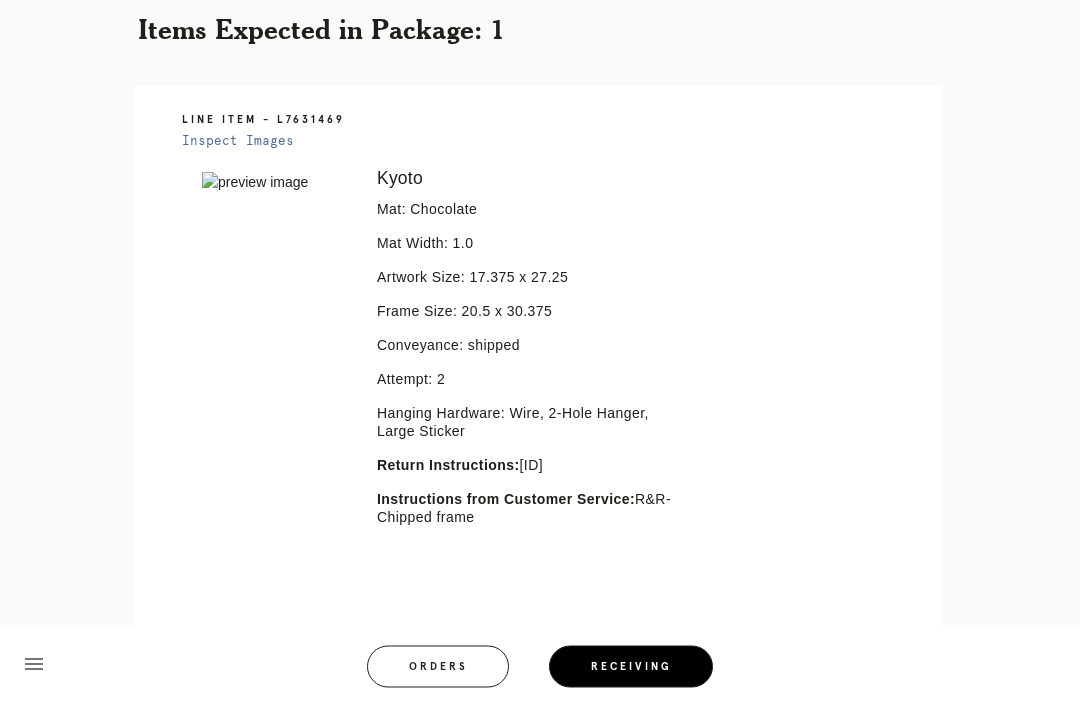 click at bounding box center (275, 183) 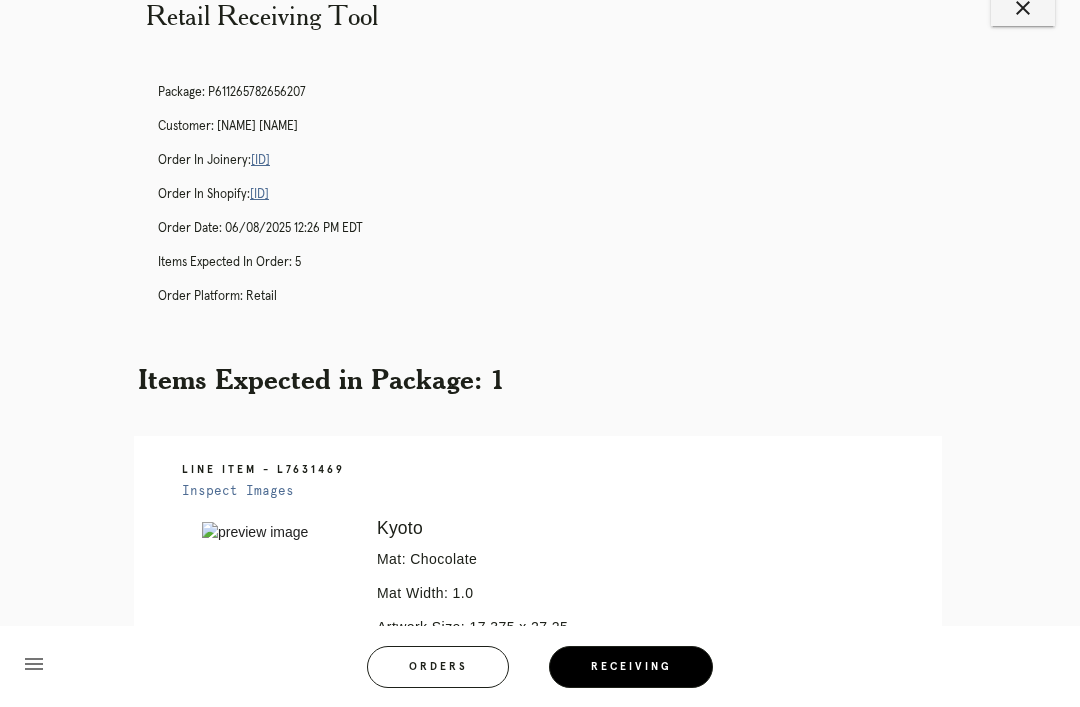 scroll, scrollTop: 0, scrollLeft: 0, axis: both 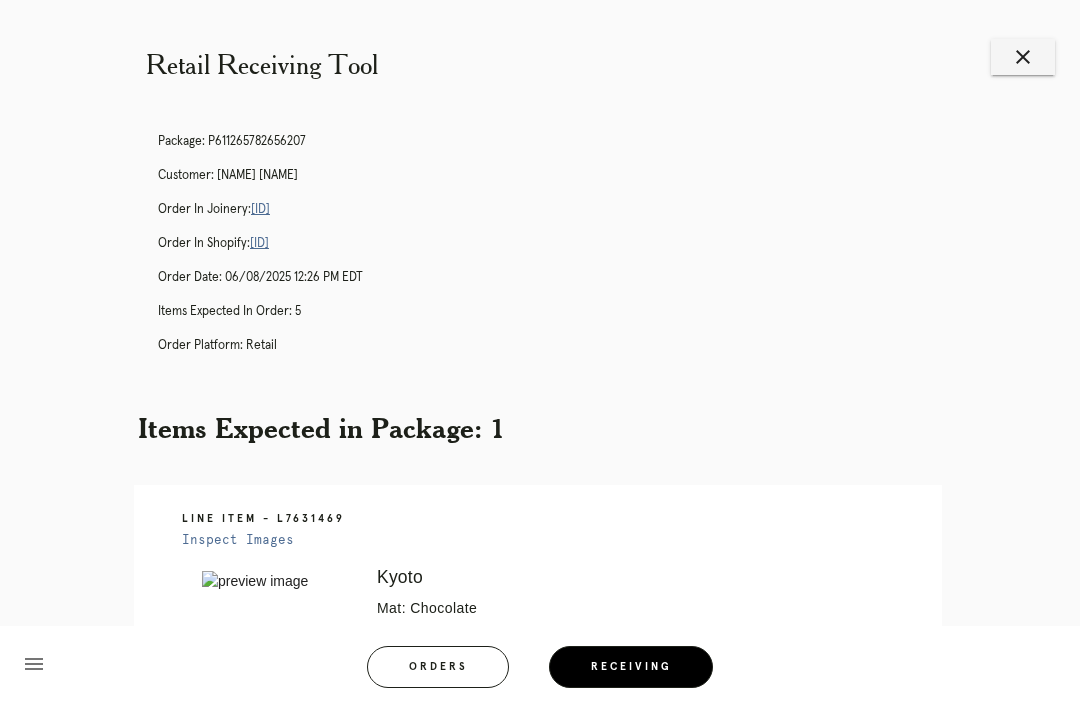 click on "close" at bounding box center (1023, 57) 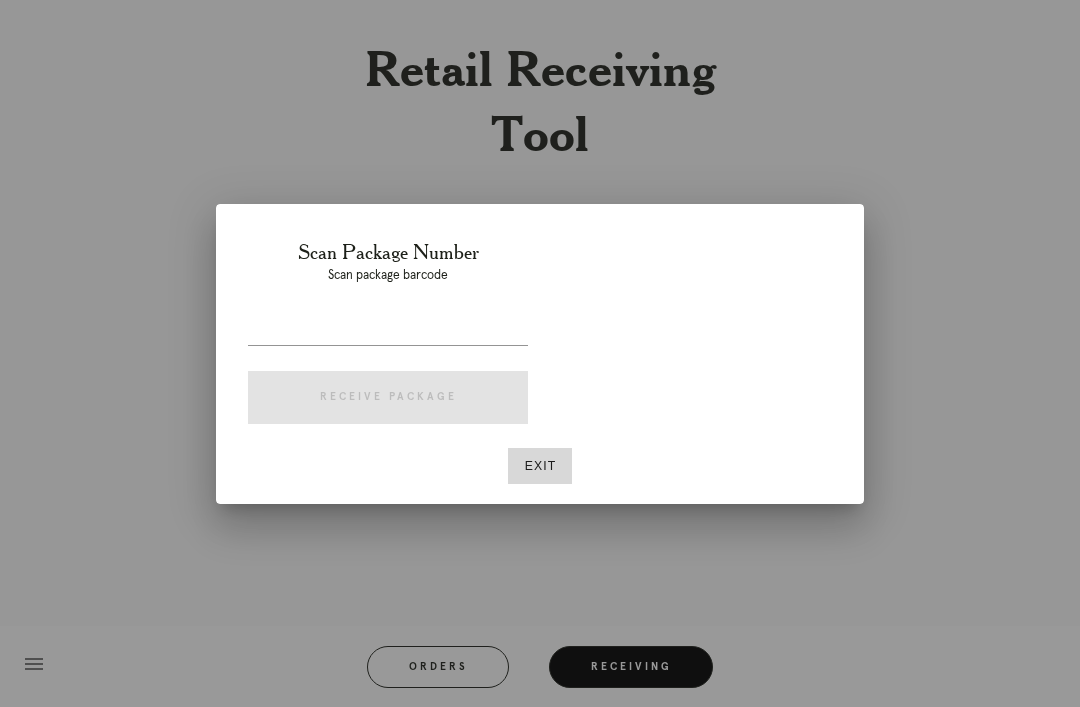 scroll, scrollTop: 0, scrollLeft: 0, axis: both 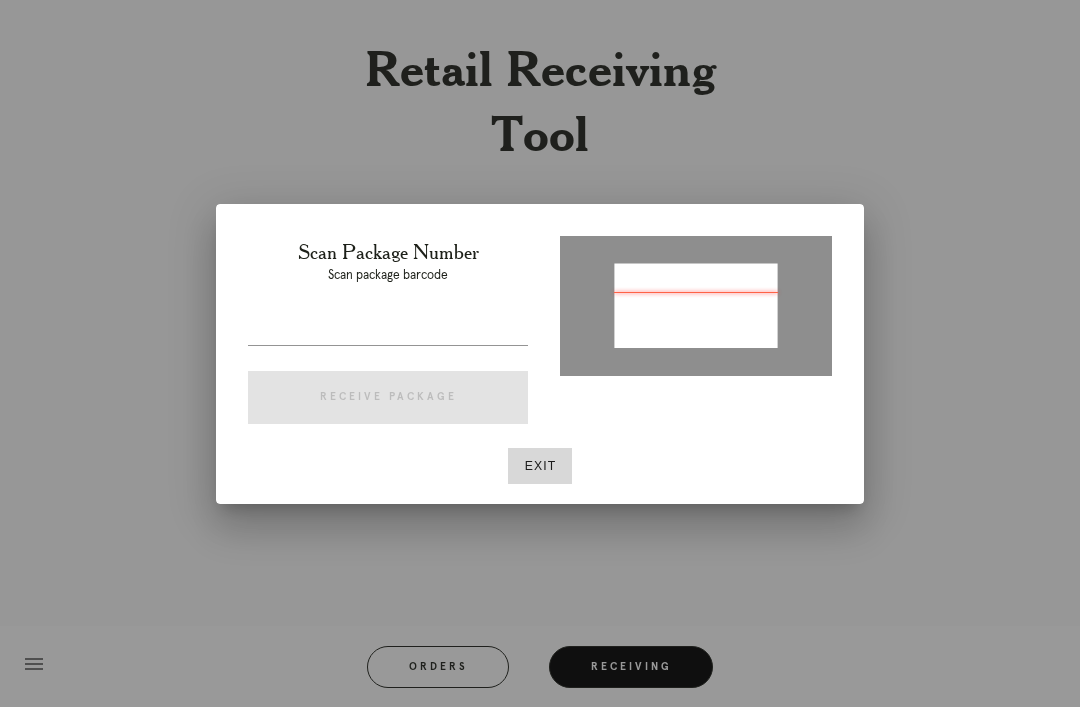 type on "P198634679358995" 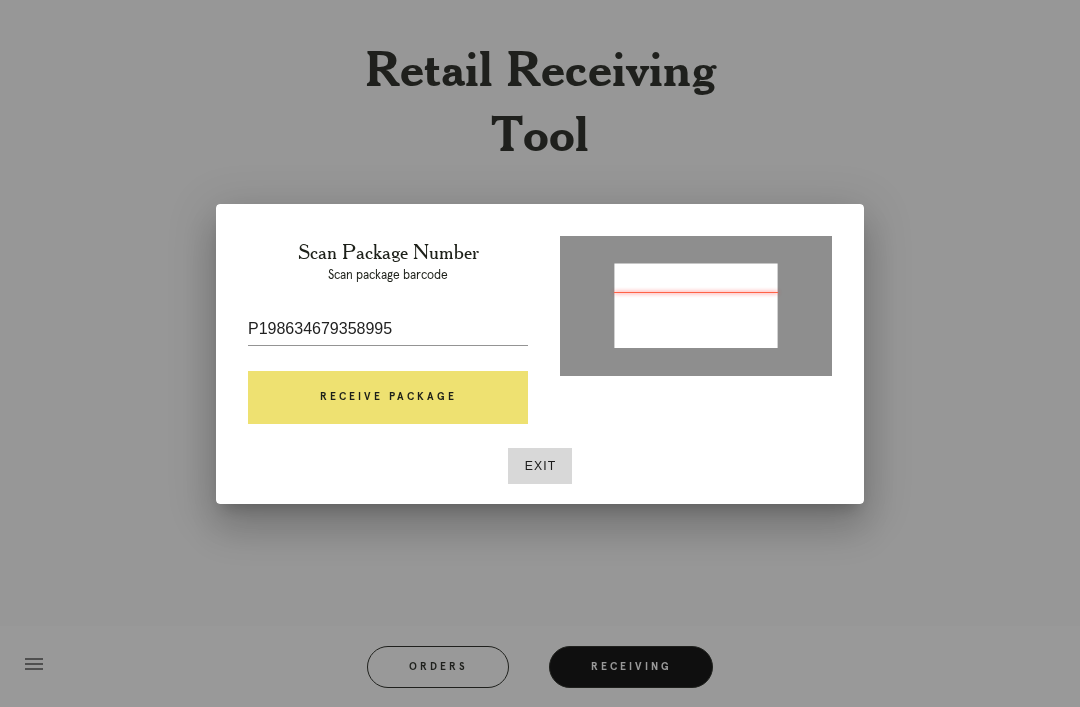 click on "Receive Package" at bounding box center [388, 398] 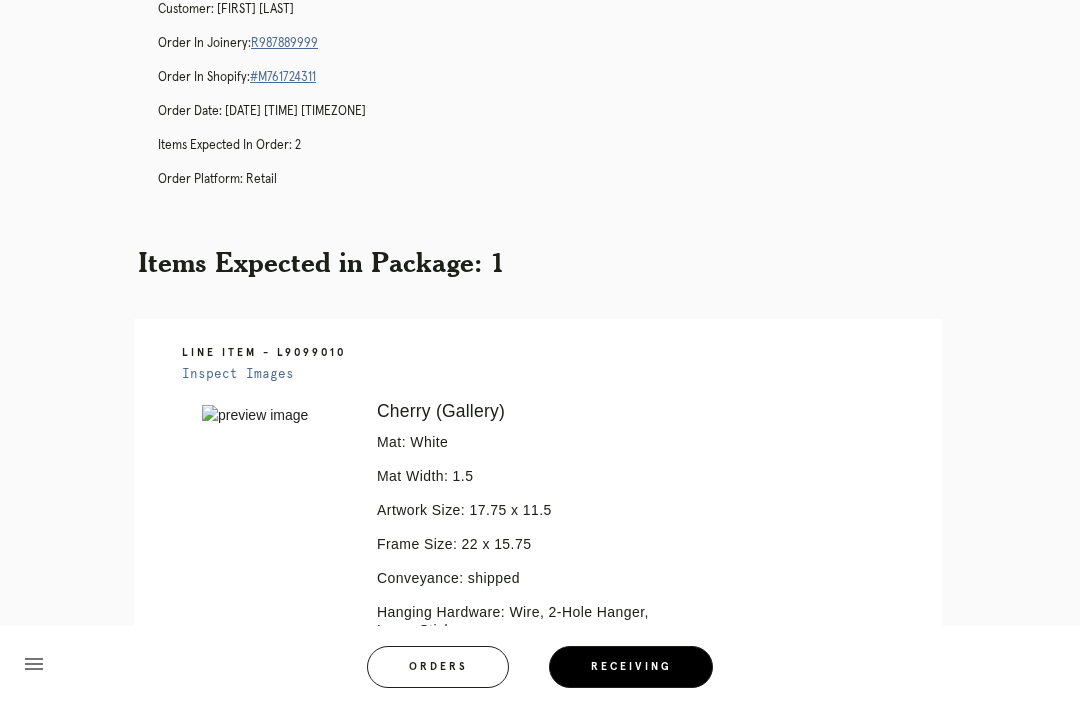 scroll, scrollTop: 161, scrollLeft: 0, axis: vertical 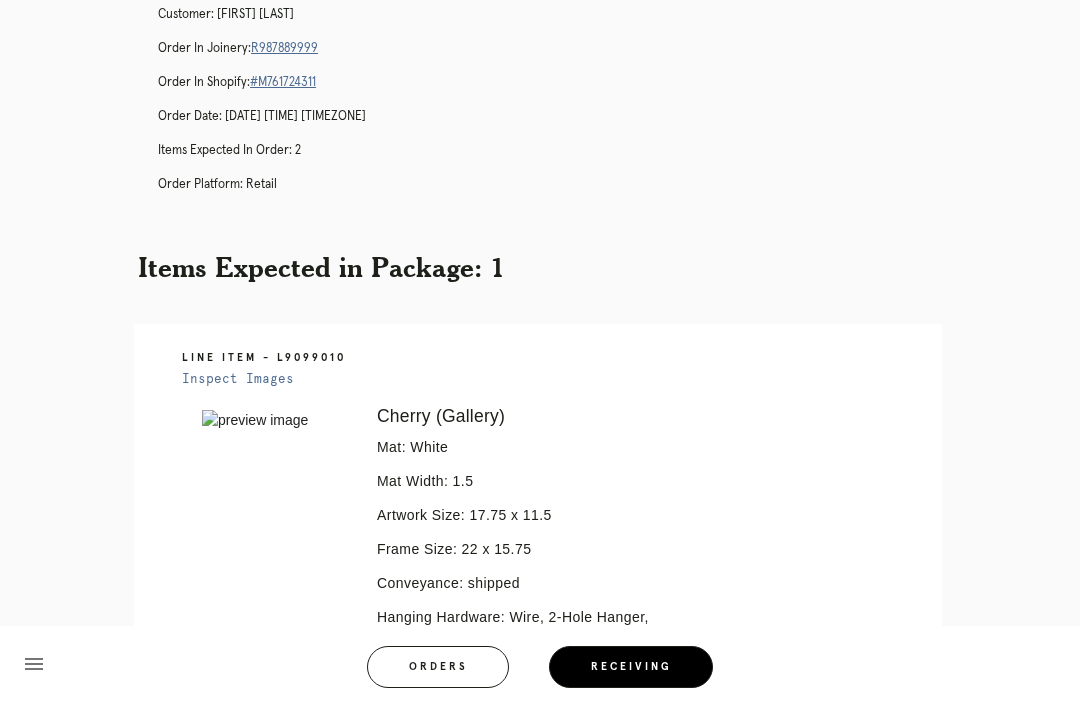 click on "R987889999" at bounding box center [284, 48] 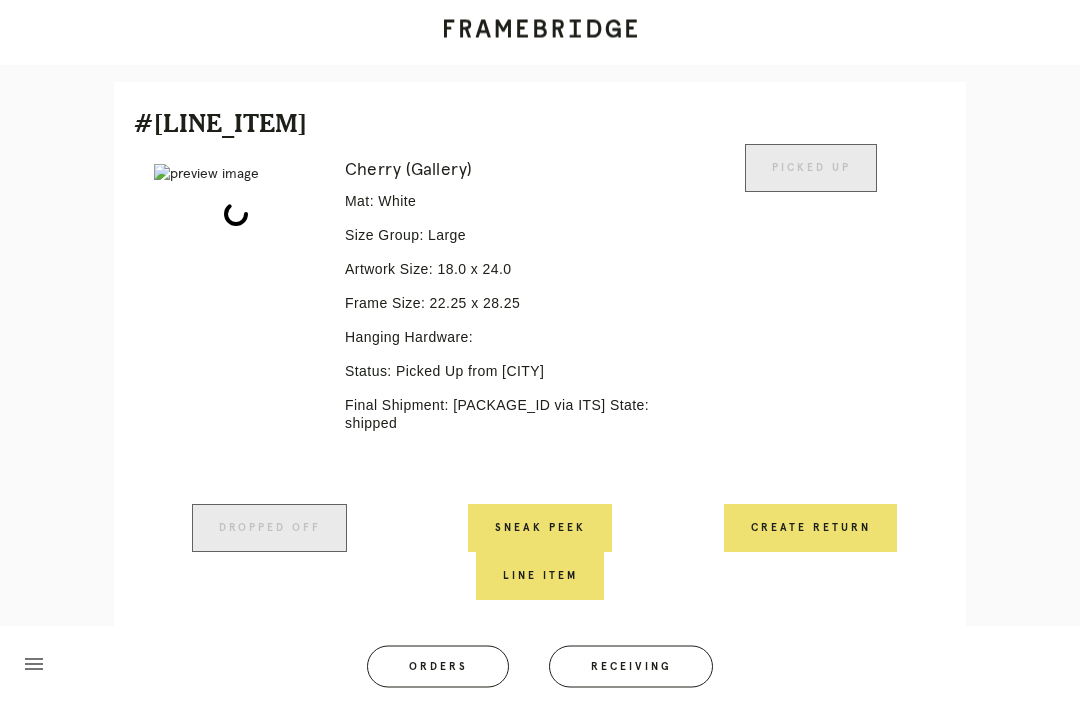scroll, scrollTop: 620, scrollLeft: 0, axis: vertical 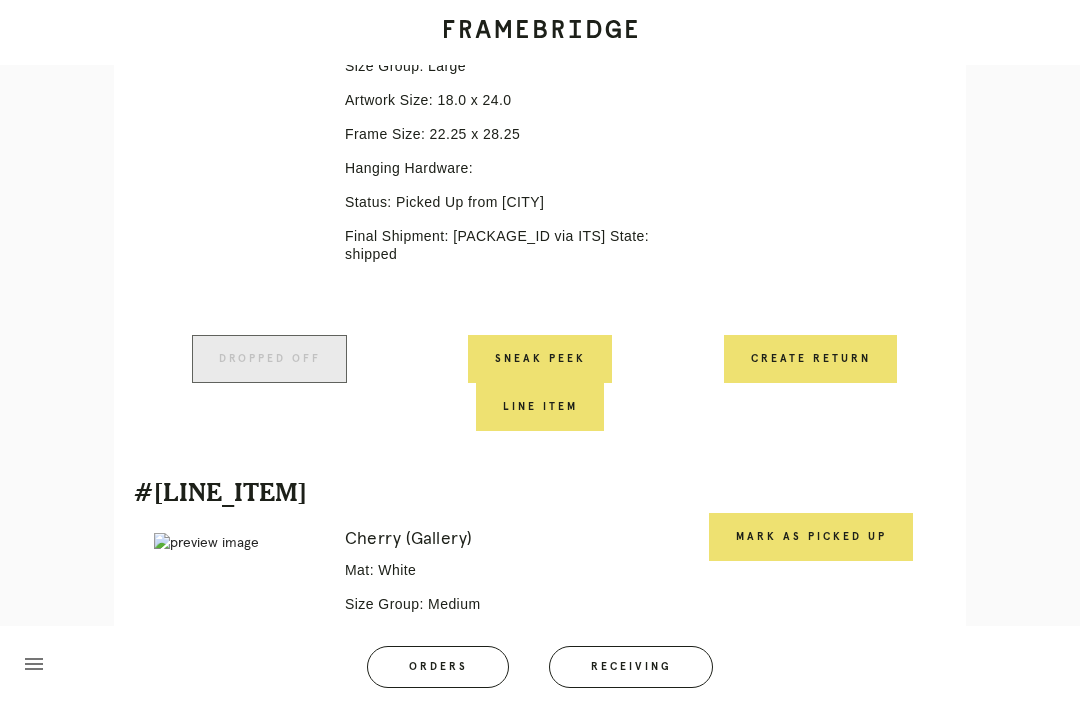 click on "Mark as Picked Up" at bounding box center (811, 537) 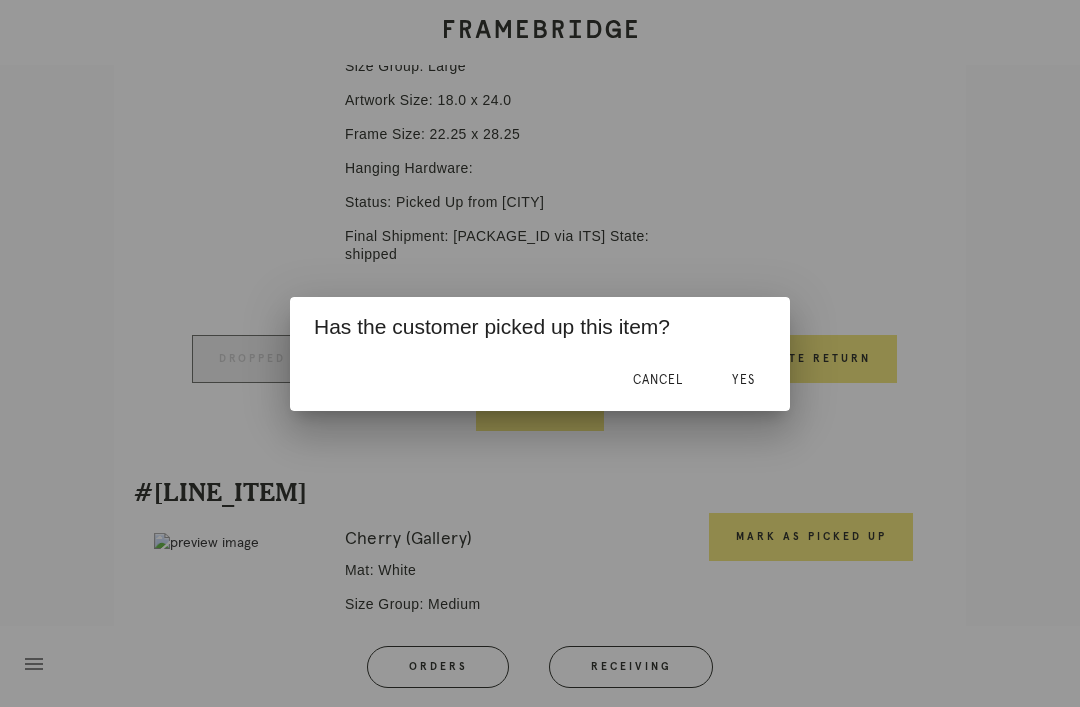 click on "Yes" at bounding box center (743, 381) 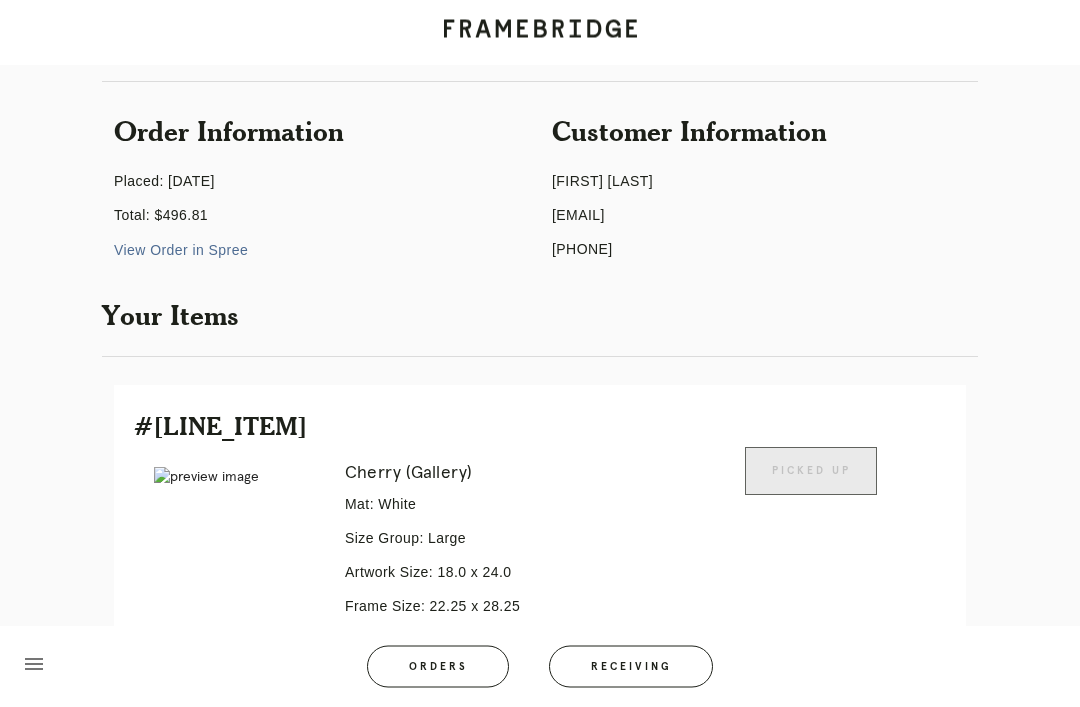 scroll, scrollTop: 0, scrollLeft: 0, axis: both 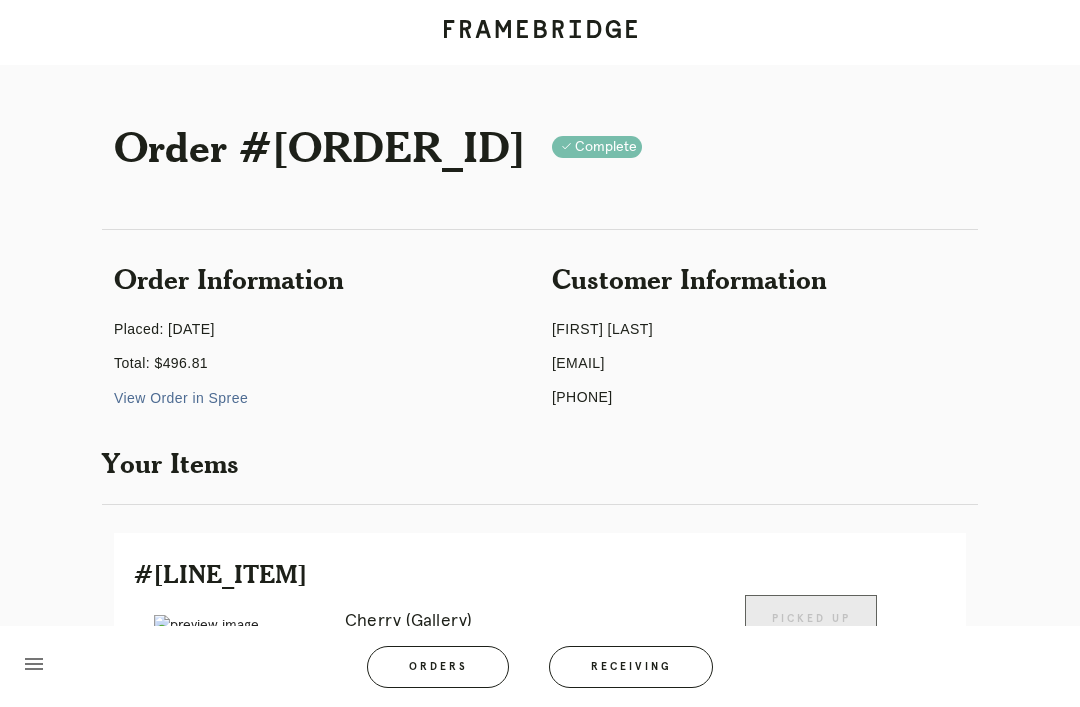 click on "Receiving" at bounding box center (631, 667) 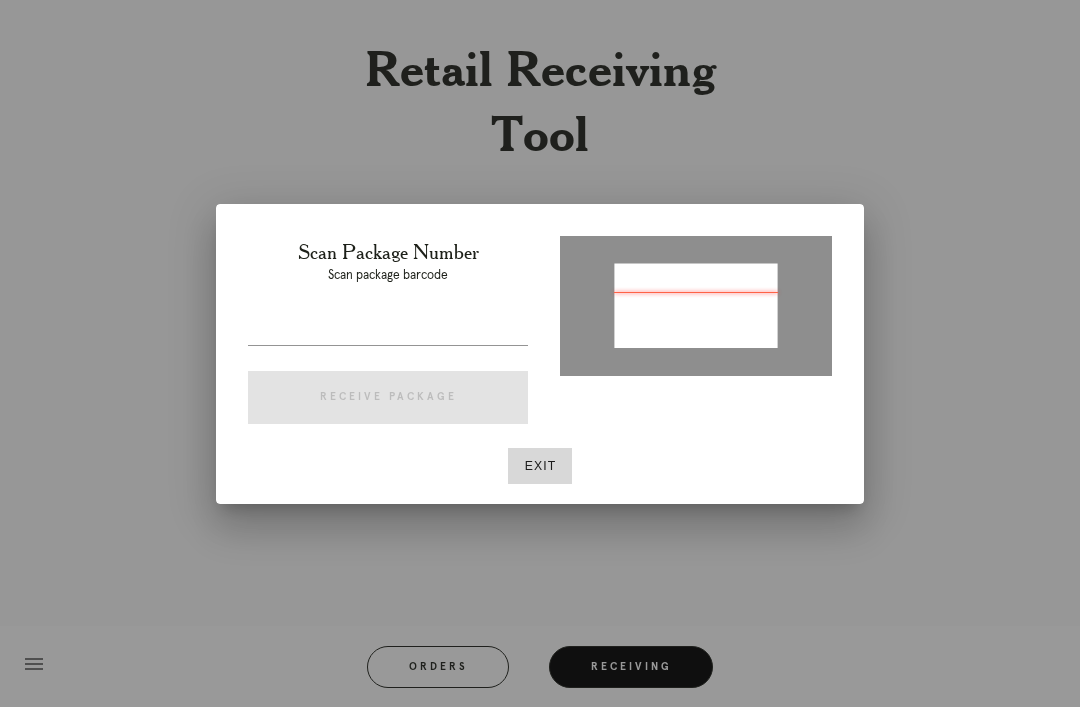 type on "[PACKAGE_ID]" 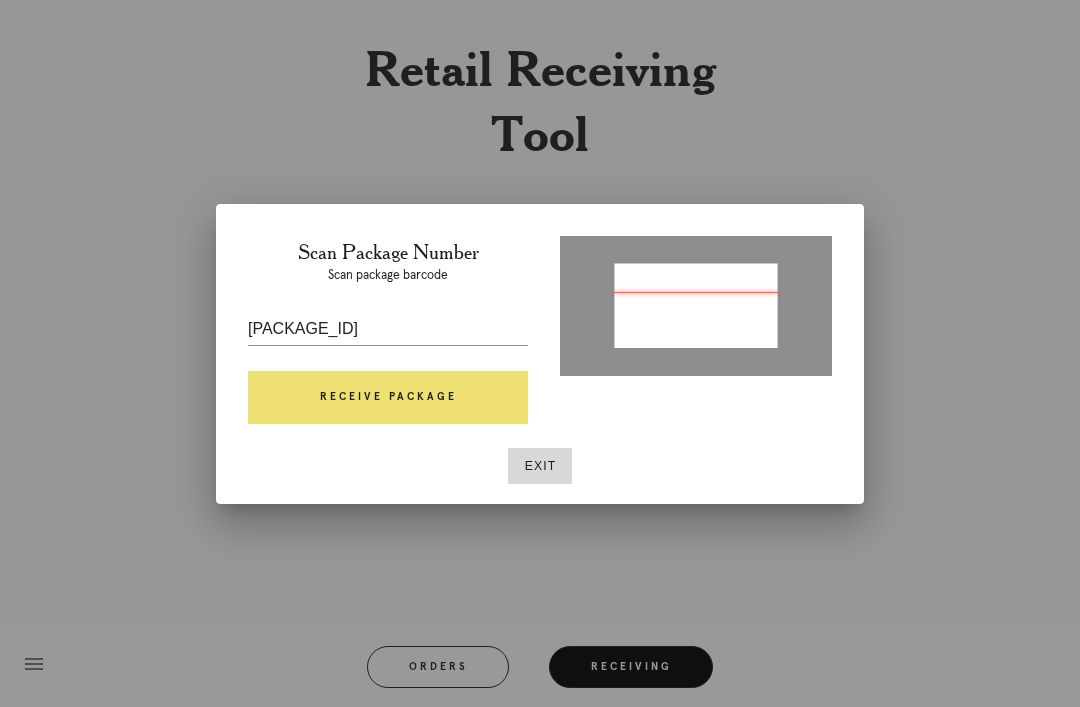click on "Receive Package" at bounding box center (388, 398) 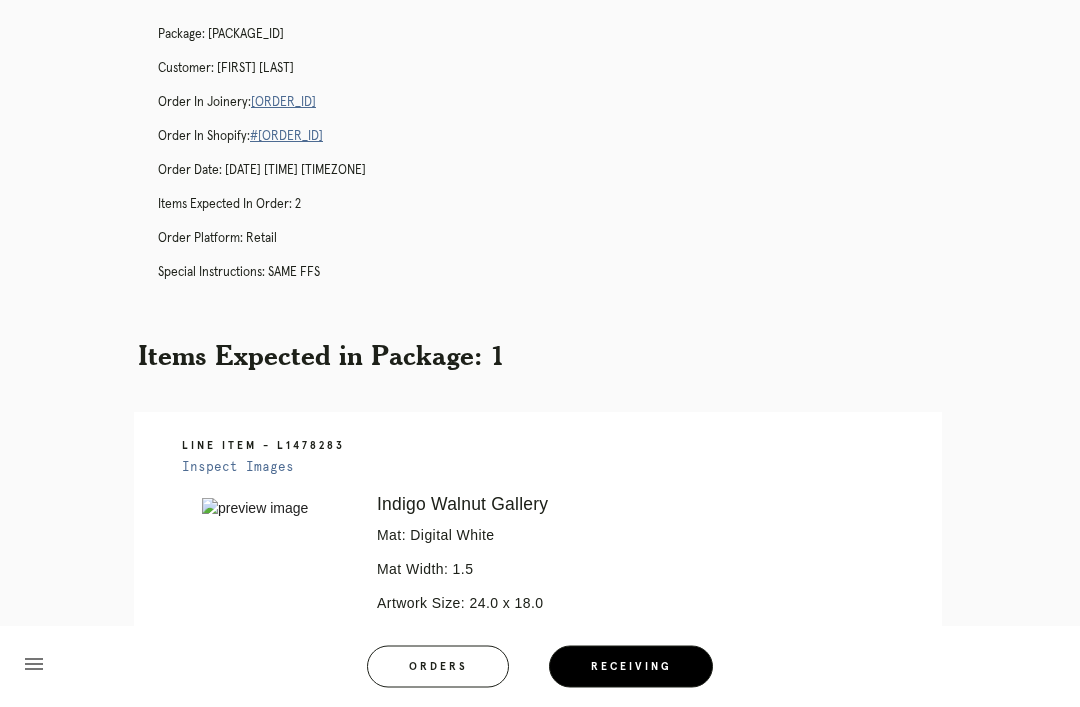 scroll, scrollTop: 0, scrollLeft: 0, axis: both 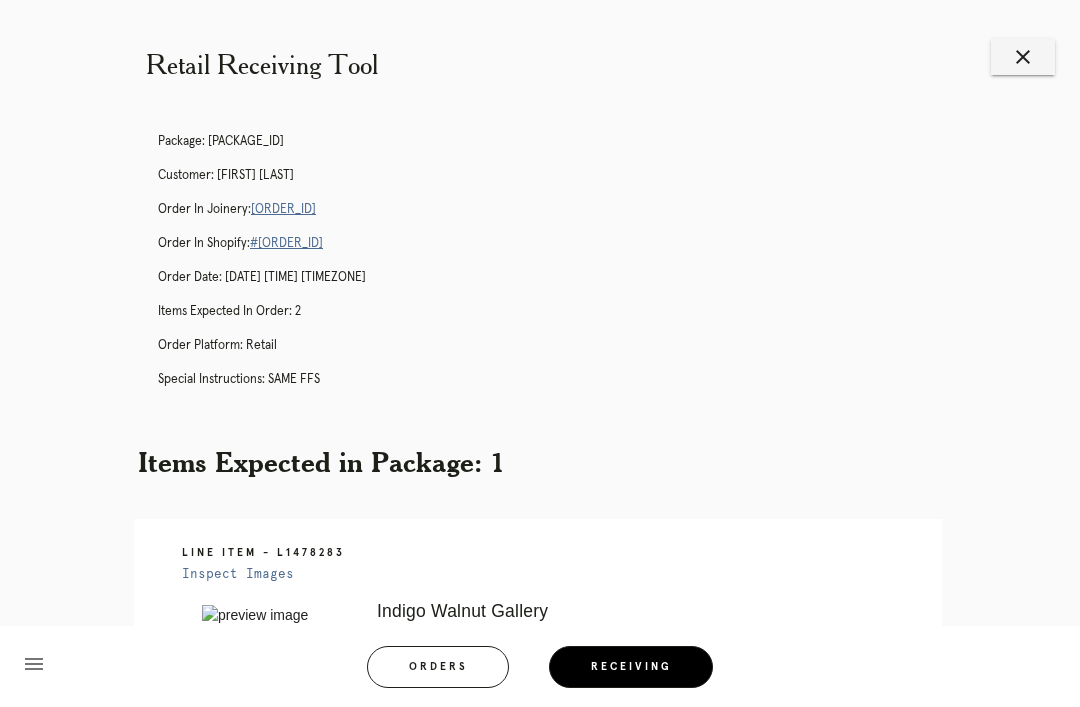 click on "Package: [PACKAGE_ID]   Customer: [FIRST] [LAST]
Order in Joinery:
[ORDER_ID]
Order in Shopify:
#[ORDER_ID]
Order Date:
[DATE]  [TIME] [TIMEZONE]
Items Expected in Order: 2   Order Platform: retail
Special Instructions: SAME FFS" at bounding box center [560, 269] 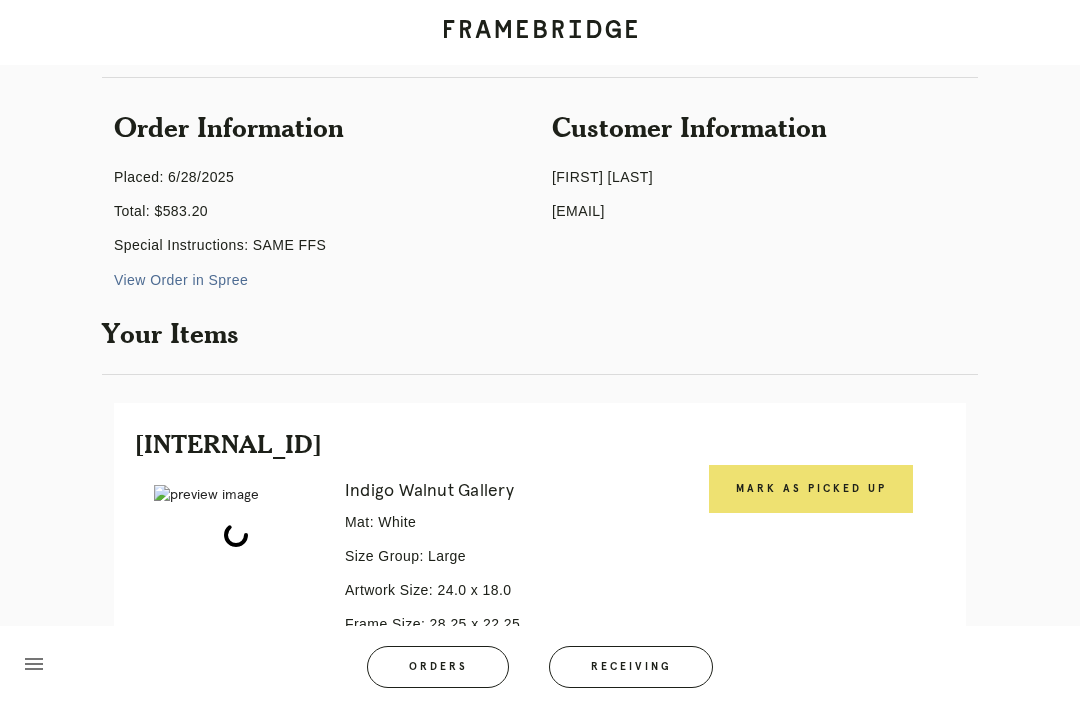 scroll, scrollTop: 316, scrollLeft: 0, axis: vertical 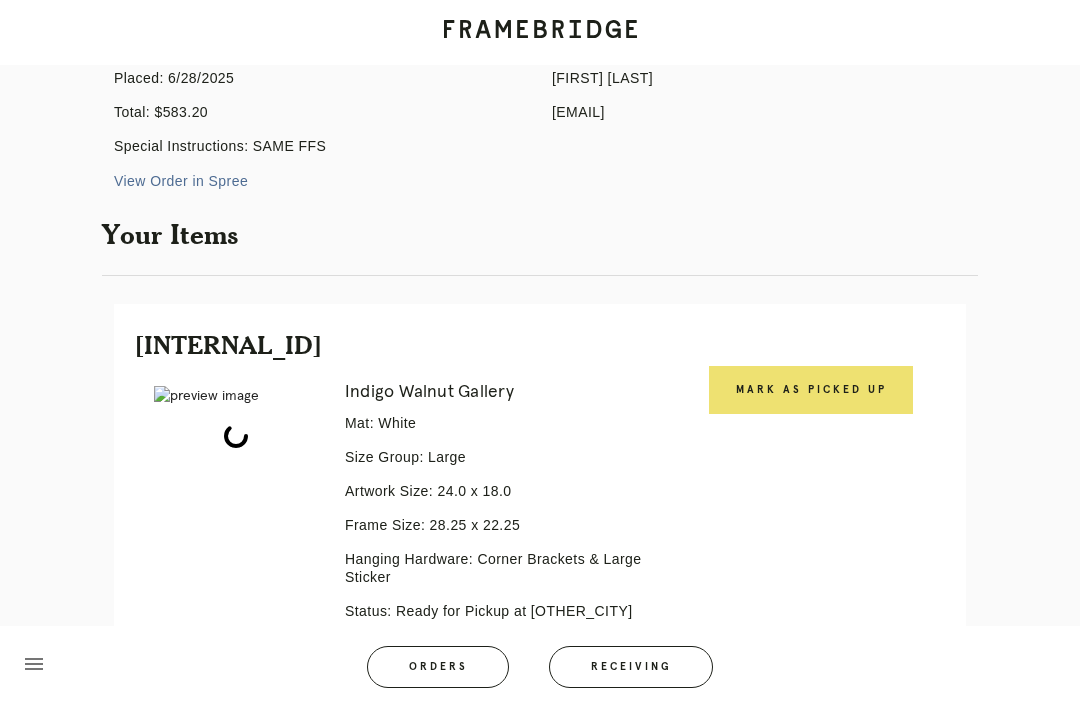 click on "Mark as Picked Up" at bounding box center (811, 390) 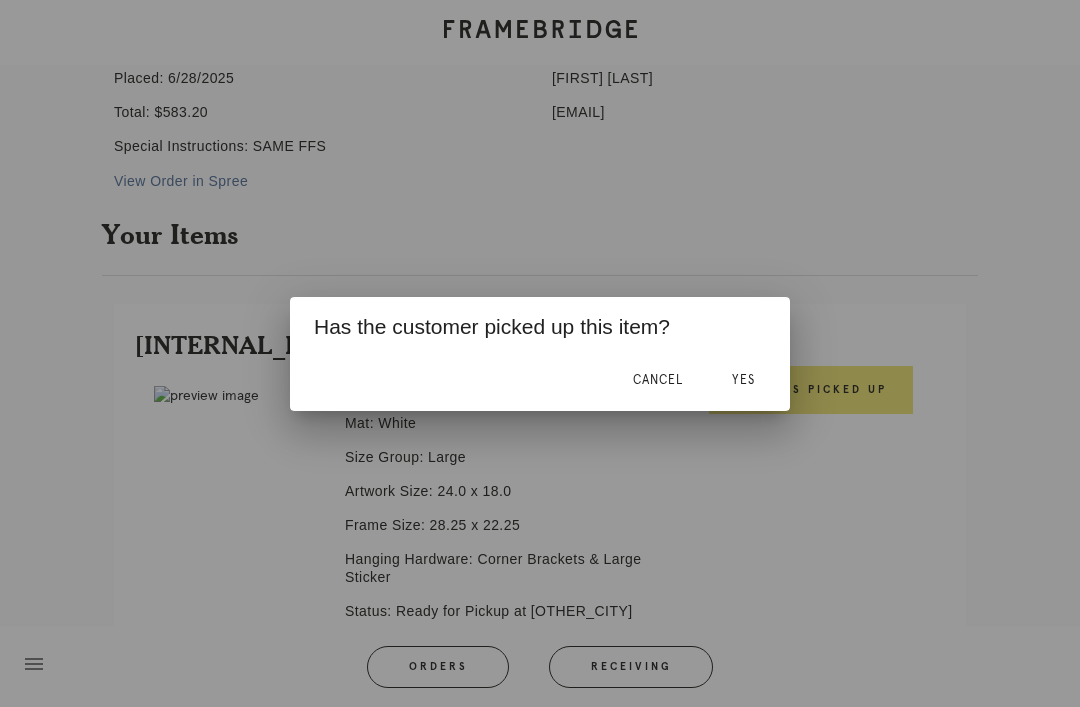 click on "Yes" at bounding box center (743, 381) 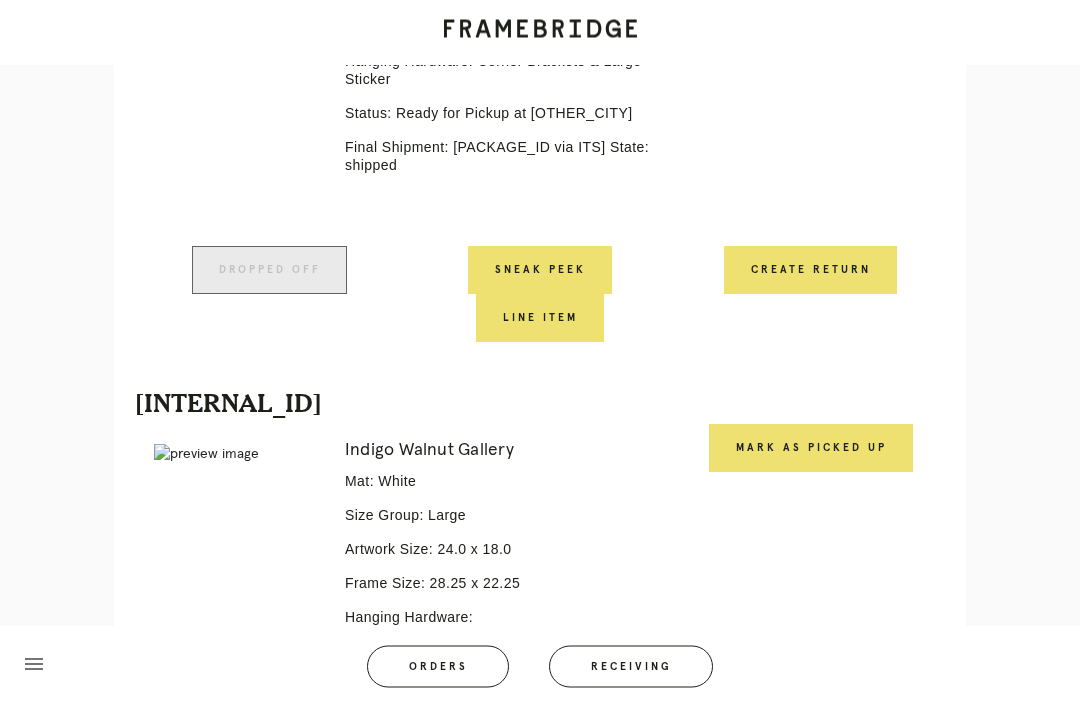 click on "Mark as Picked Up" at bounding box center (811, 449) 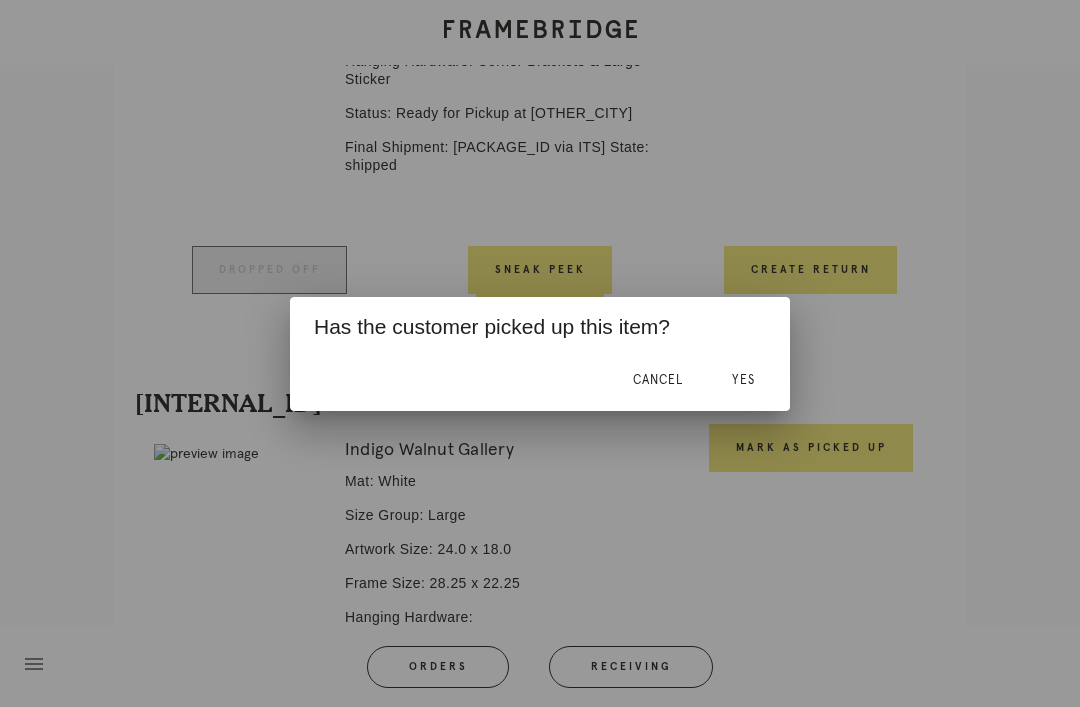 click on "Yes" at bounding box center (743, 380) 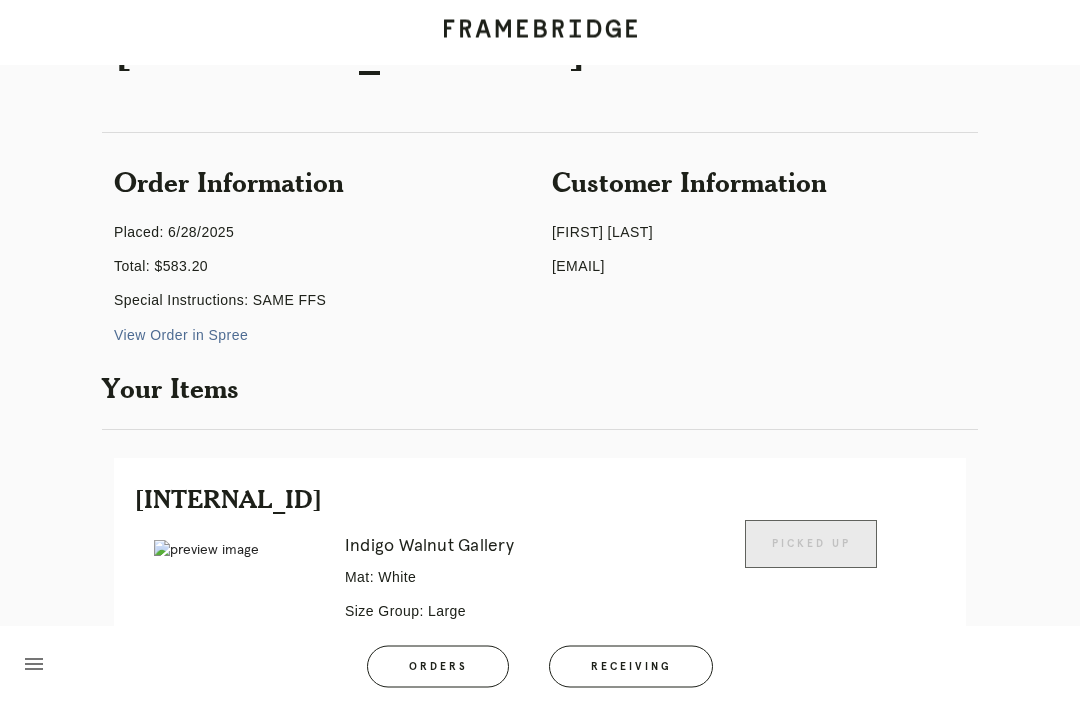scroll, scrollTop: 0, scrollLeft: 0, axis: both 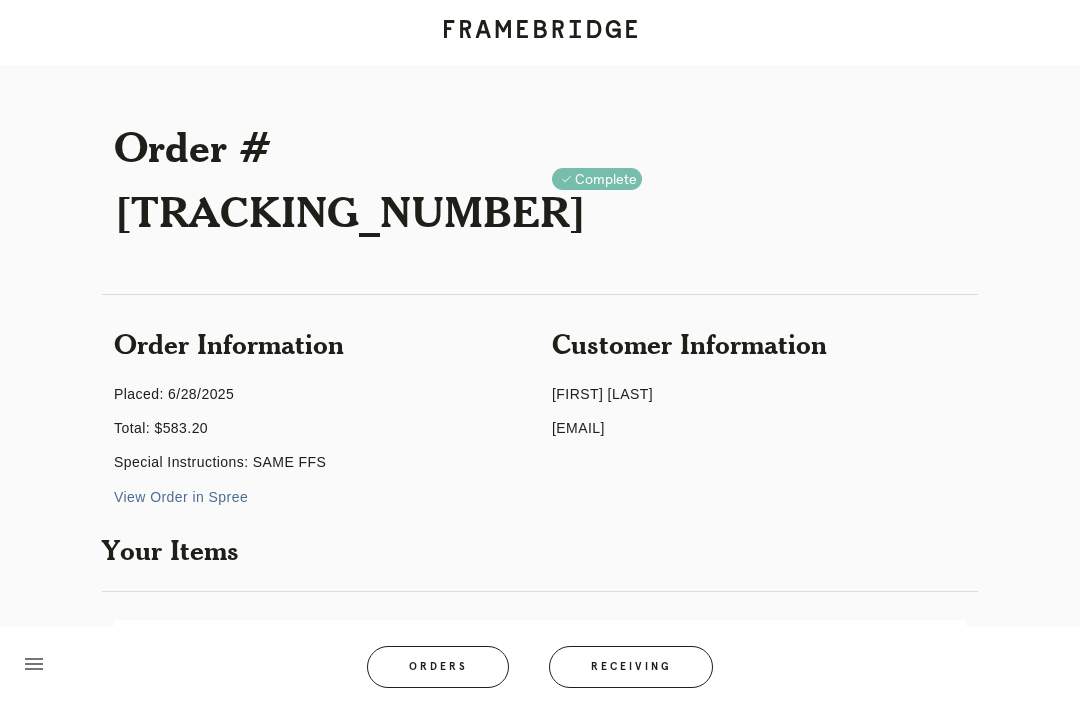 click on "Receiving" at bounding box center (631, 667) 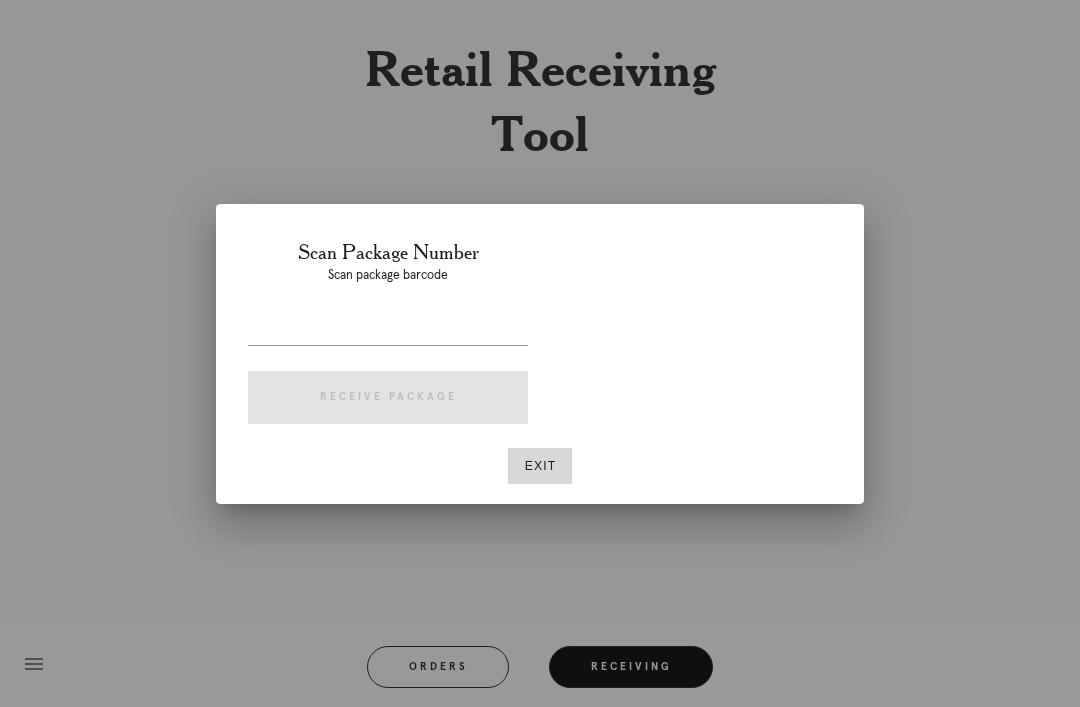 click on "Exit" at bounding box center [540, 466] 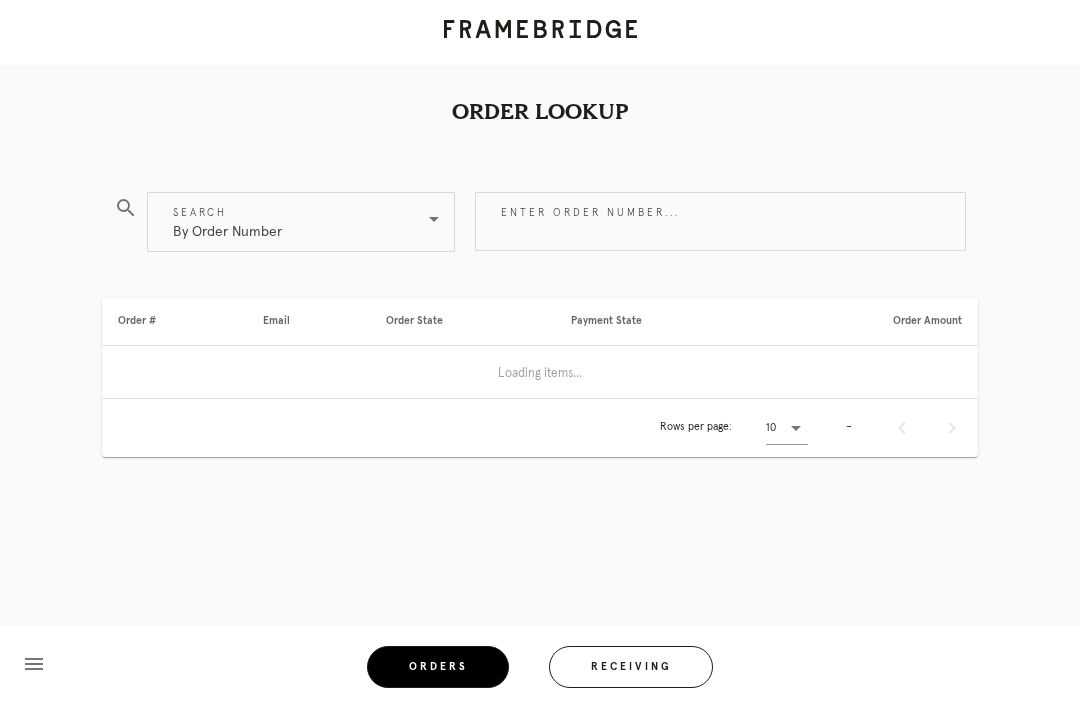 click on "Orders" at bounding box center (438, 667) 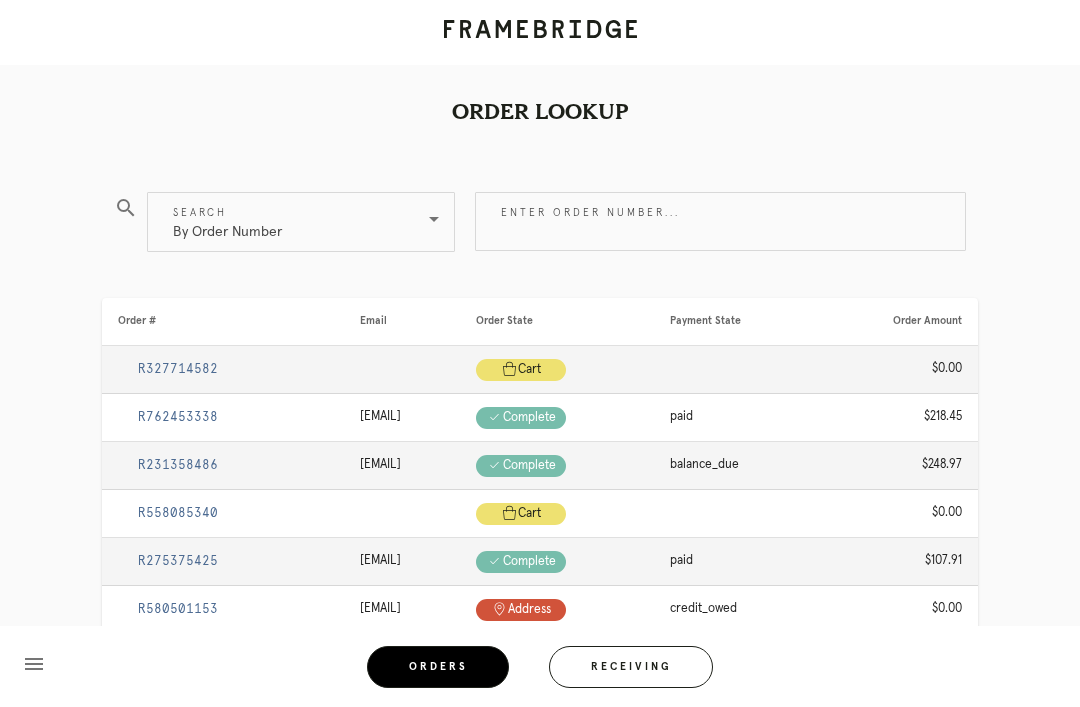 click on "Enter order number..." at bounding box center [720, 221] 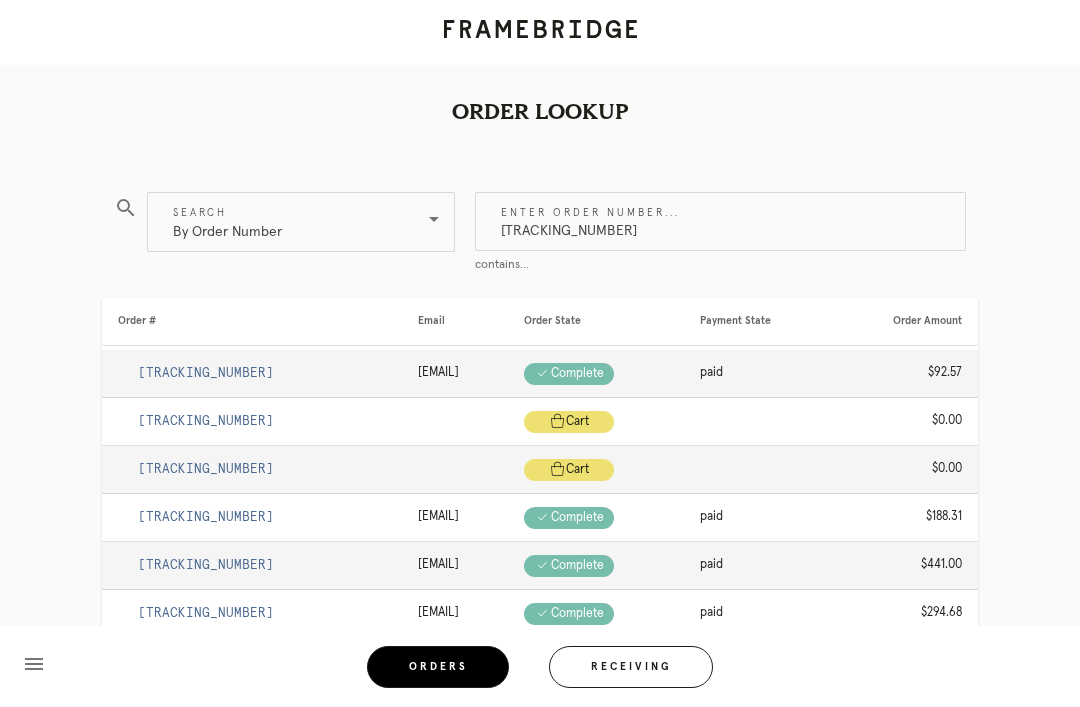 type on "[TRACKING_NUMBER]" 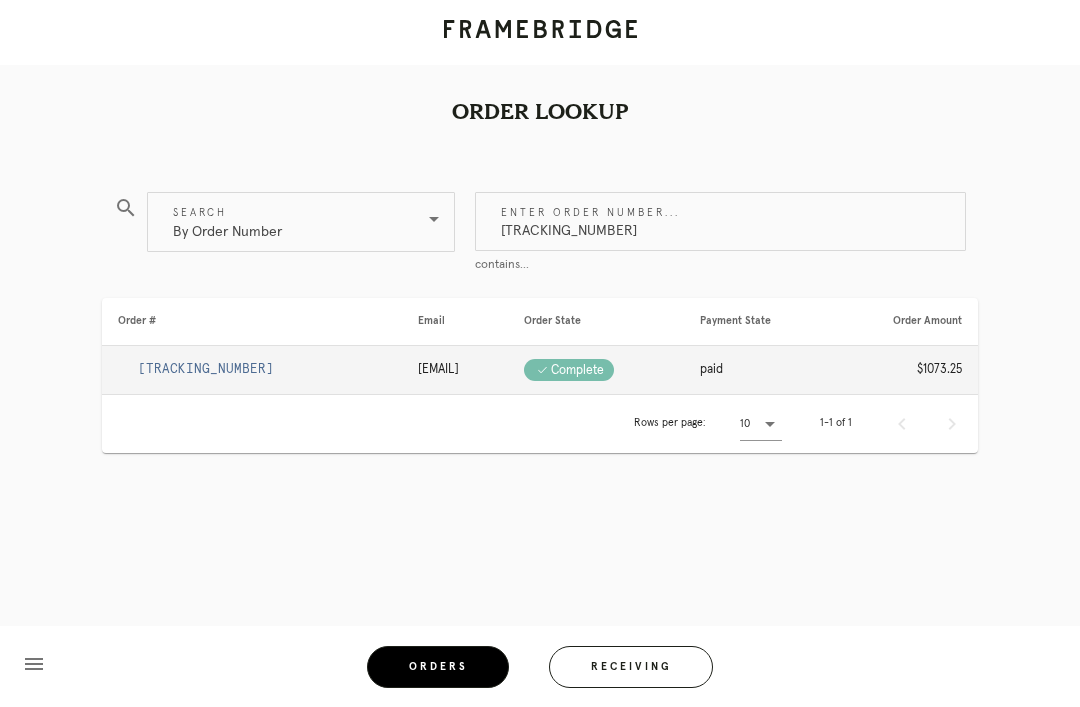 click on "[TRACKING_NUMBER]" at bounding box center [206, 369] 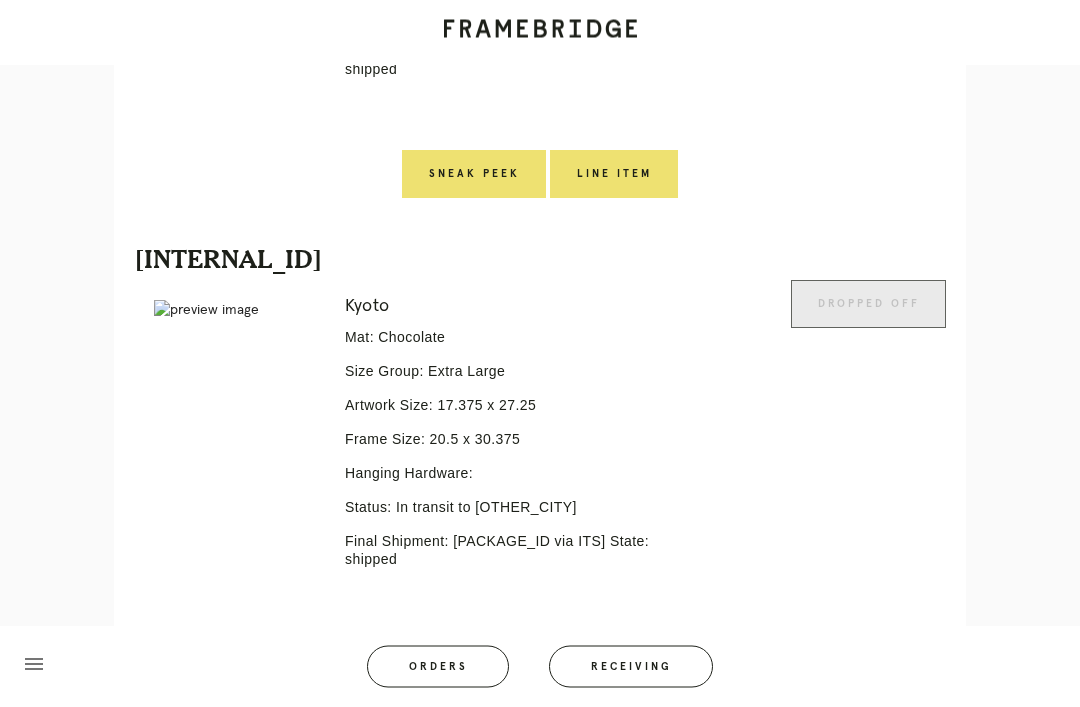 scroll, scrollTop: 2382, scrollLeft: 0, axis: vertical 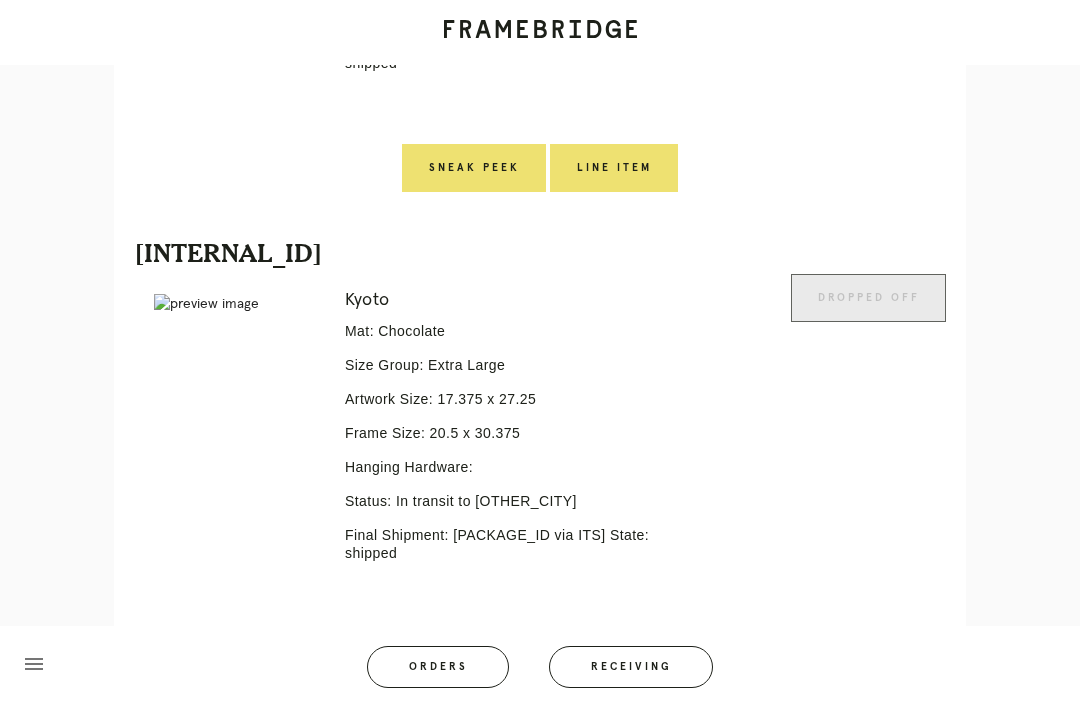 click on "[OTHER_CITY]
Mat: Chocolate
Size Group: Extra Large
Artwork Size:
[DIMENSION]
x
[DIMENSION]
Frame Size:
[DIMENSION]
x
[DIMENSION]
Hanging Hardware:
Status:
In transit to [OTHER_CITY]
Final Shipment:
[PACKAGE_ID via ITS] State: shipped" at bounding box center [506, 454] 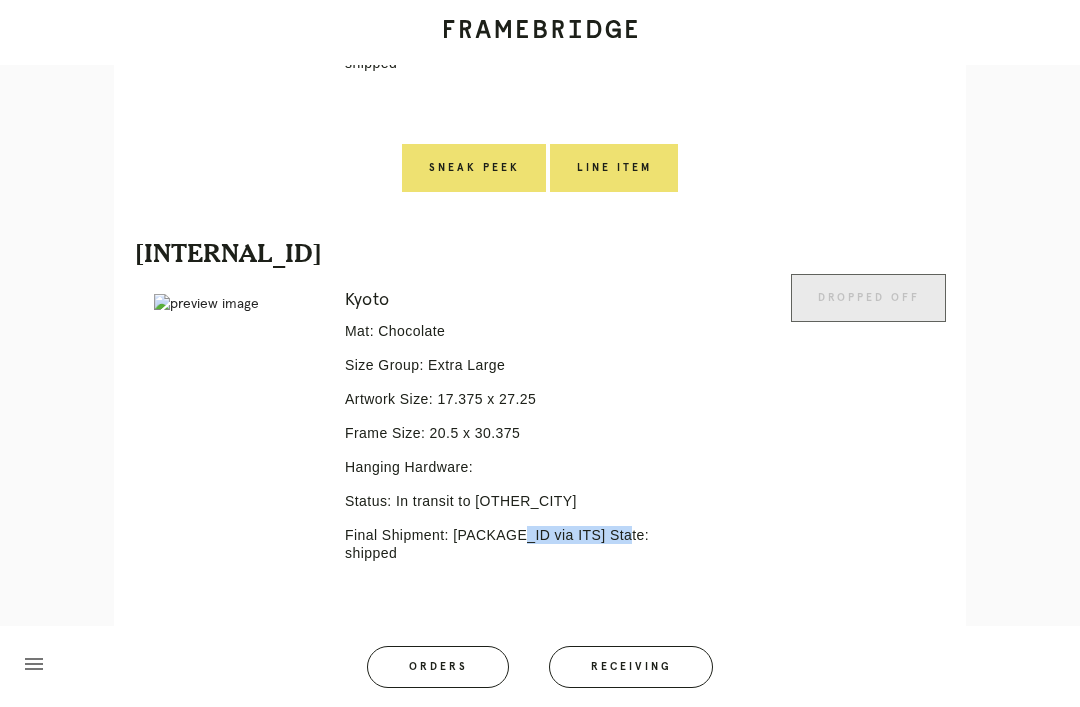 copy on "P611265782656207" 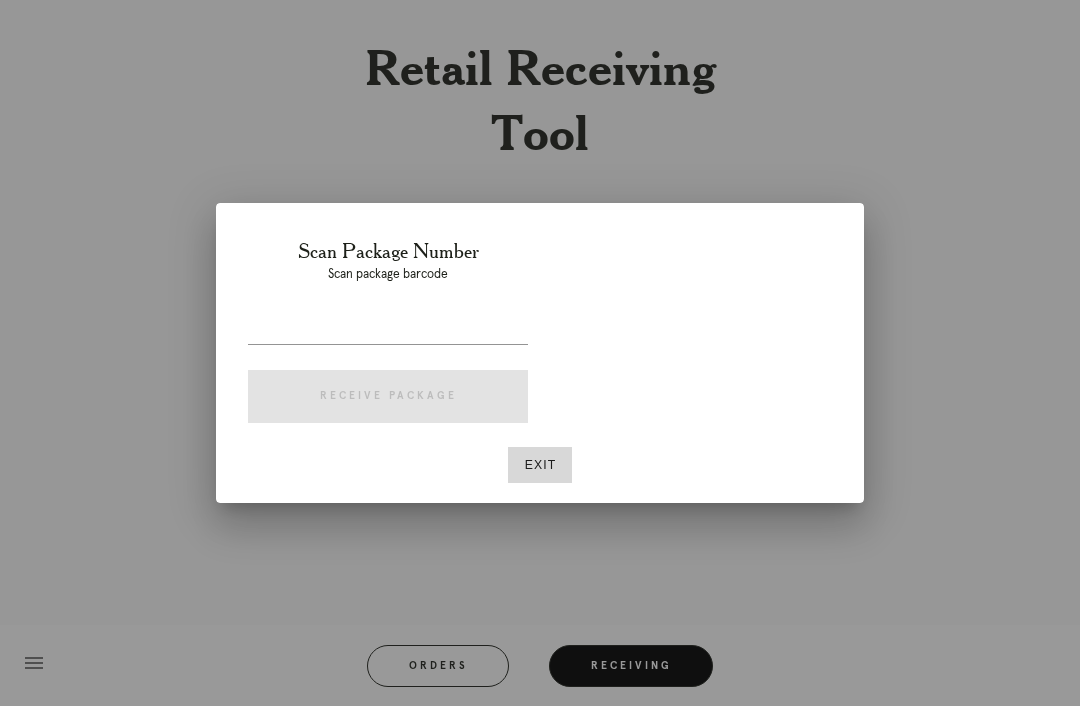 scroll, scrollTop: 64, scrollLeft: 0, axis: vertical 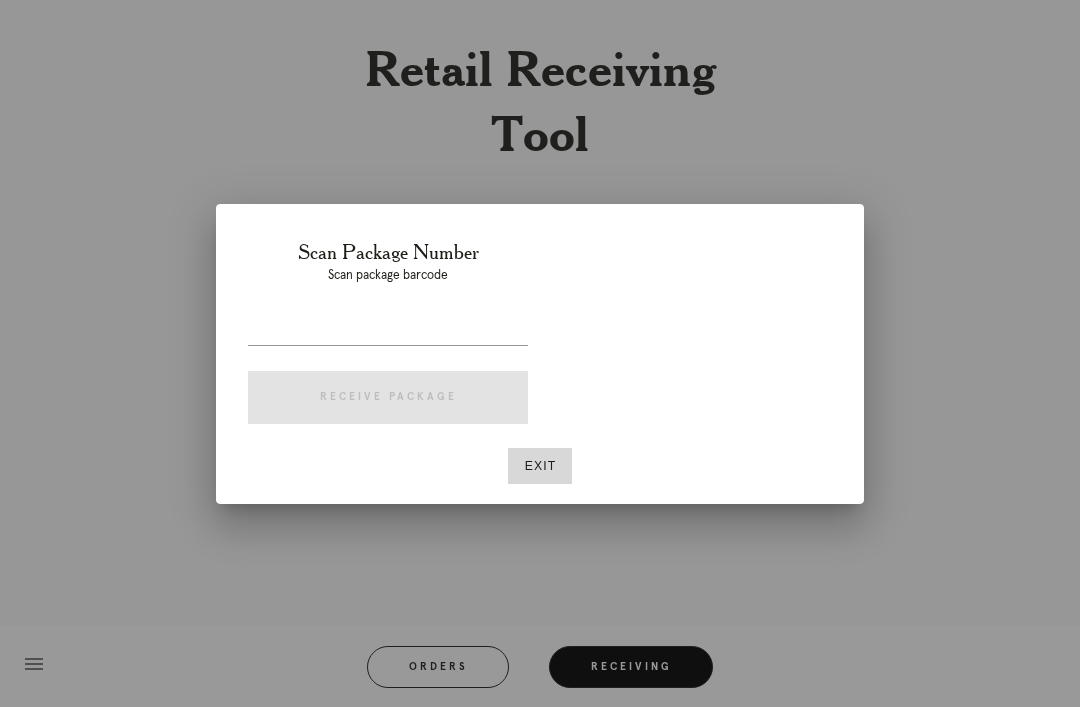 click at bounding box center [388, 329] 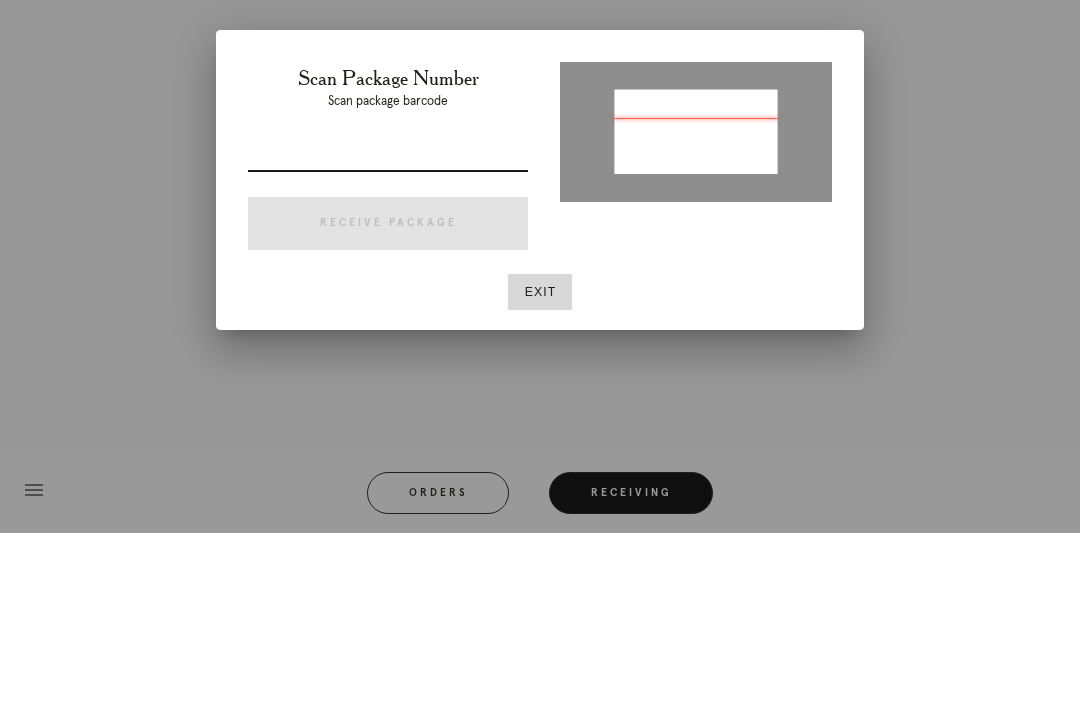 click at bounding box center (388, 329) 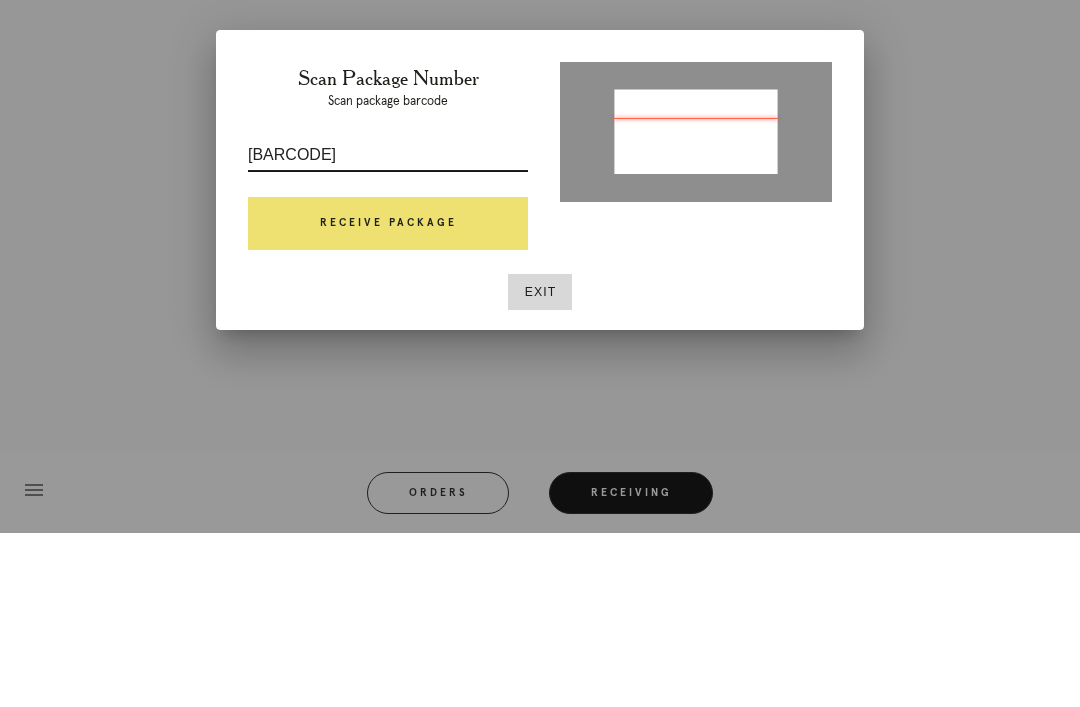 click on "Receive Package" at bounding box center (388, 398) 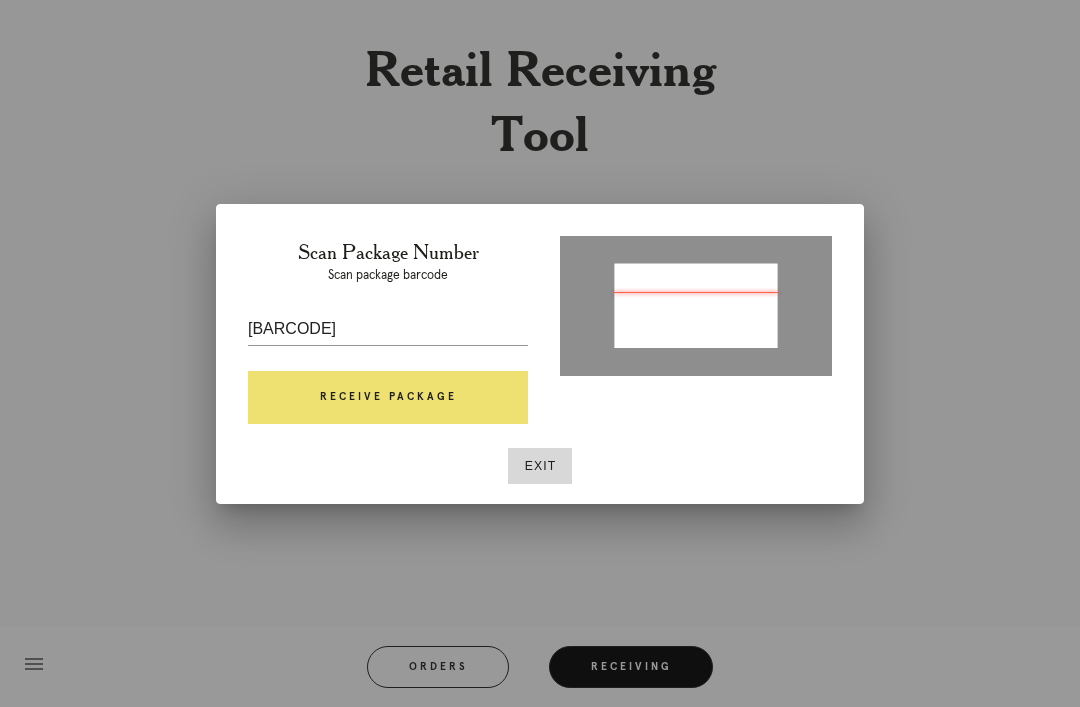 click on "Receive Package" at bounding box center [388, 398] 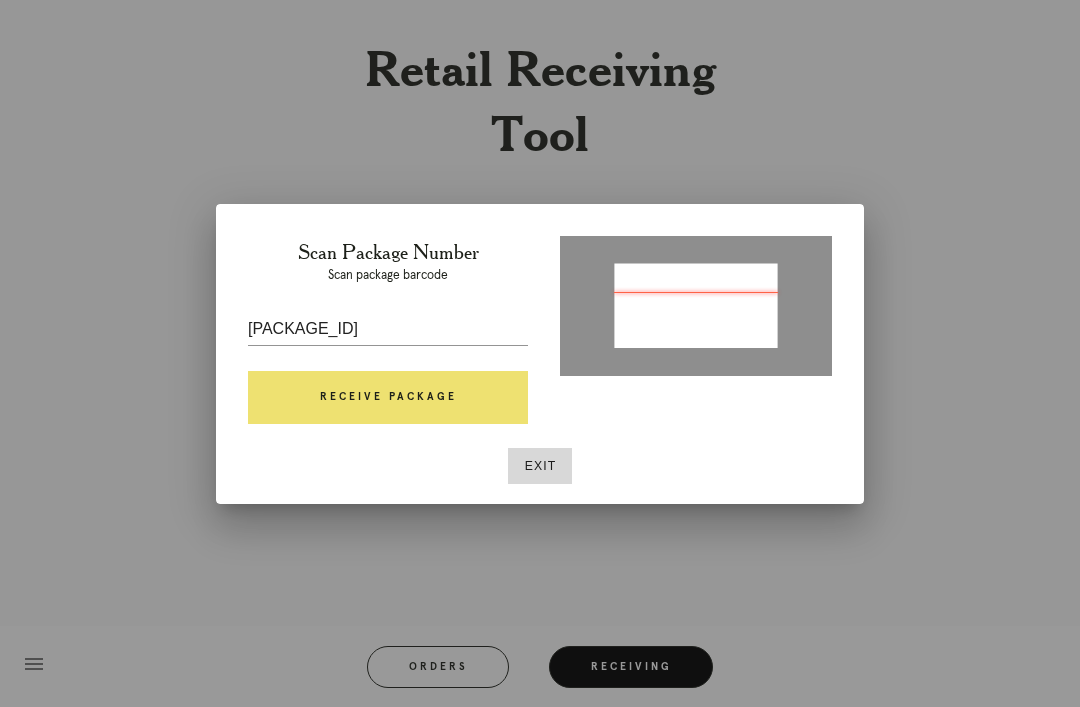 click on "Receive Package" at bounding box center [388, 398] 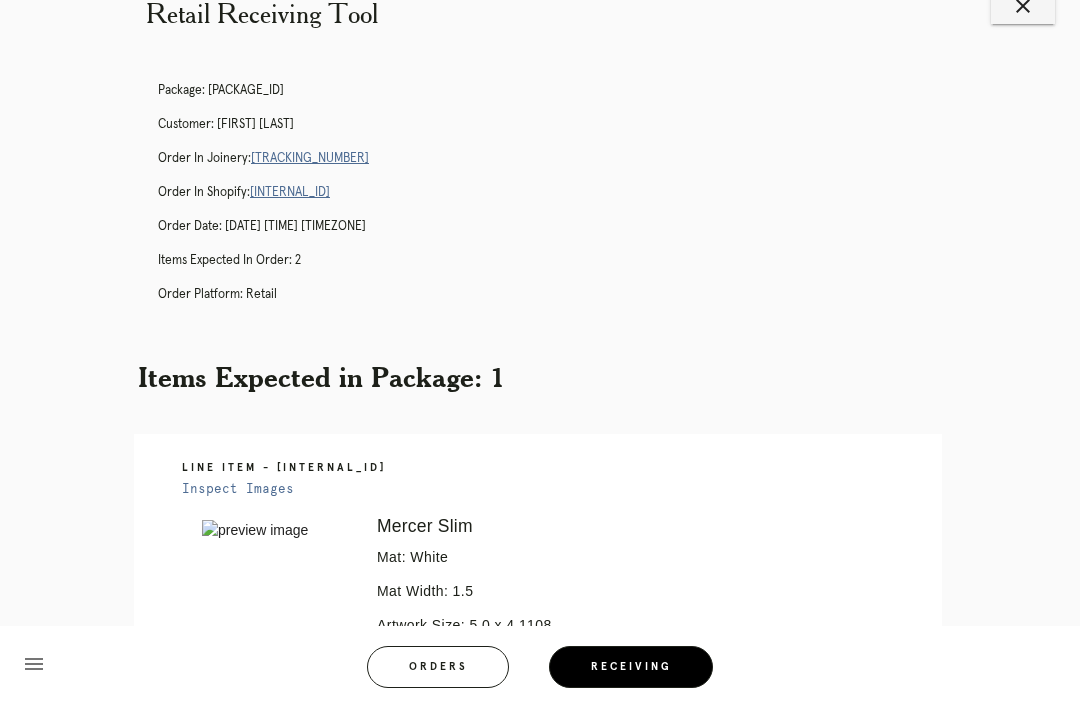 scroll, scrollTop: 0, scrollLeft: 0, axis: both 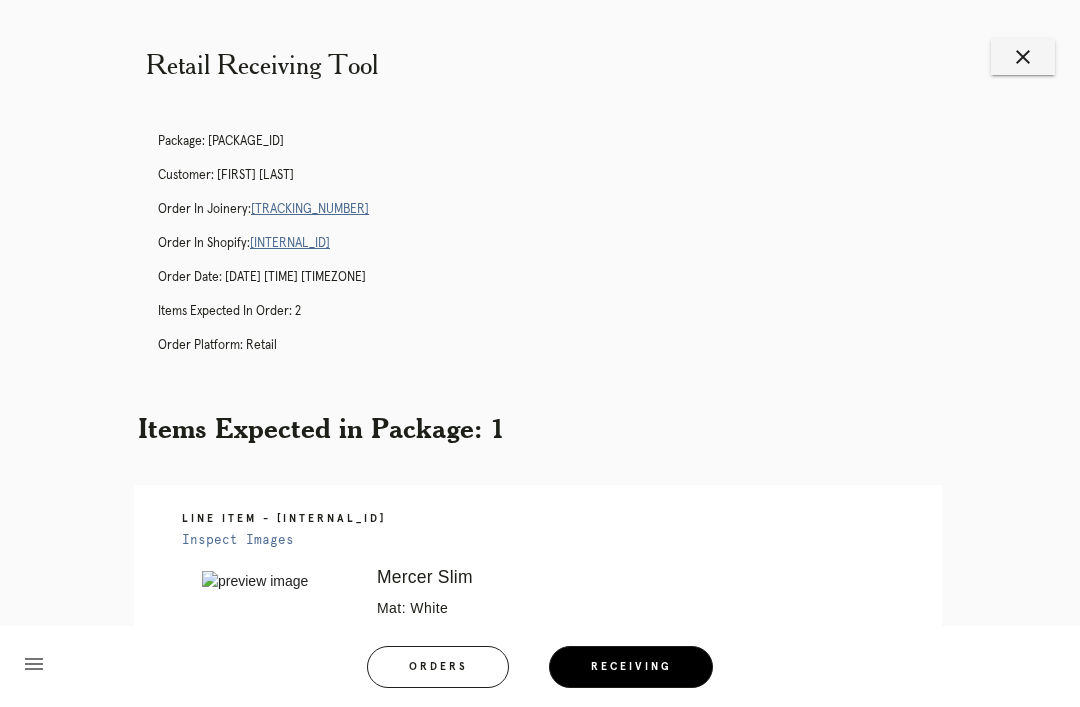 click on "close" at bounding box center (1023, 57) 